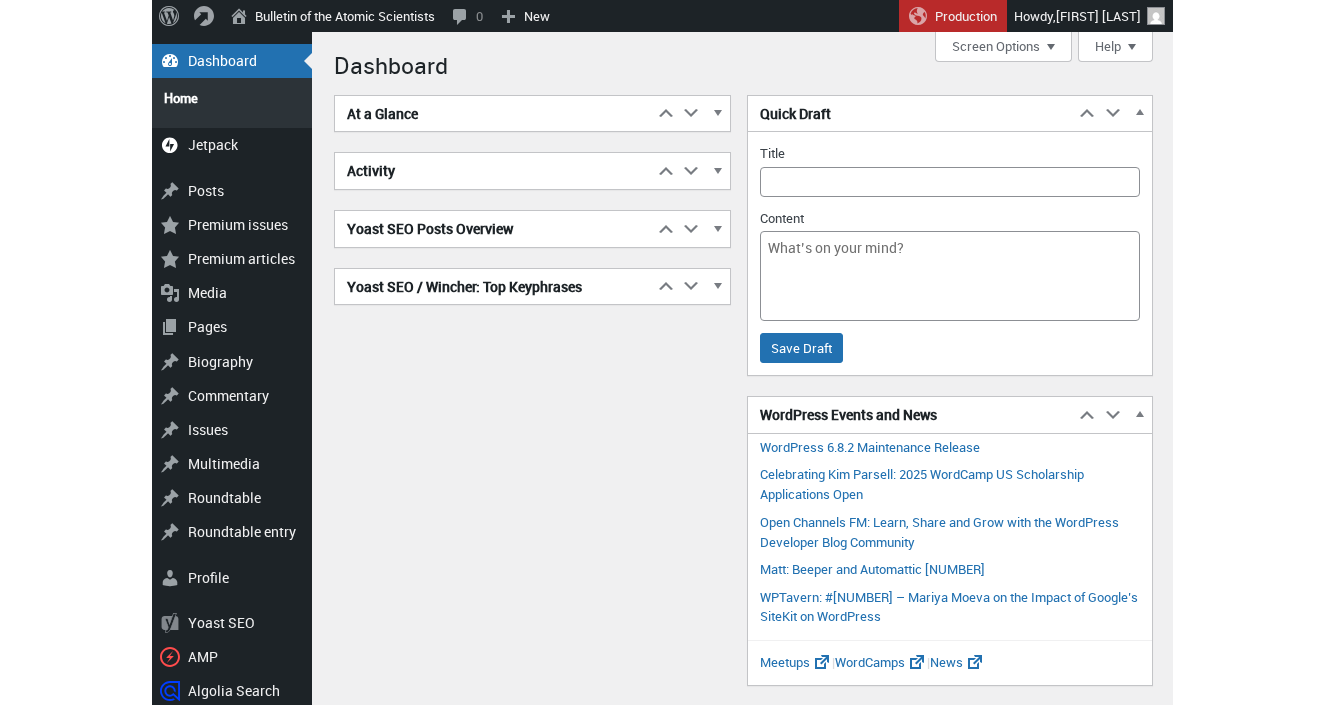 scroll, scrollTop: 0, scrollLeft: 0, axis: both 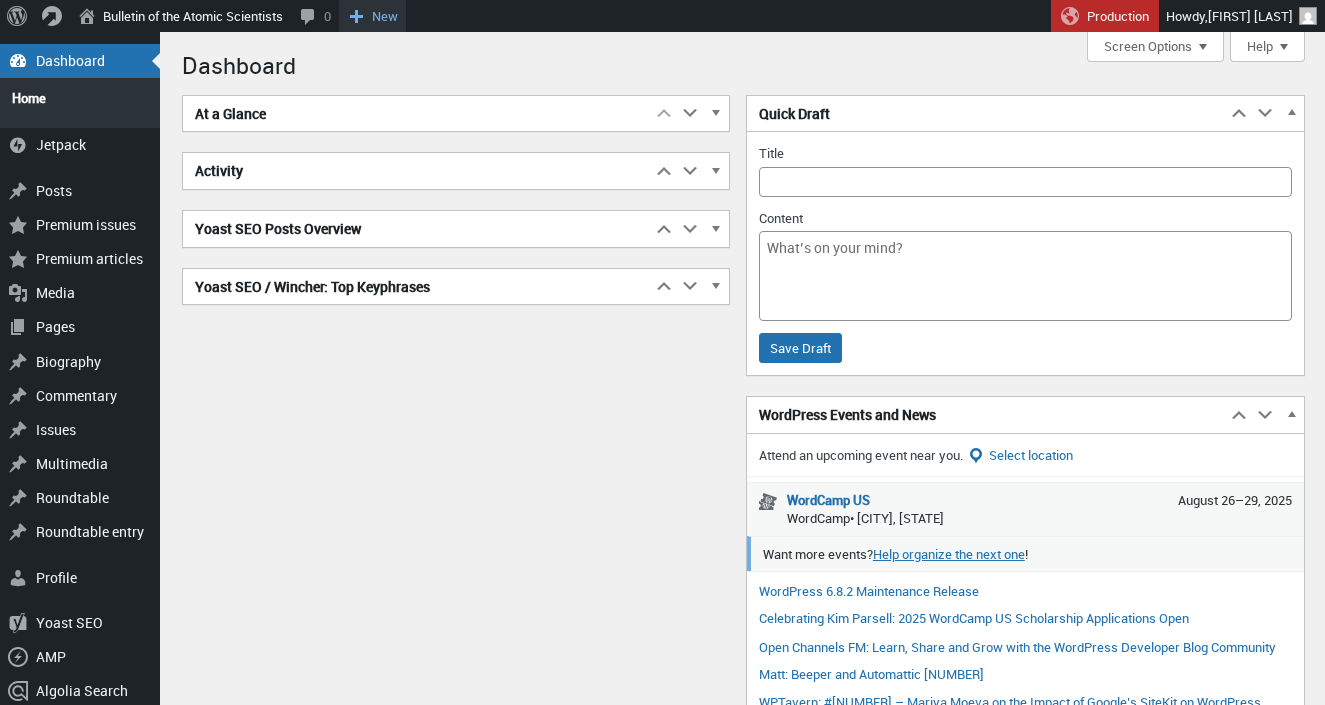 click on "New" at bounding box center (372, 16) 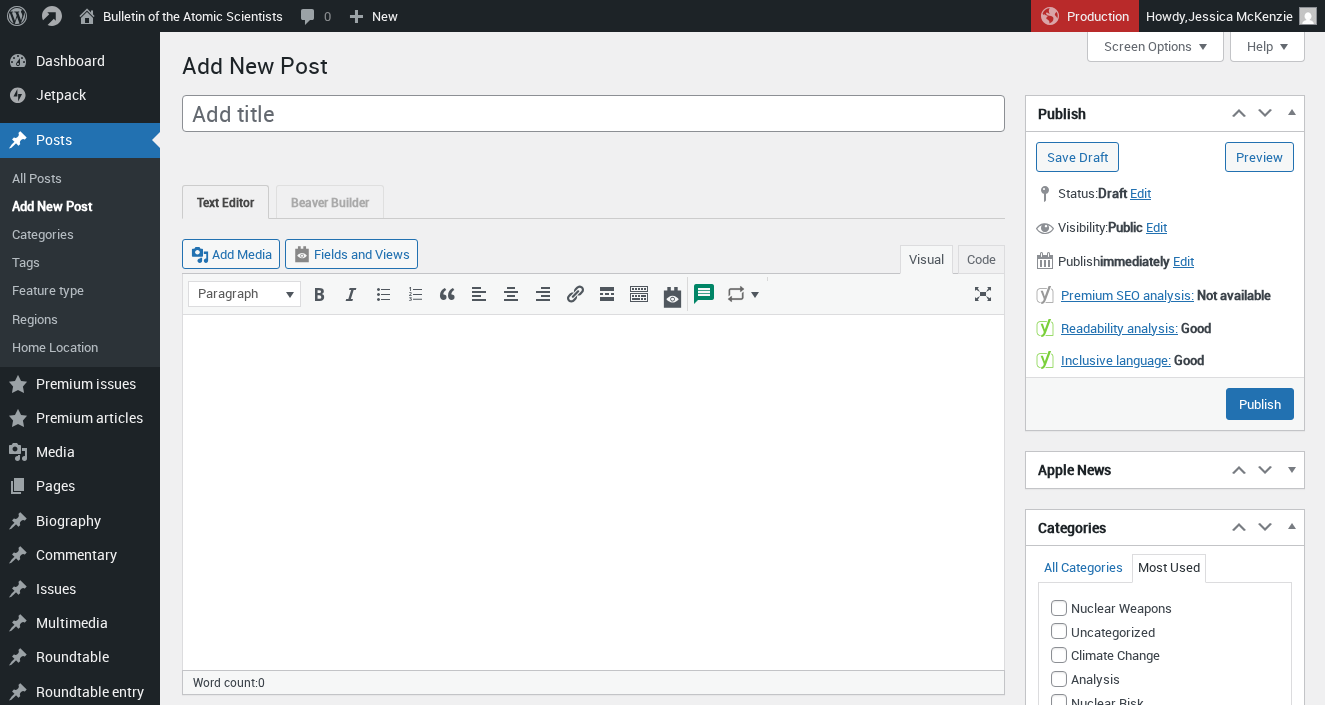 click on "Code" at bounding box center (981, 259) 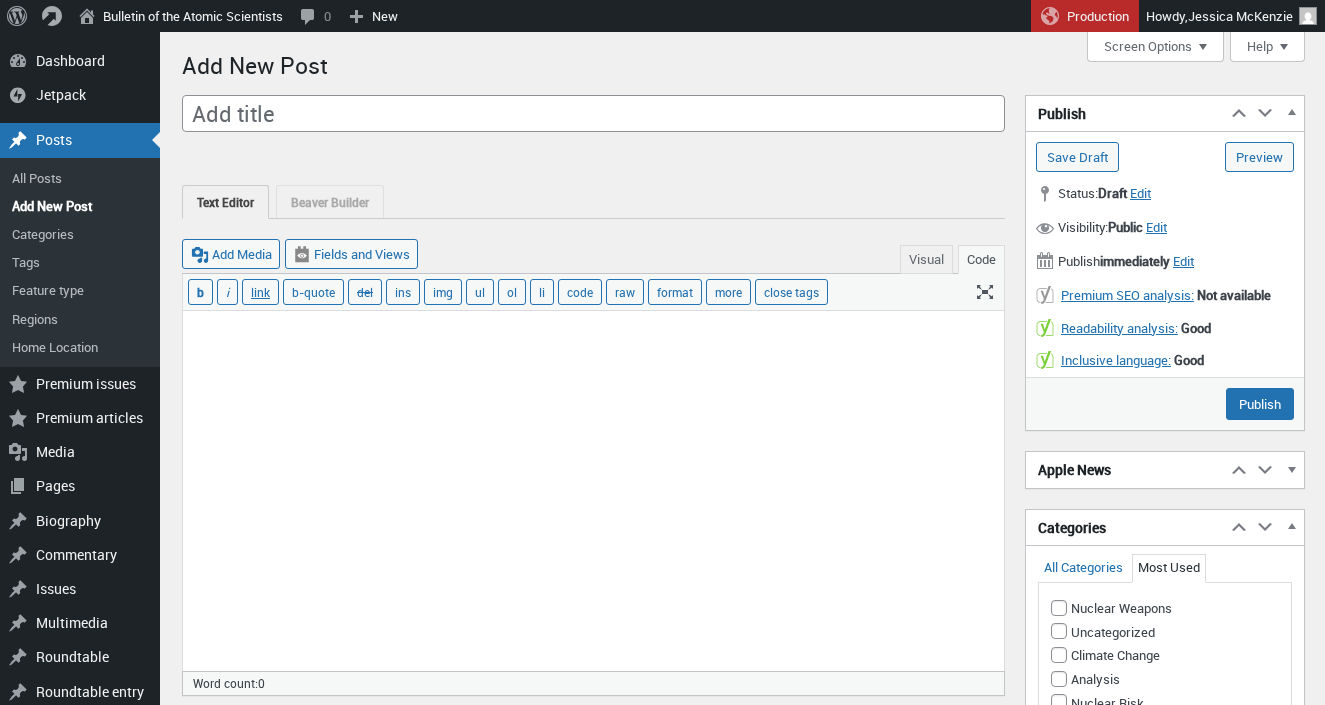 scroll, scrollTop: 15, scrollLeft: 0, axis: vertical 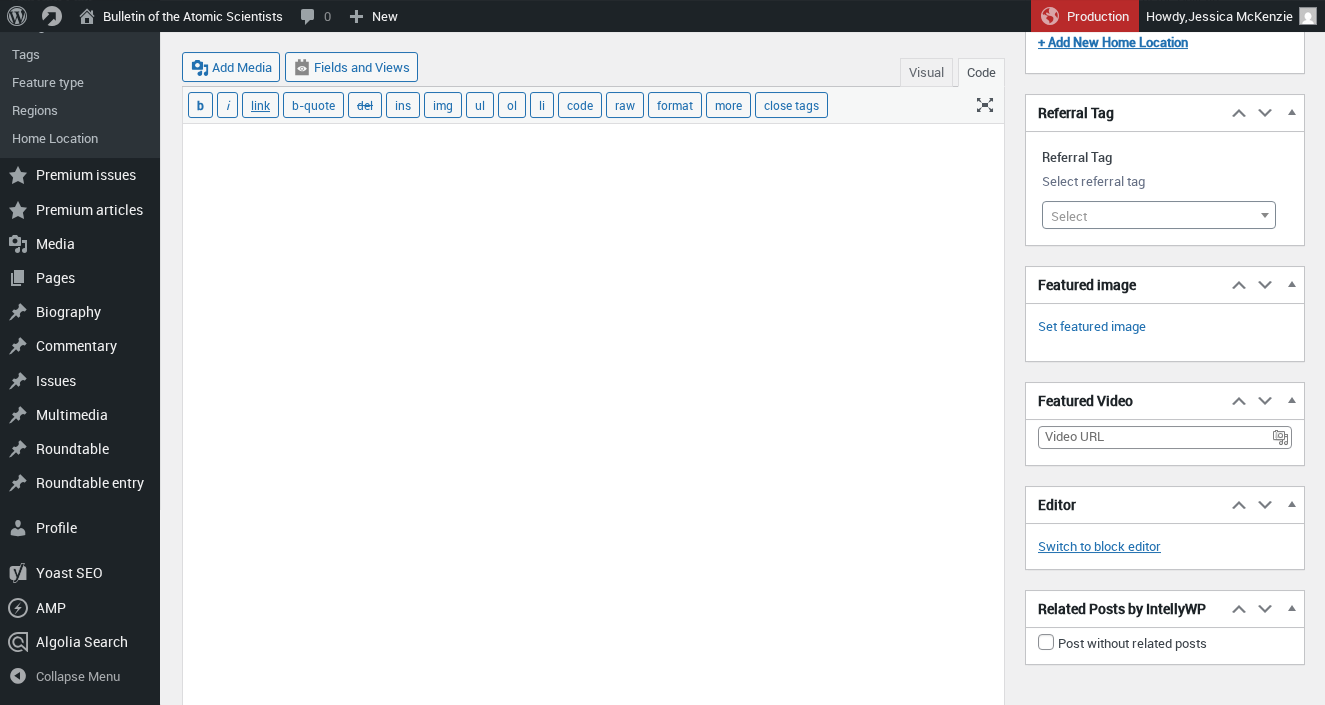 type on "<p>On summer nights as a child at my grandmother’s house in rural west Texas, I’d sometimes stay up, in defiance of my bedtime, for Art Bell’s Coast to Coast AM, the radio show that made “<a   href="https://www.imdb.com/title/tt20070158/" target="_blank" rel="noreferrer noopener">chemtrails</a>” a household word. So-called “chemtrails”—actually <a   href="http://aerosociety.com/news/chemtrails-debunked/" target="_blank" rel="noreferrer noopener">contrails</a>—are the long white plumes of ice crystals that form behind passenger jetliners when hot engine exhaust meets sub-zero air in the upper atmosphere, a well-understood physical process. But <a   href="https://people.ischool.berkeley.edu/~coye/Pubs/ConferenceProceedings/Conspiracy_CSCW_2021_preprint.pdf" target="_blank" rel="noreferrer noopener">“chemtrail” conspiracists</a> believe they are chemicals dispersed as part of a secret government weather-control program. Back then, the idea felt fringe; by 2016, polls found nearly <a   href="https://www.mcgill..." 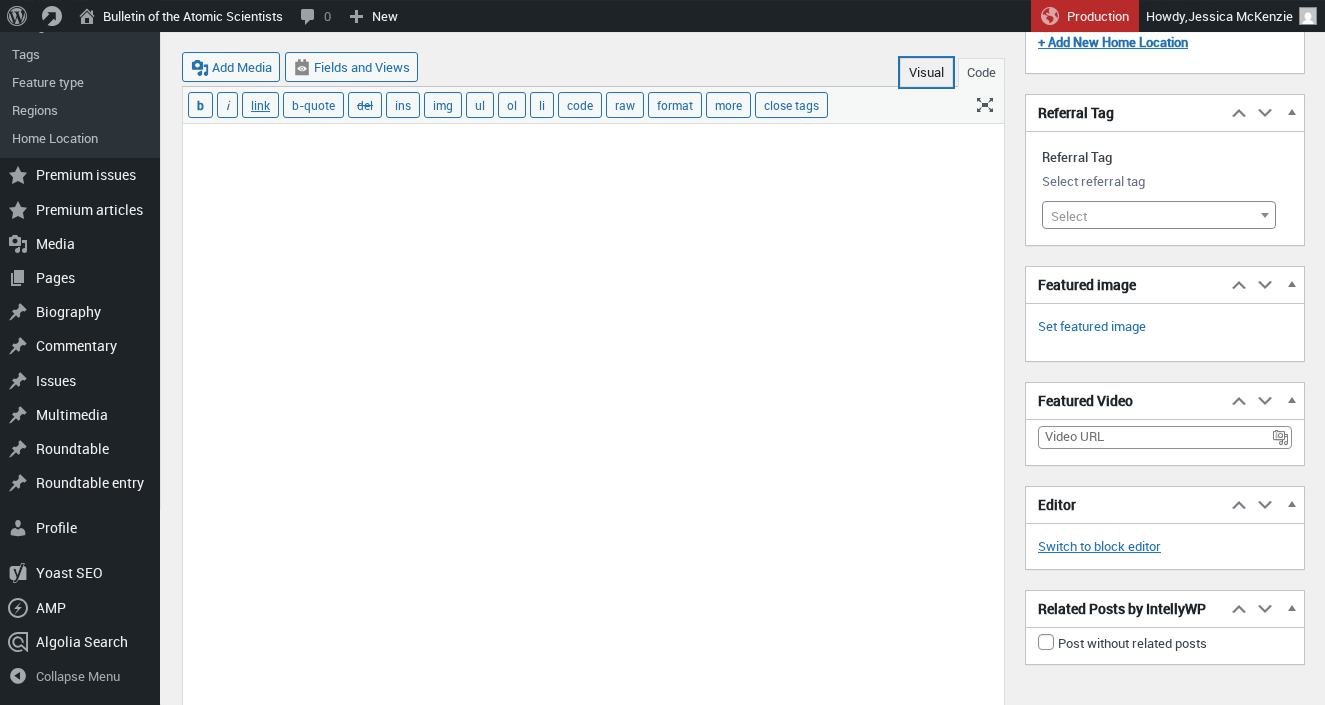 click on "Visual" at bounding box center [926, 72] 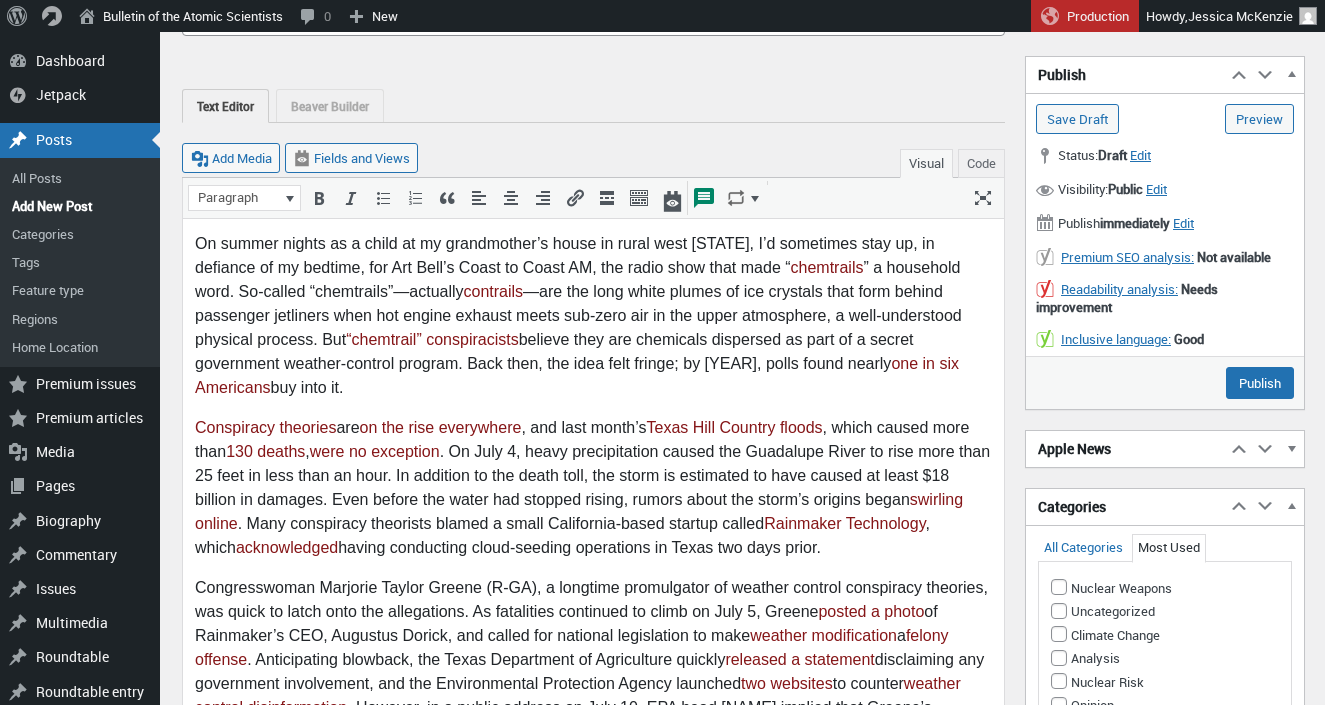 scroll, scrollTop: 0, scrollLeft: 0, axis: both 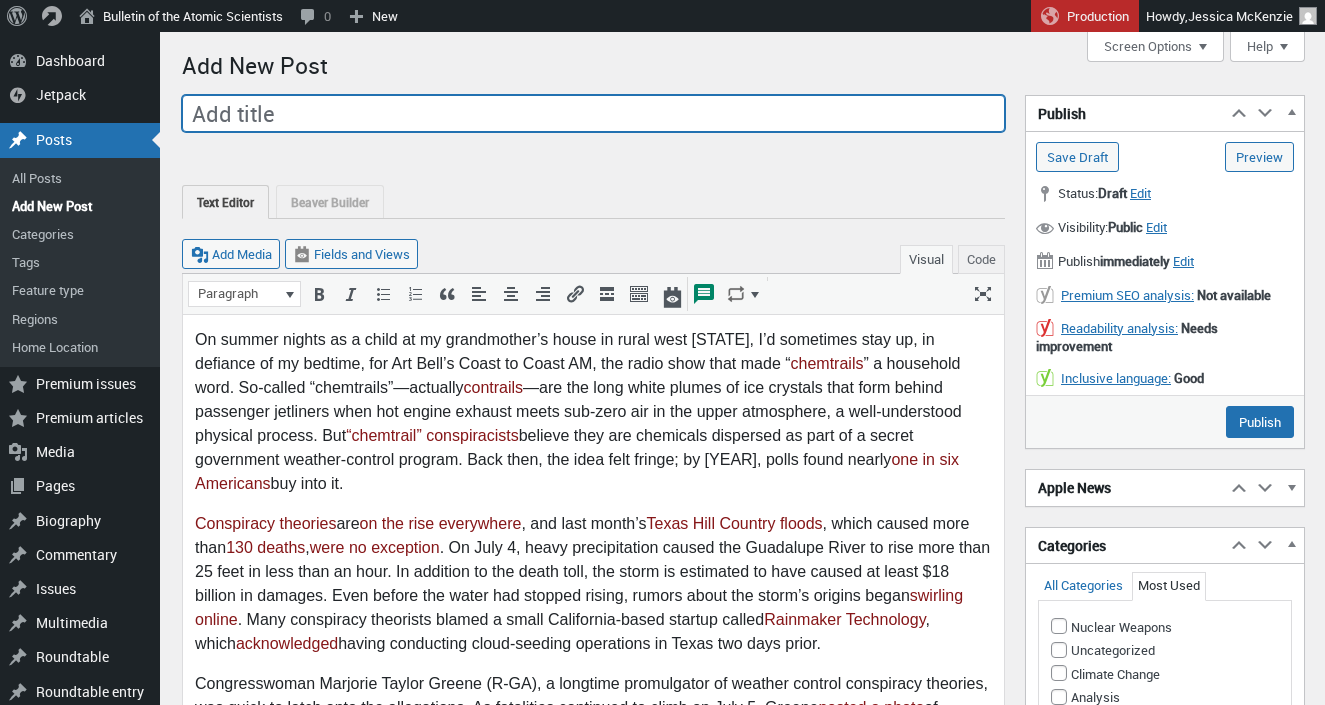 click on "Add title" at bounding box center [593, 114] 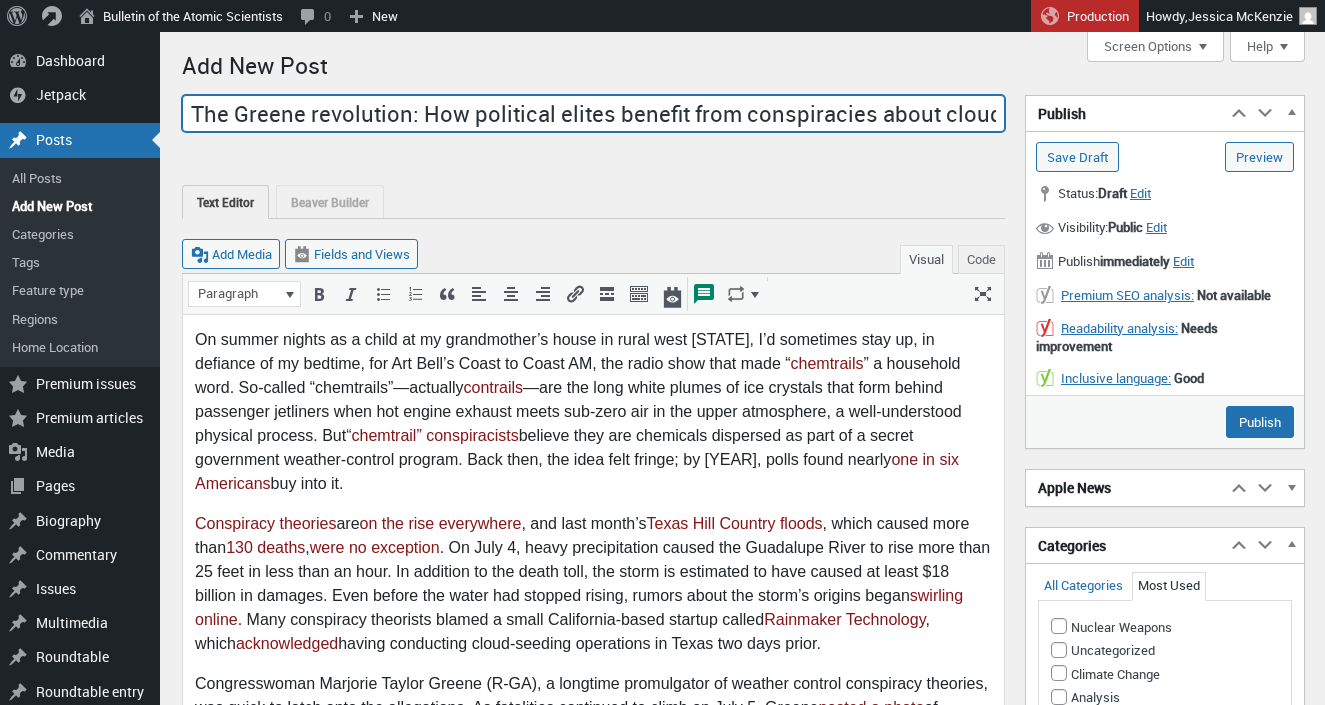 scroll, scrollTop: 0, scrollLeft: 236, axis: horizontal 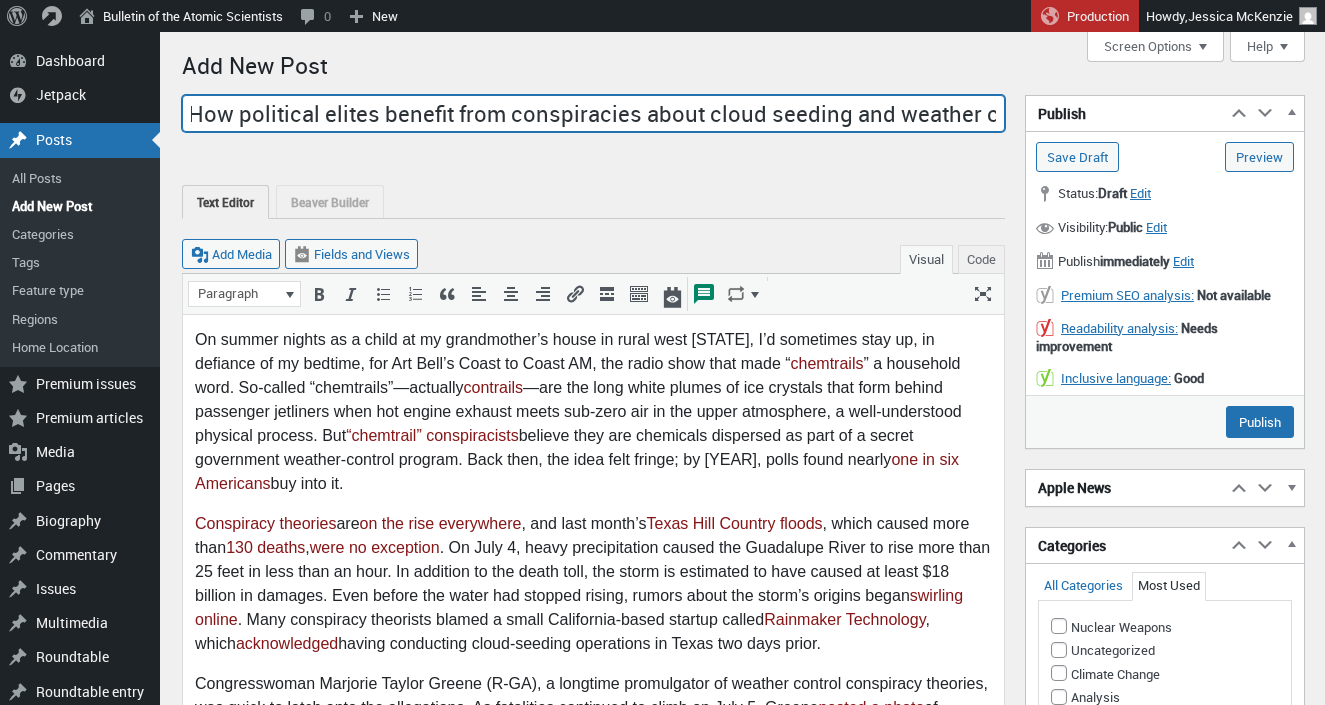 drag, startPoint x: 855, startPoint y: 118, endPoint x: 1010, endPoint y: 115, distance: 155.02902 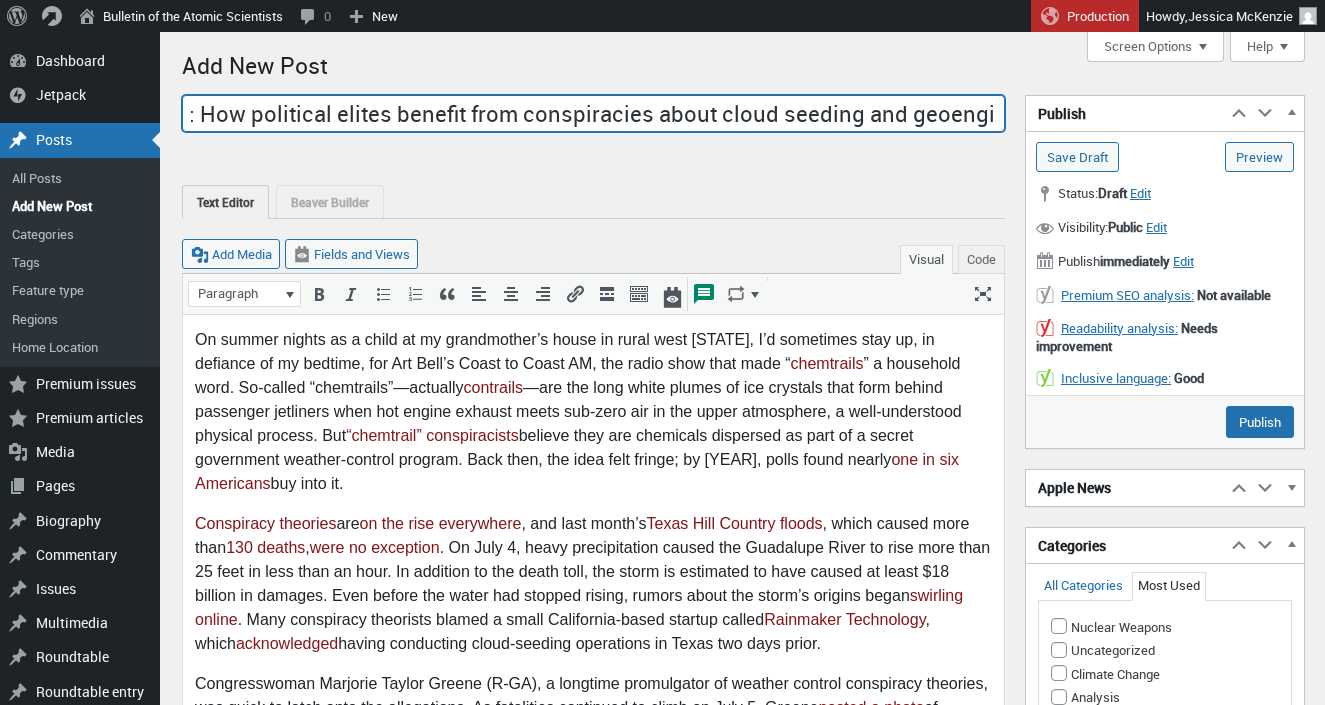 scroll, scrollTop: 0, scrollLeft: 236, axis: horizontal 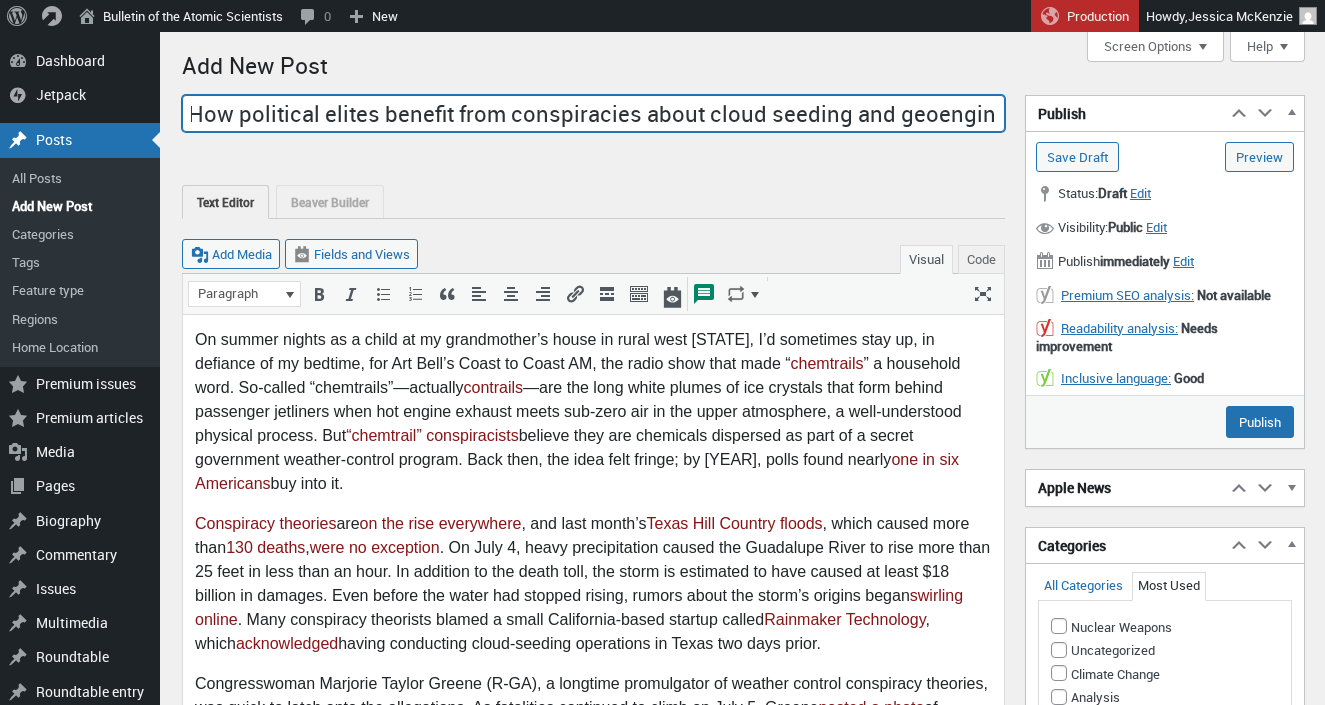drag, startPoint x: 852, startPoint y: 113, endPoint x: 1000, endPoint y: 117, distance: 148.05405 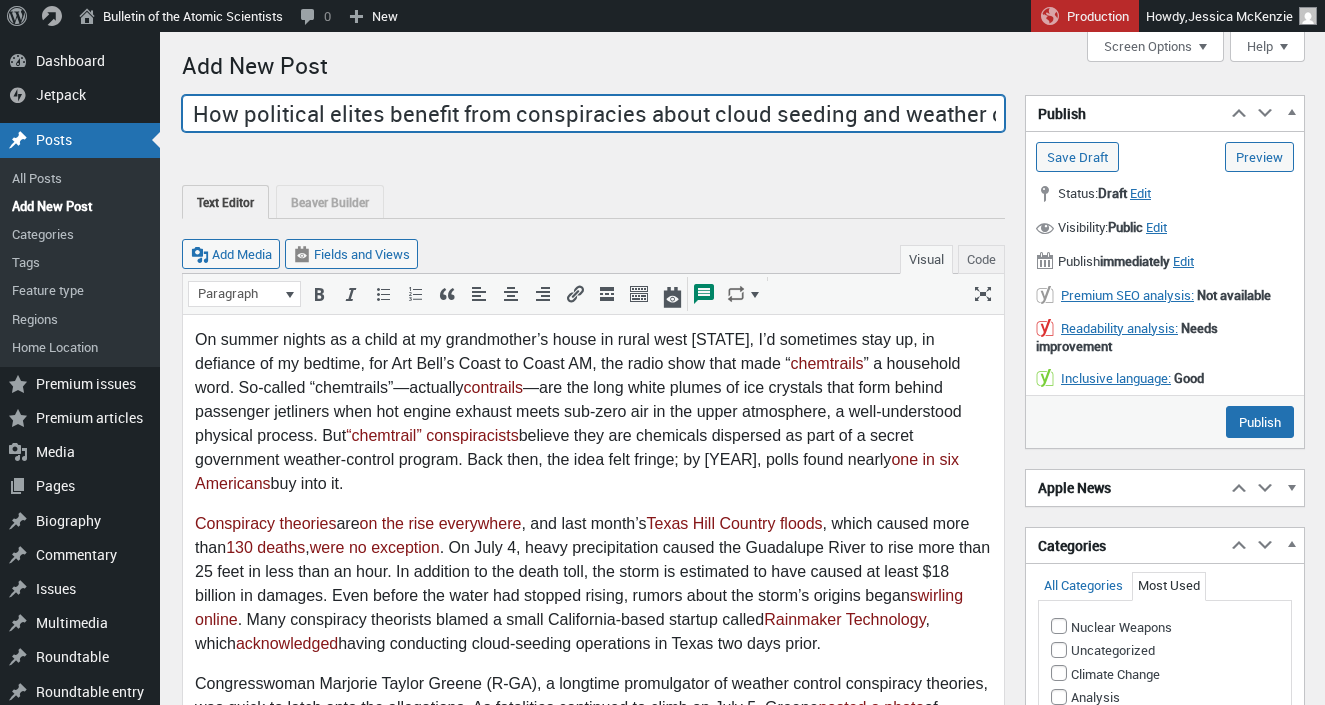 scroll, scrollTop: 0, scrollLeft: 236, axis: horizontal 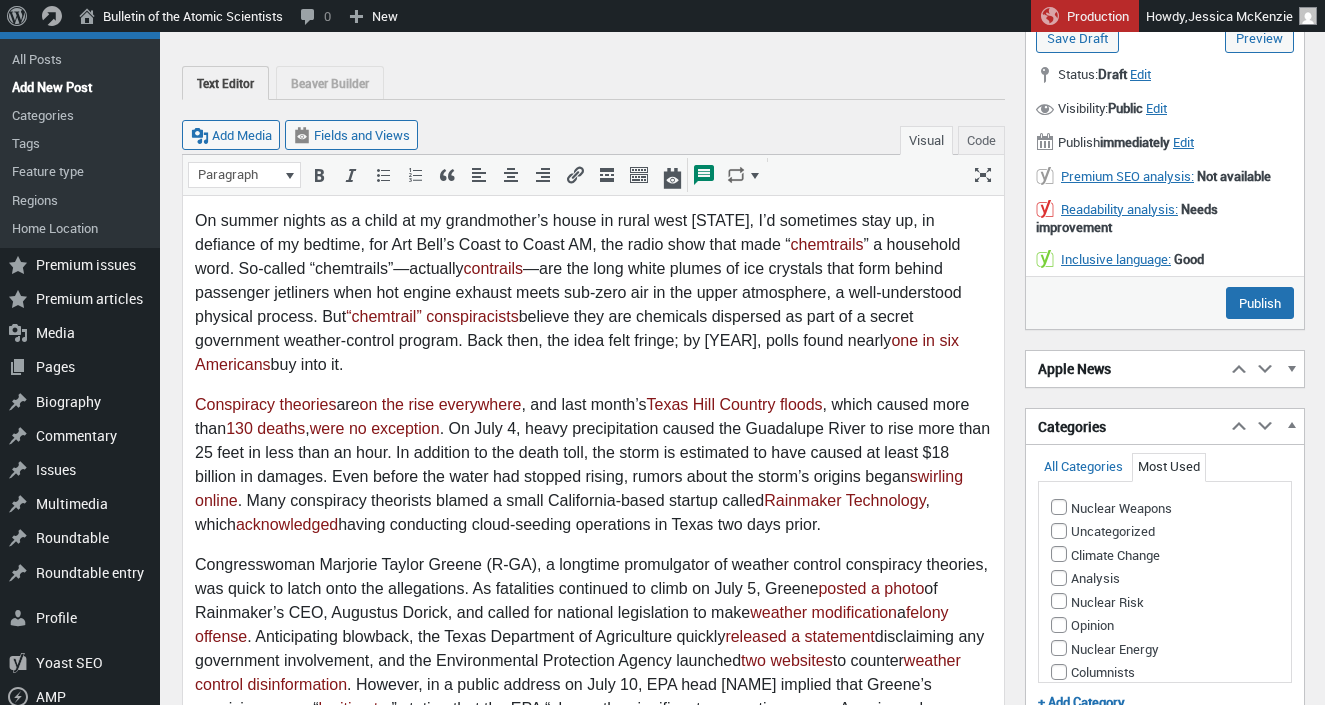 type on "The Greene revolution: How political elites benefit from conspiracies about cloud seeding and weather control" 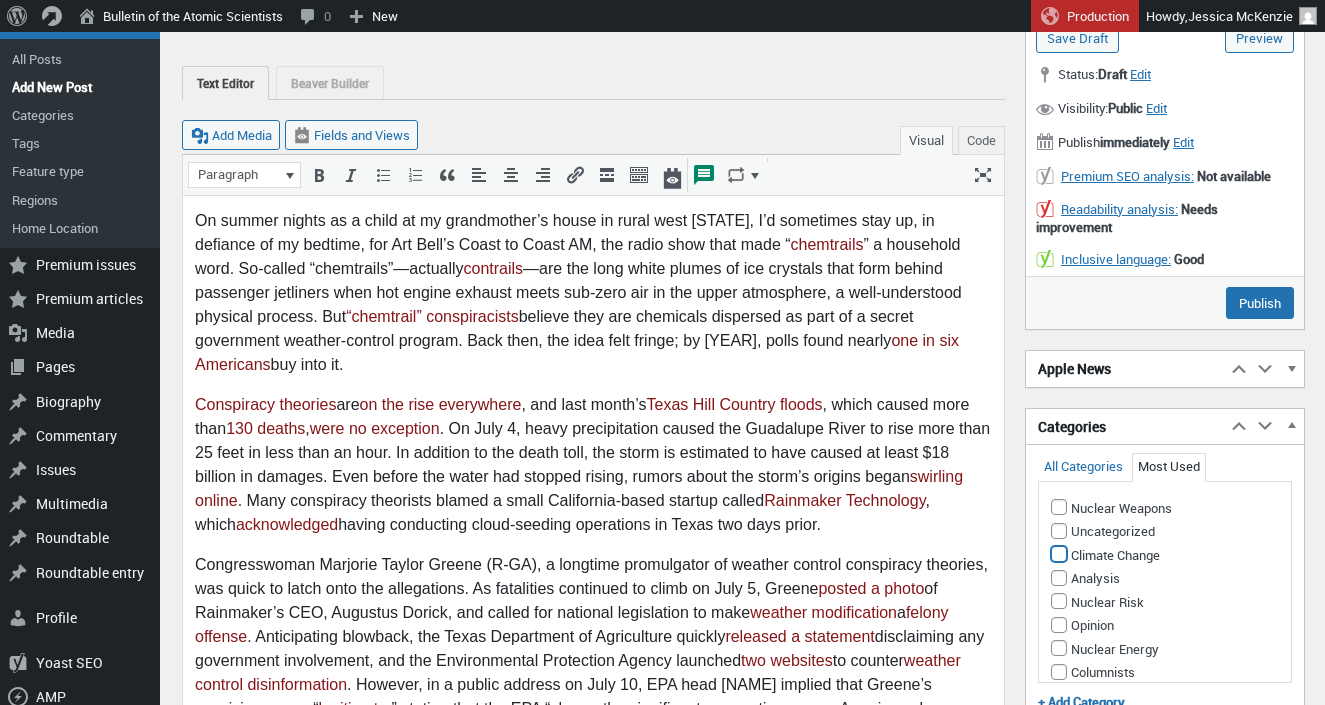click on "Climate Change" at bounding box center [1059, 554] 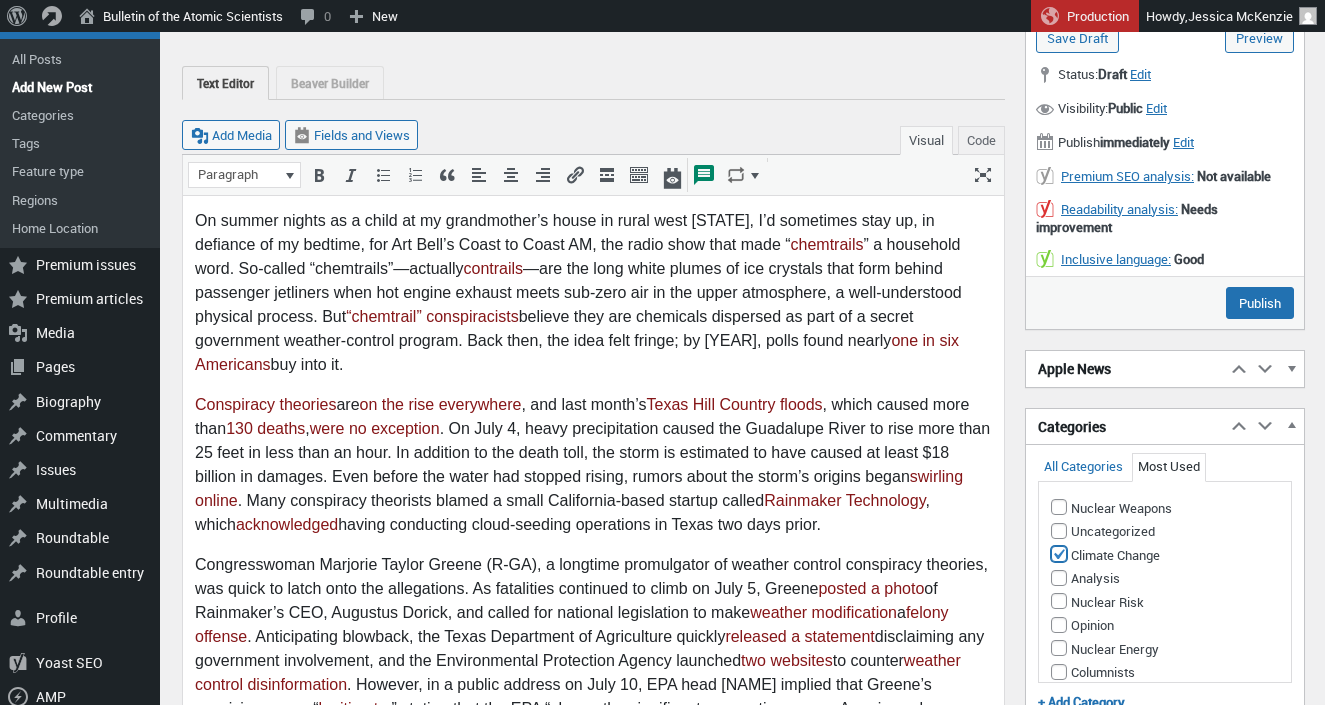 checkbox on "true" 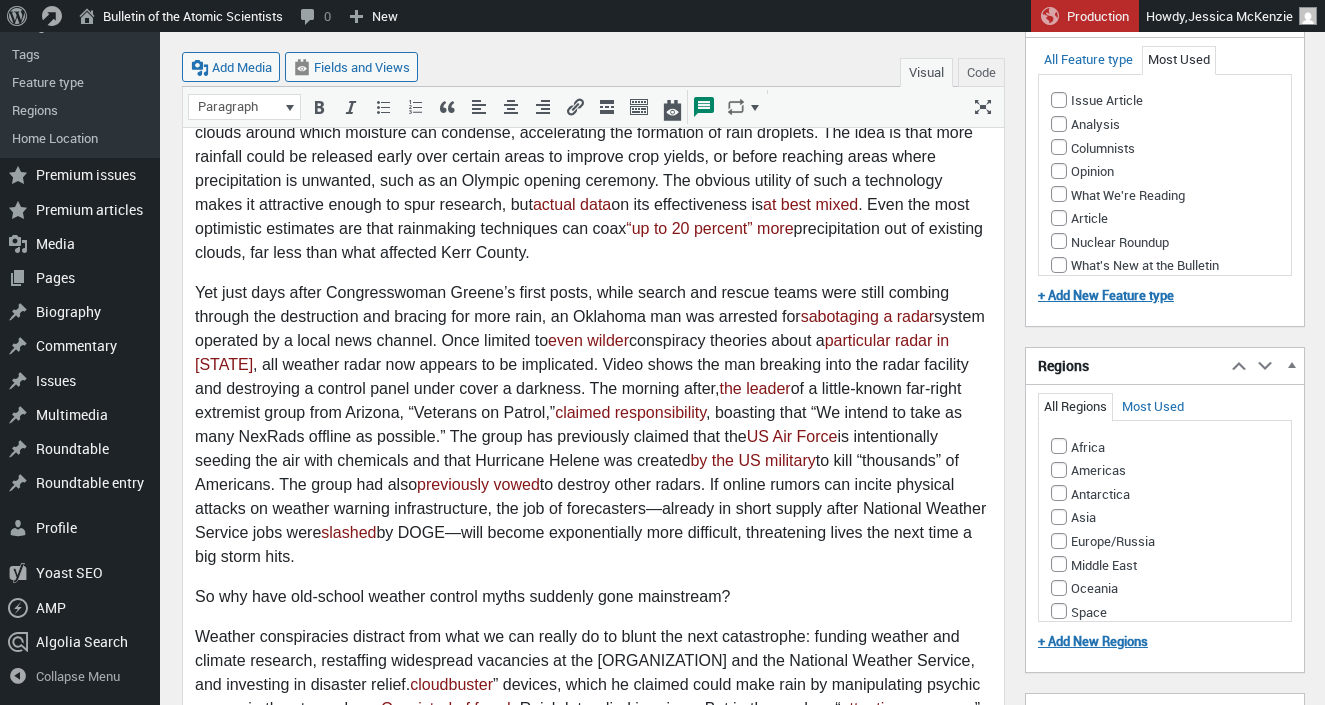 scroll, scrollTop: 1068, scrollLeft: 0, axis: vertical 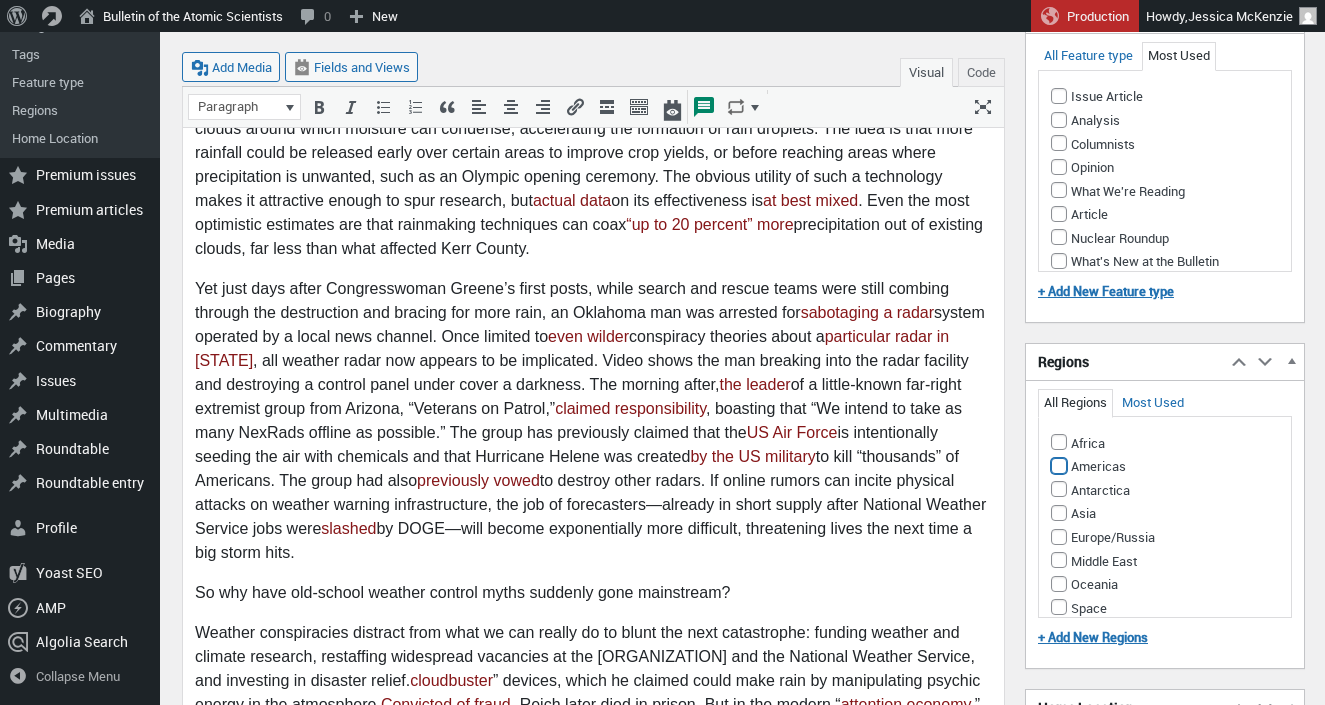click on "Americas" at bounding box center (1059, 466) 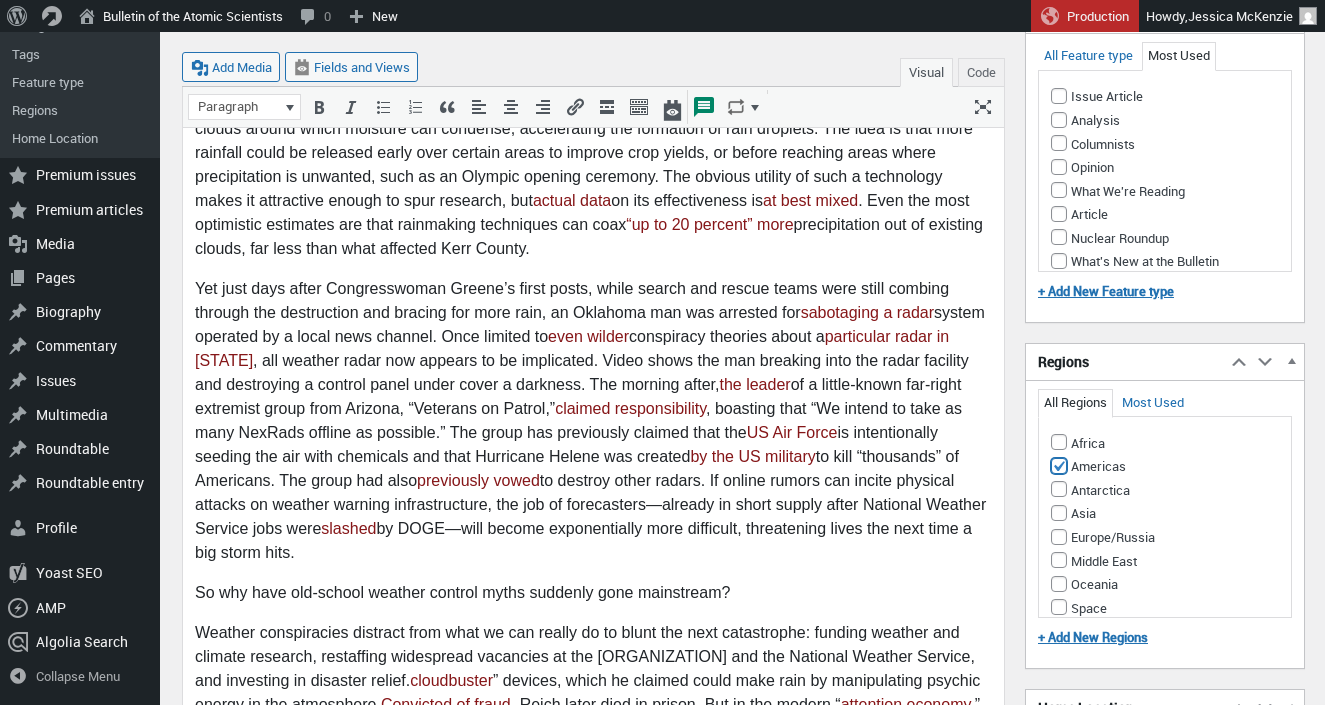 checkbox on "true" 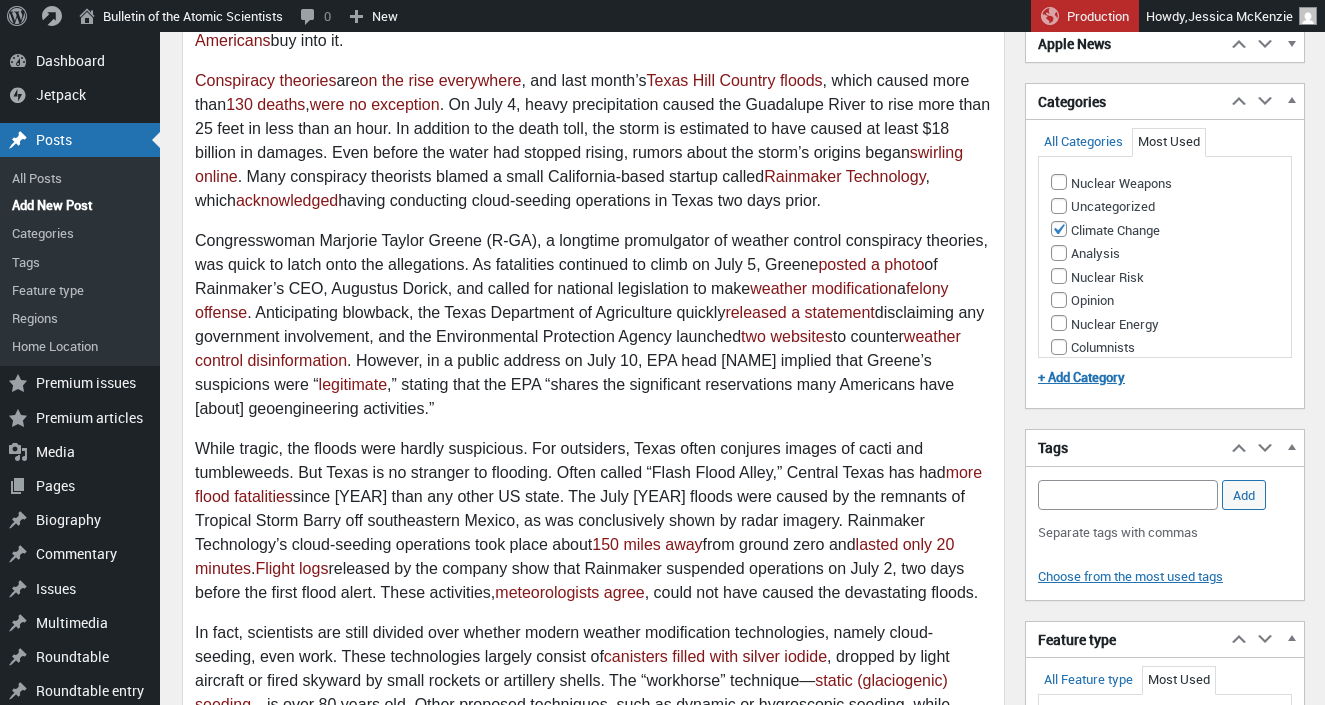 scroll, scrollTop: 0, scrollLeft: 0, axis: both 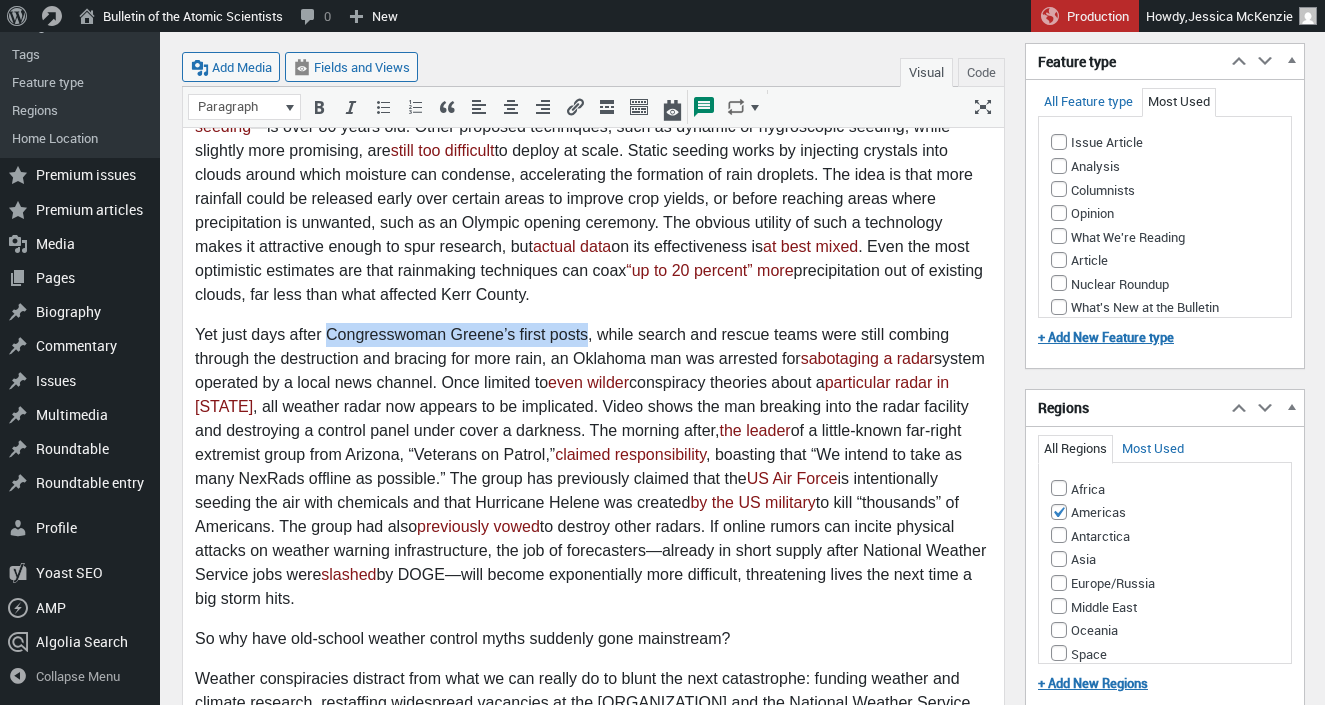 drag, startPoint x: 327, startPoint y: 336, endPoint x: 588, endPoint y: 328, distance: 261.1226 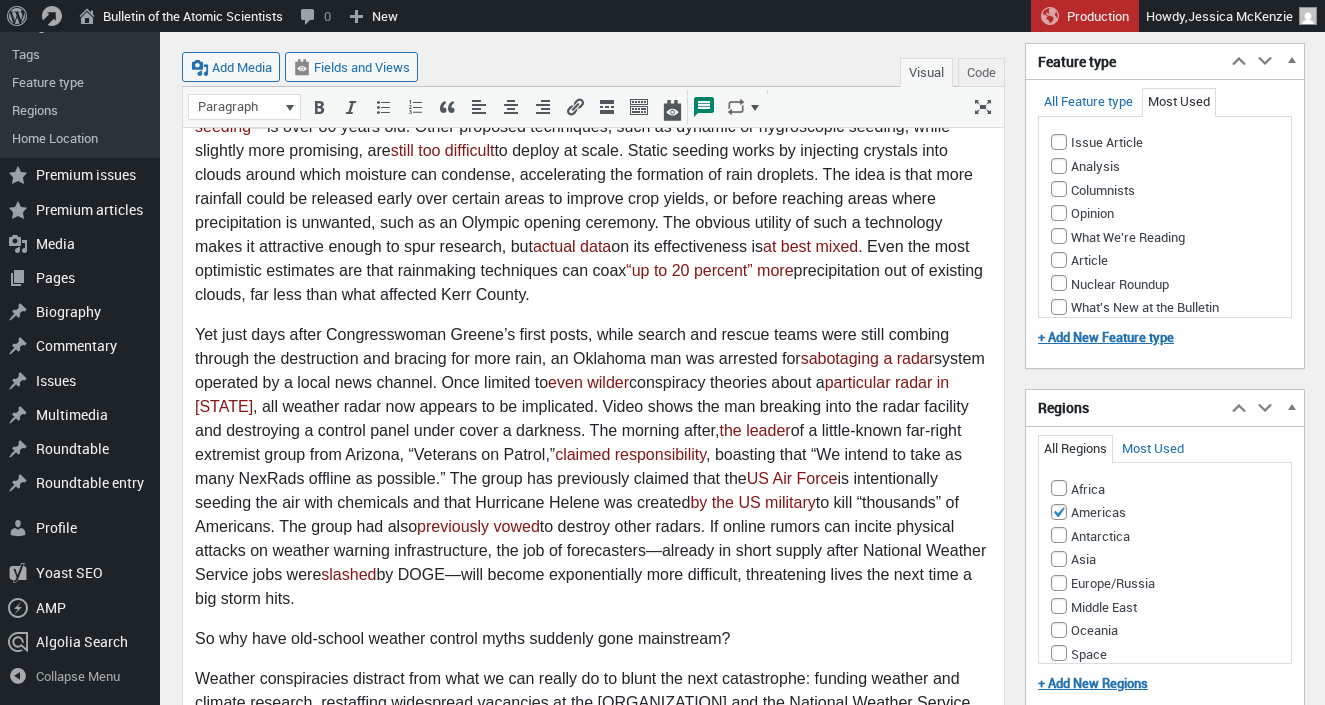 click on "Yet just days after Congresswoman Greene’s first posts, while search and rescue teams were still combing through the destruction and bracing for more rain, an Oklahoma man was arrested for  sabotaging a radar  system operated by a local news channel. Once limited to  even wilder  conspiracy theories about a  particular radar in Alaska , all weather radar now appears to be implicated. Video shows the man breaking into the radar facility and destroying a control panel under cover a darkness. The morning after,  the leader  of a little-known far-right extremist group from Arizona, “Veterans on Patrol,”  claimed responsibility , boasting that “We intend to take as many NexRads offline as possible.” The group has previously claimed that the  US Air Force  is intentionally seeding the air with chemicals and that Hurricane Helene was created  by the US military  to kill “thousands” of Americans. The group had also  previously vowed slashed" at bounding box center (593, 468) 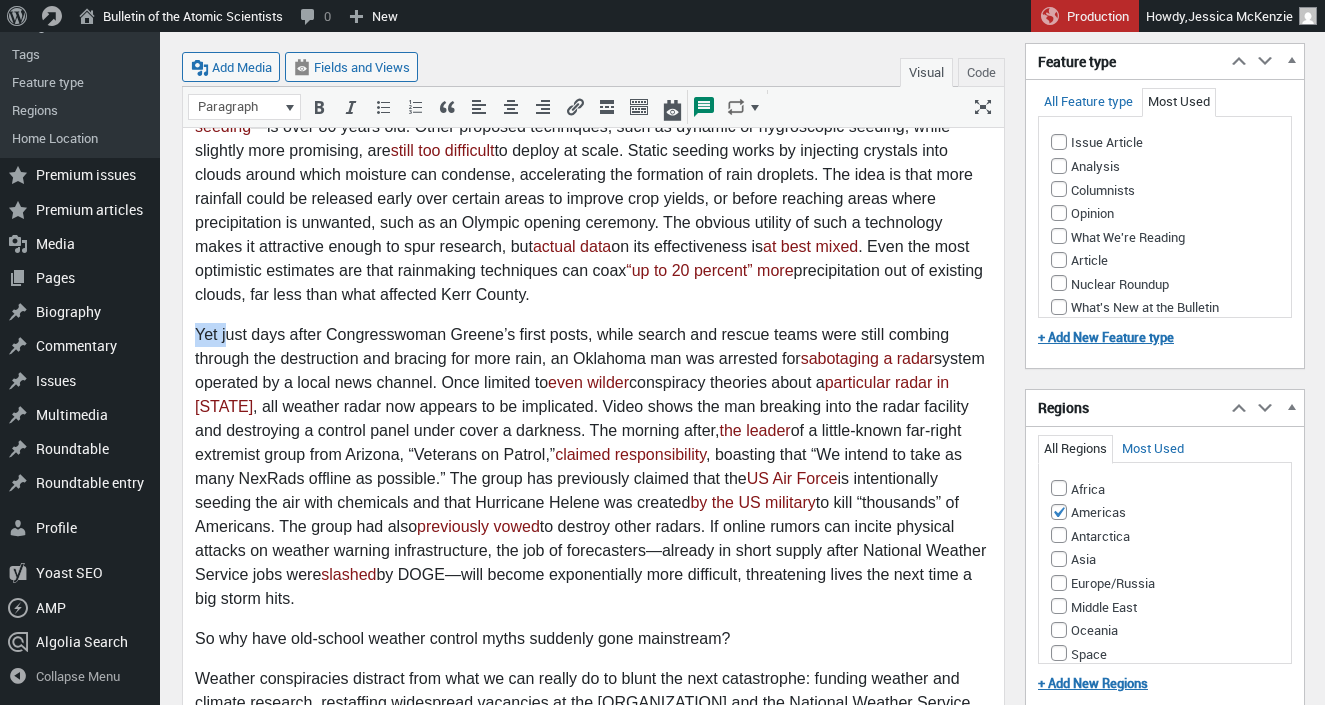 drag, startPoint x: 228, startPoint y: 334, endPoint x: 183, endPoint y: 334, distance: 45 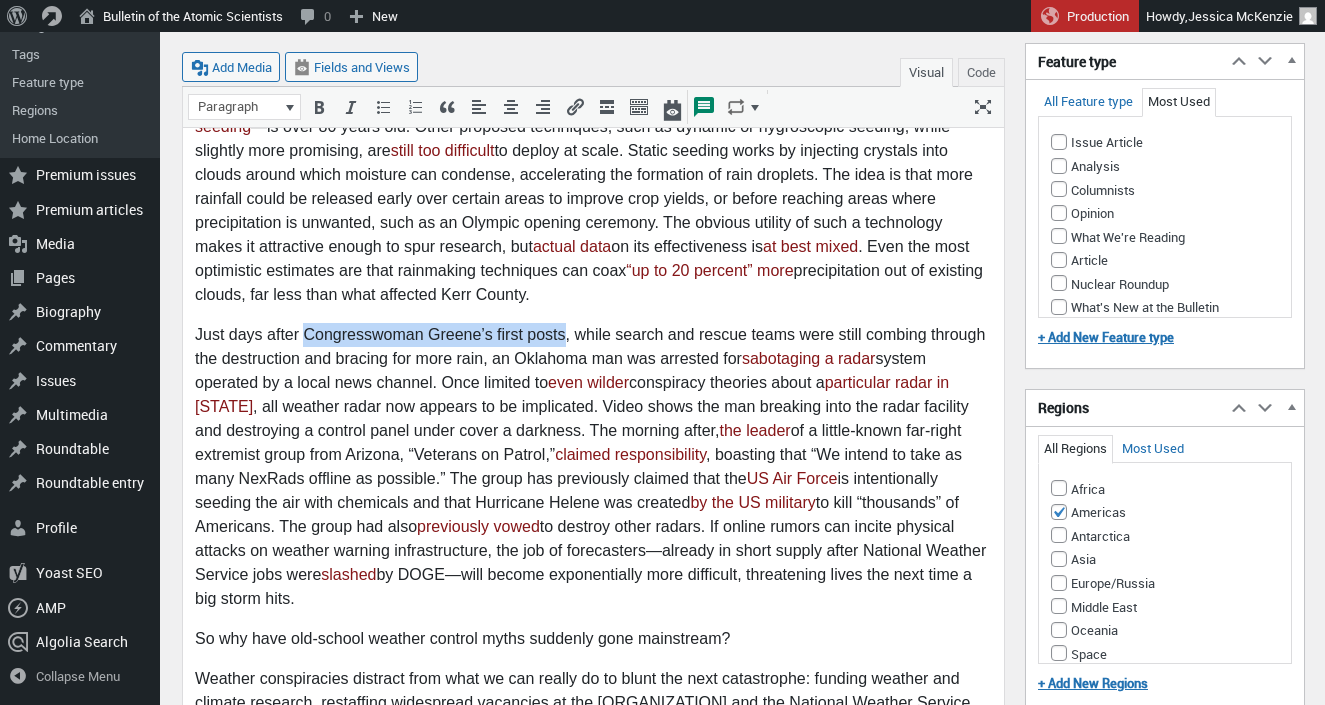 drag, startPoint x: 304, startPoint y: 337, endPoint x: 564, endPoint y: 341, distance: 260.03076 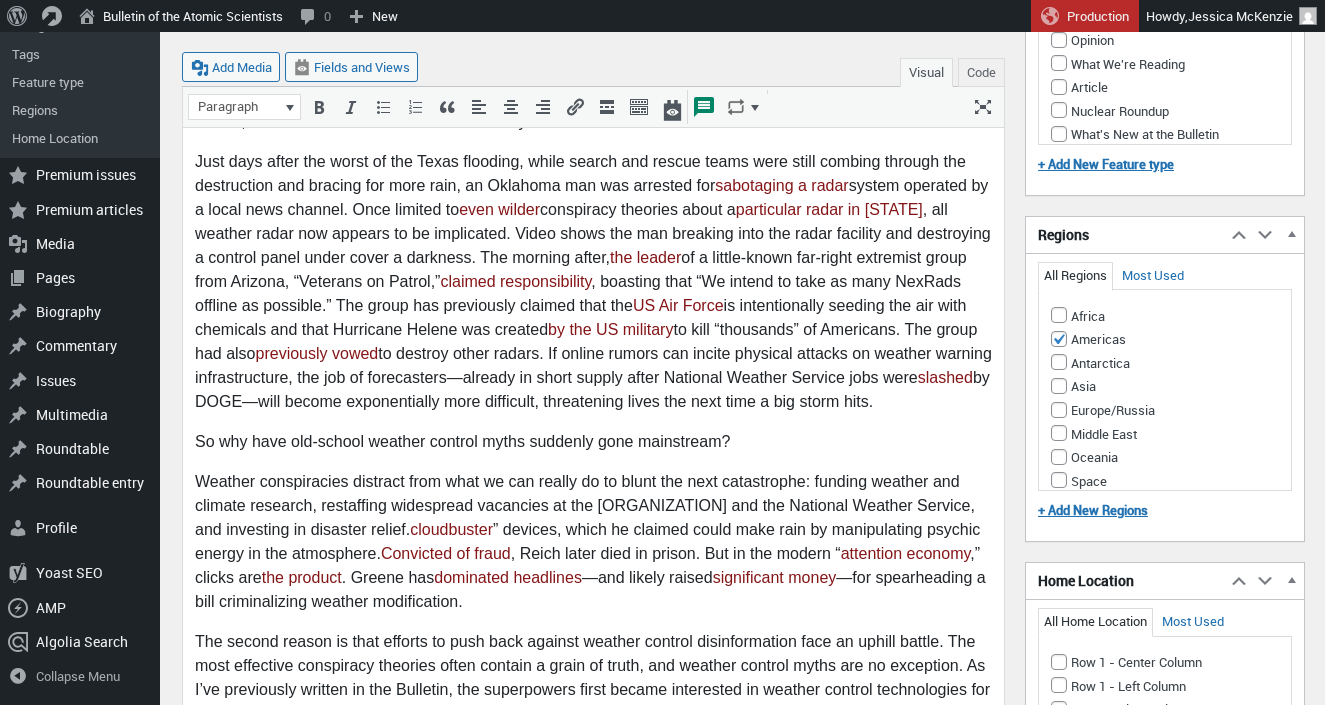 scroll, scrollTop: 1203, scrollLeft: 0, axis: vertical 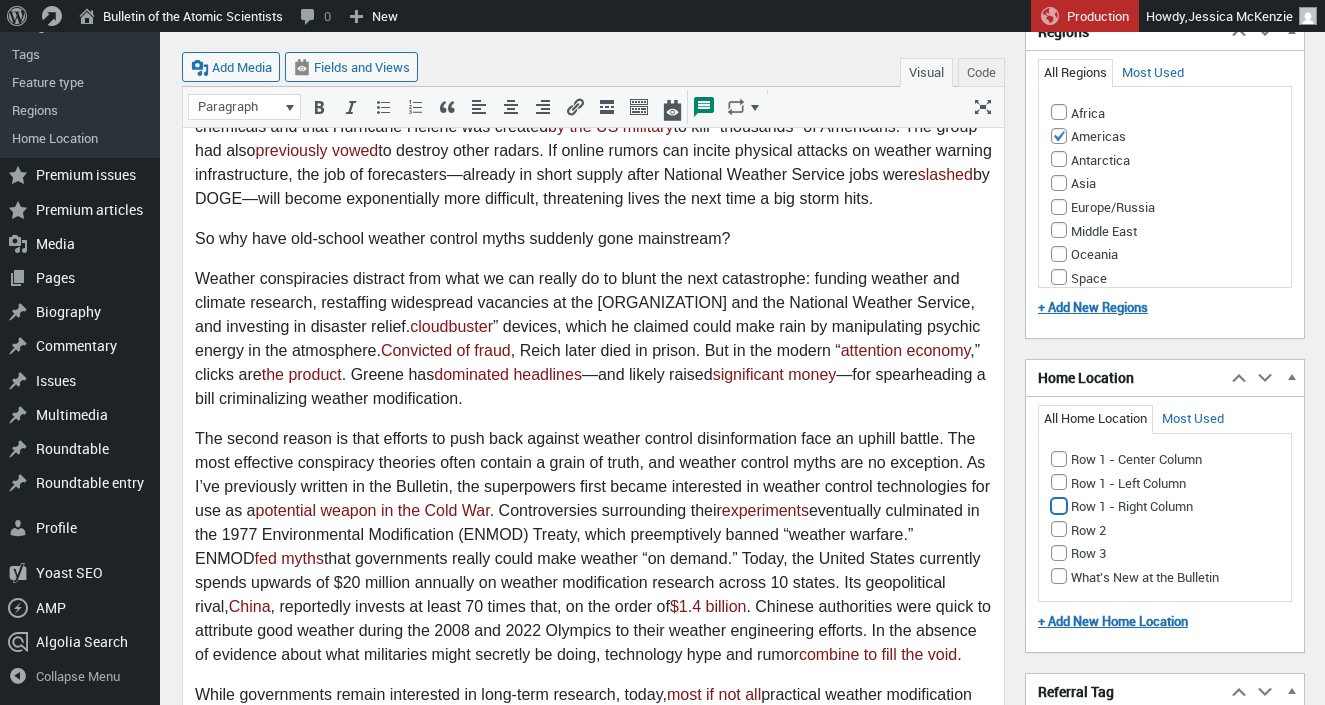 click on "Row 1 - Right Column" at bounding box center (1059, 506) 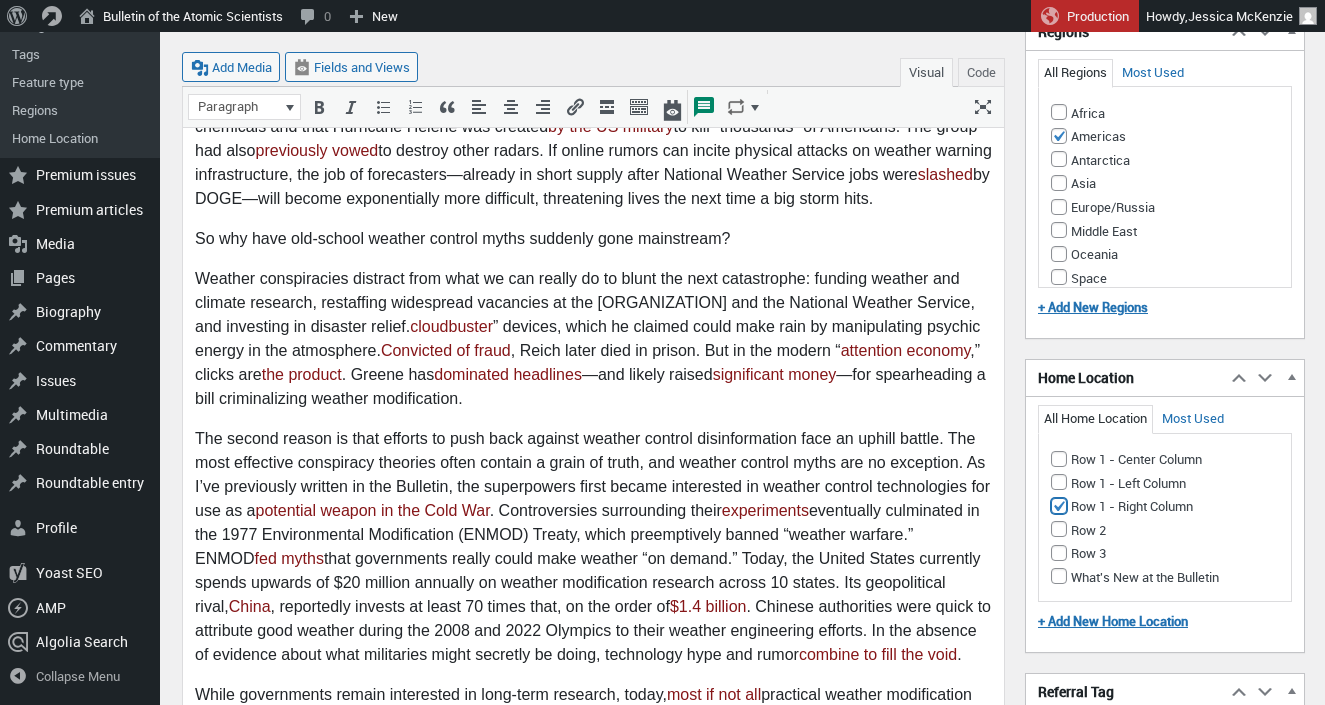 checkbox on "true" 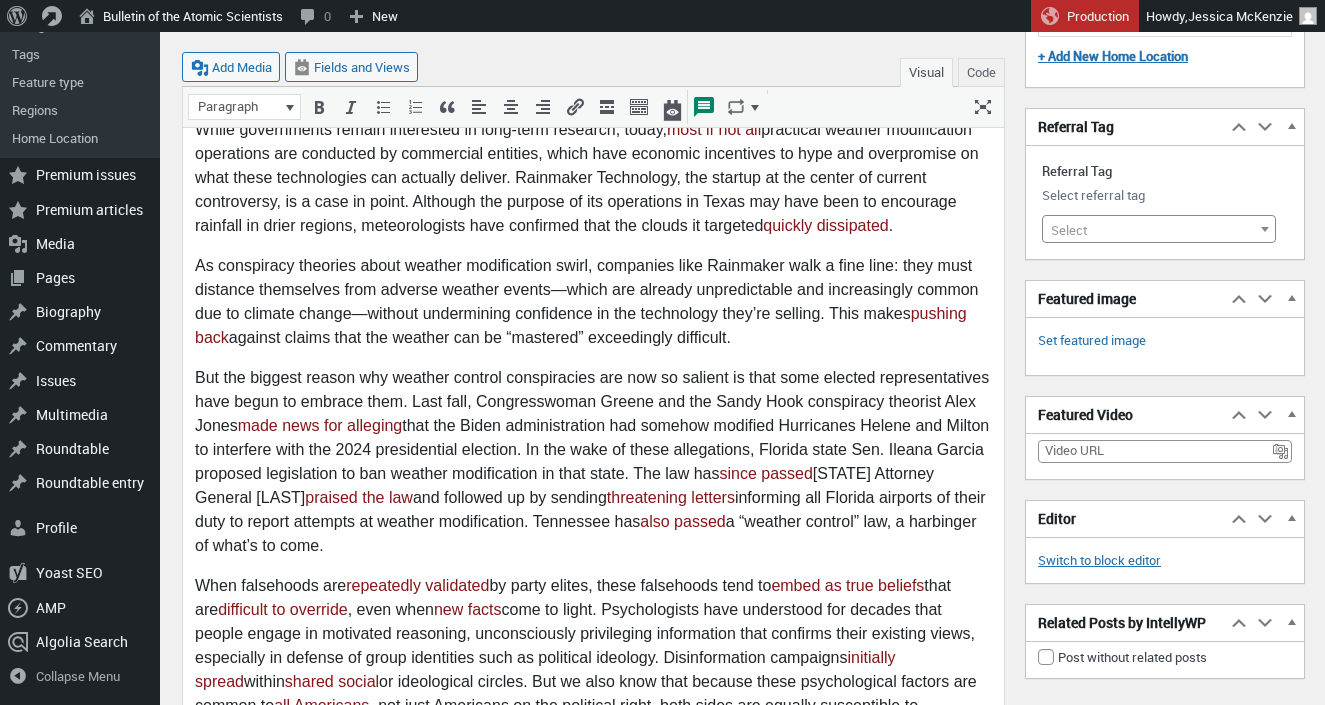 scroll, scrollTop: 1968, scrollLeft: 0, axis: vertical 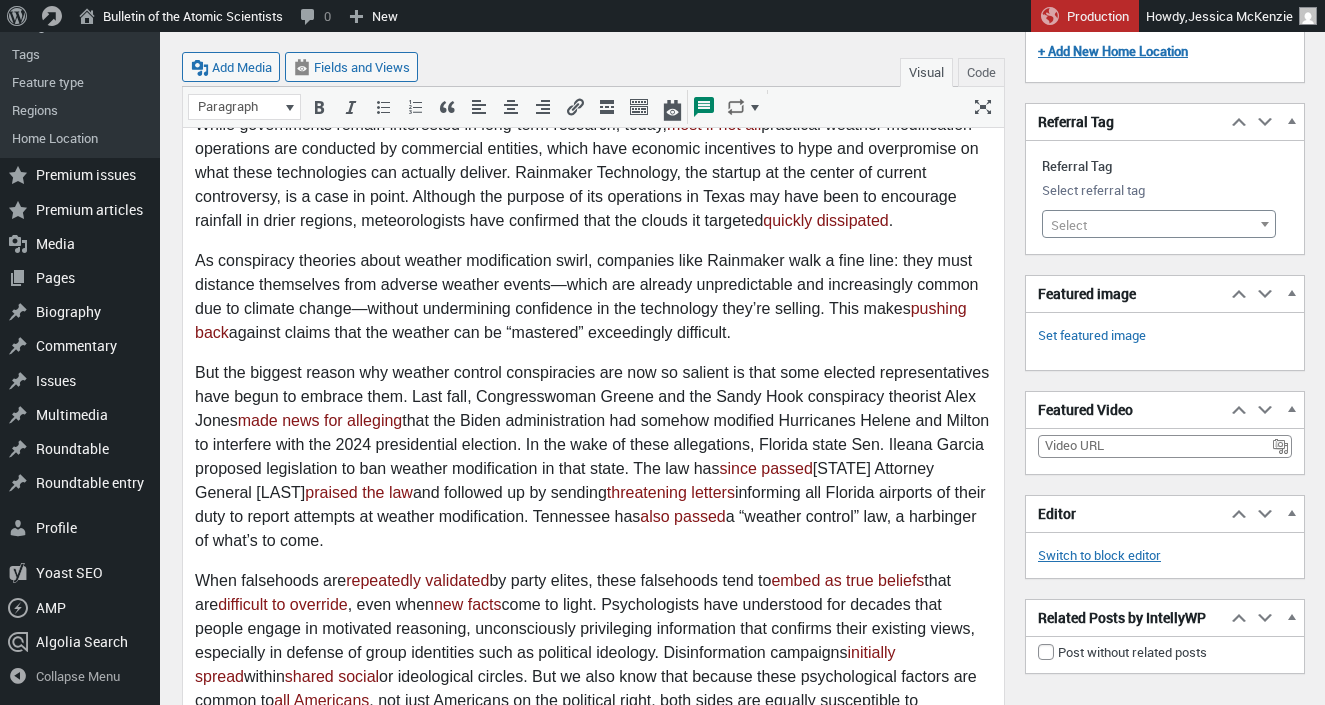 click on "As conspiracy theories about weather modification swirl, companies like Rainmaker walk a fine line: they must distance themselves from adverse weather events—which are already unpredictable and increasingly common due to climate change—without undermining confidence in the technology they’re selling. This makes  pushing back  against claims that the weather can be “mastered” exceedingly difficult." at bounding box center [593, 298] 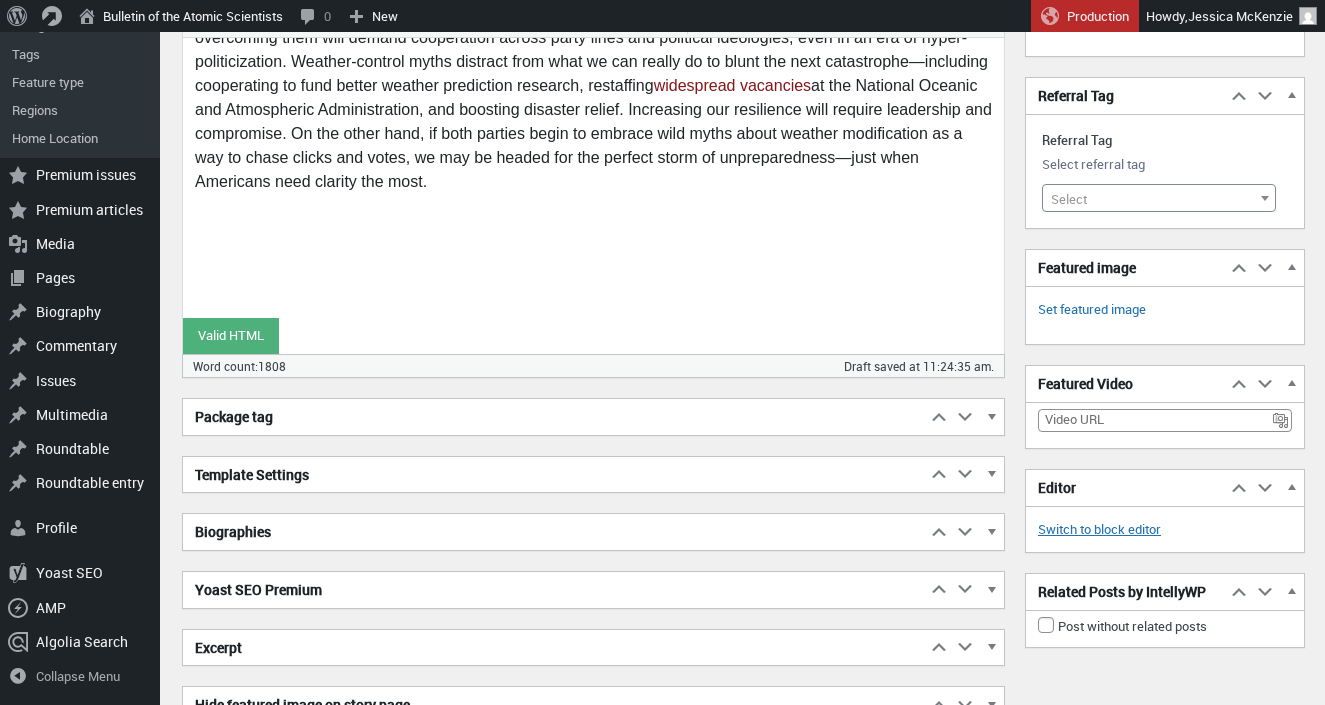 scroll, scrollTop: 3139, scrollLeft: 0, axis: vertical 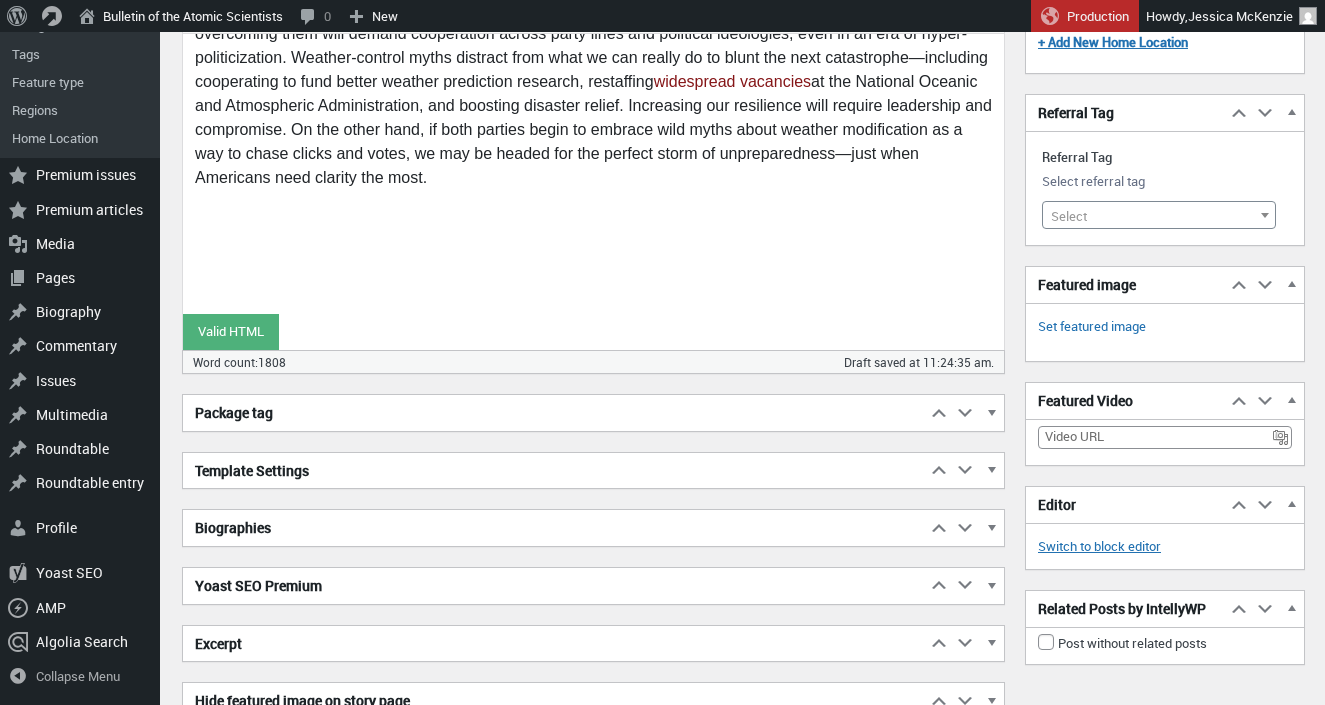 click on "Biographies" at bounding box center [554, 528] 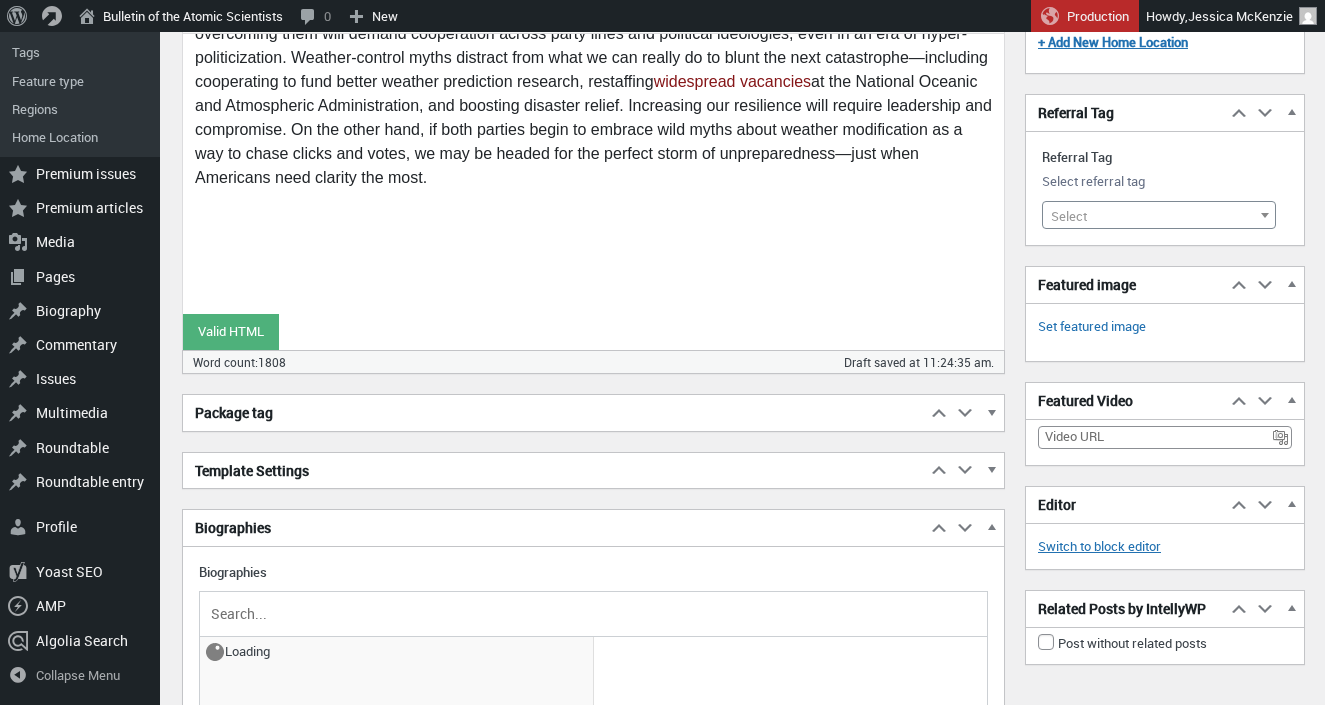 click at bounding box center (593, 614) 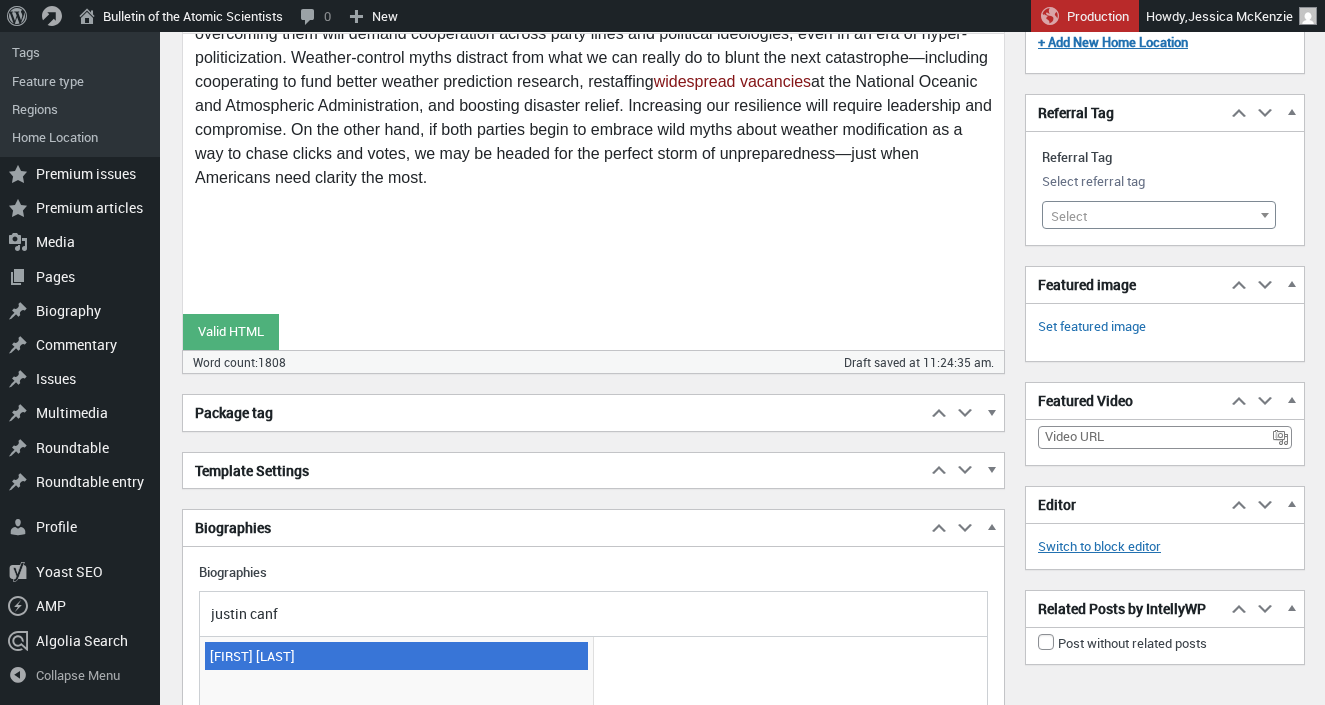 type on "justin canf" 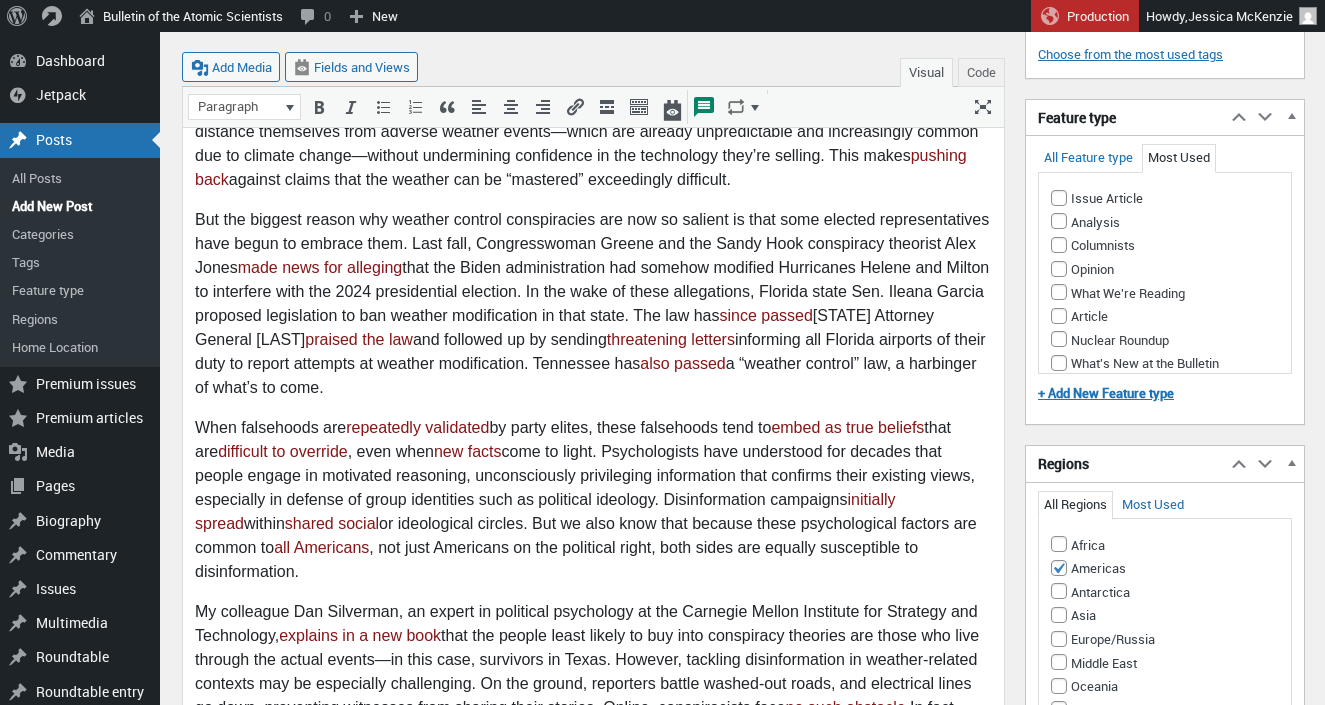 scroll, scrollTop: 2106, scrollLeft: 0, axis: vertical 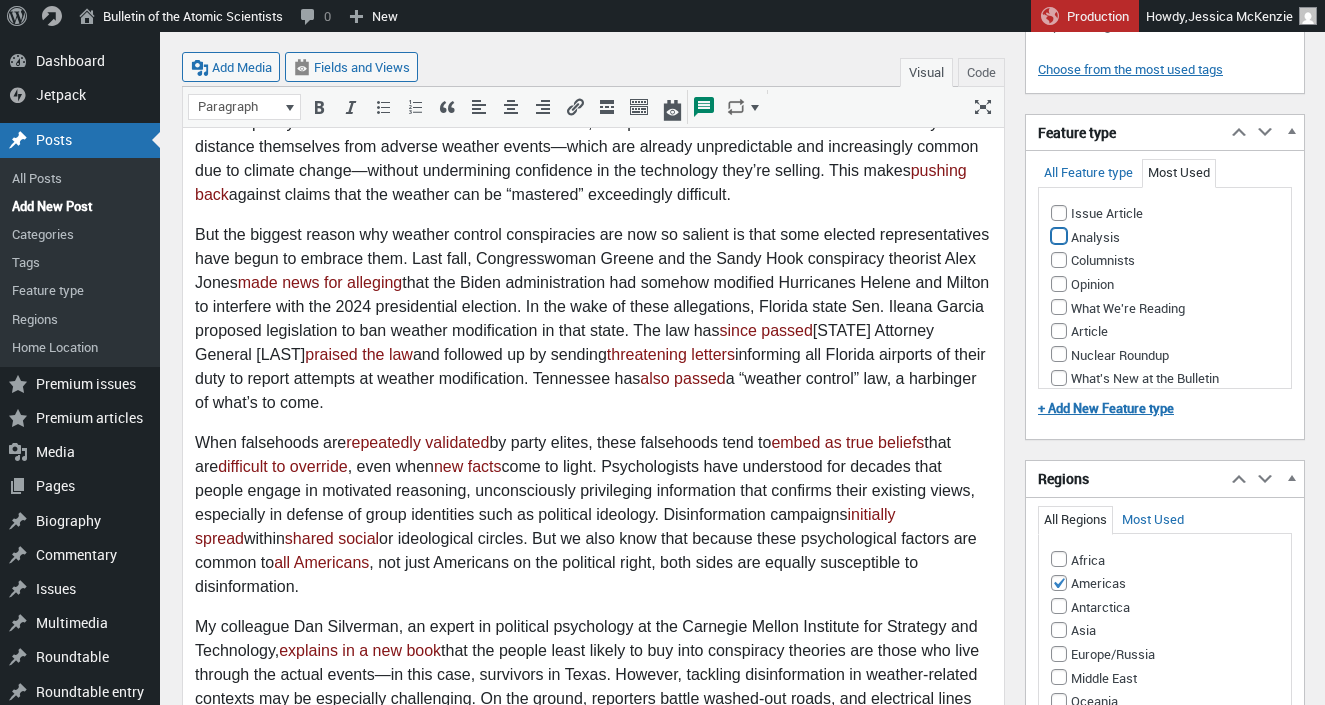 click on "Analysis" at bounding box center (1059, 236) 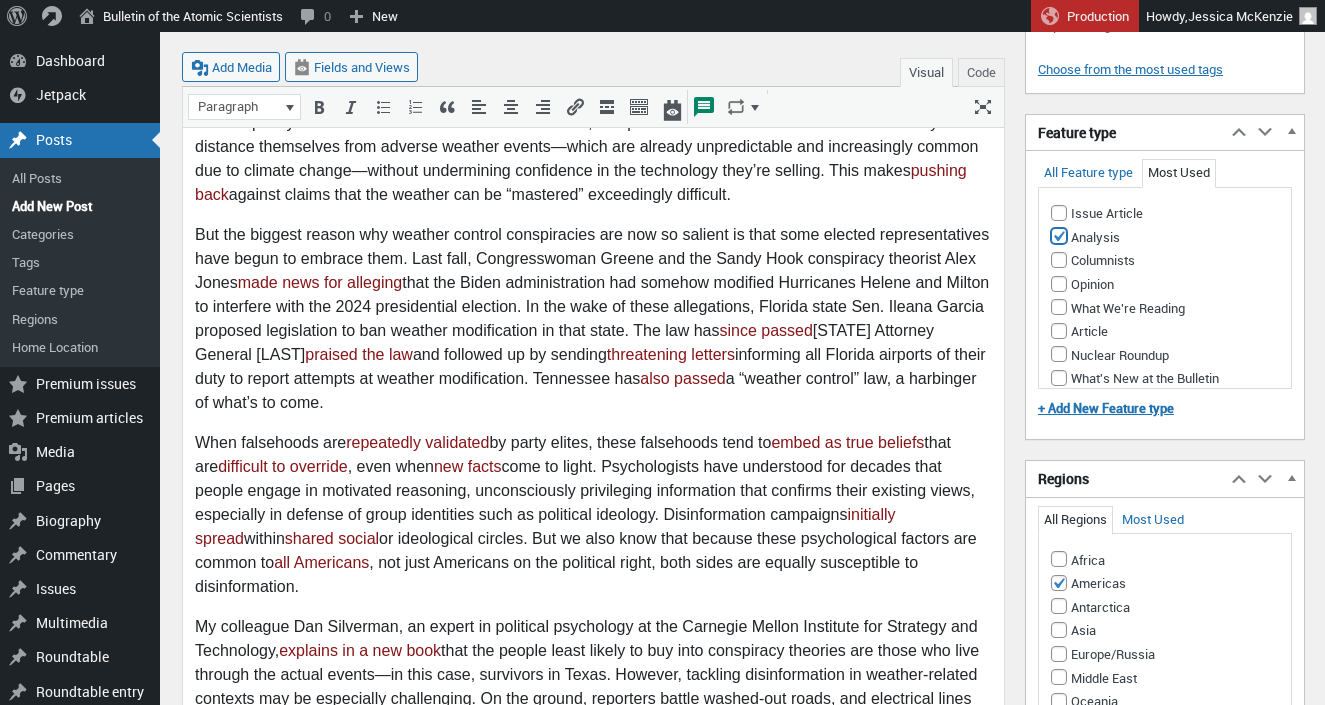 checkbox on "true" 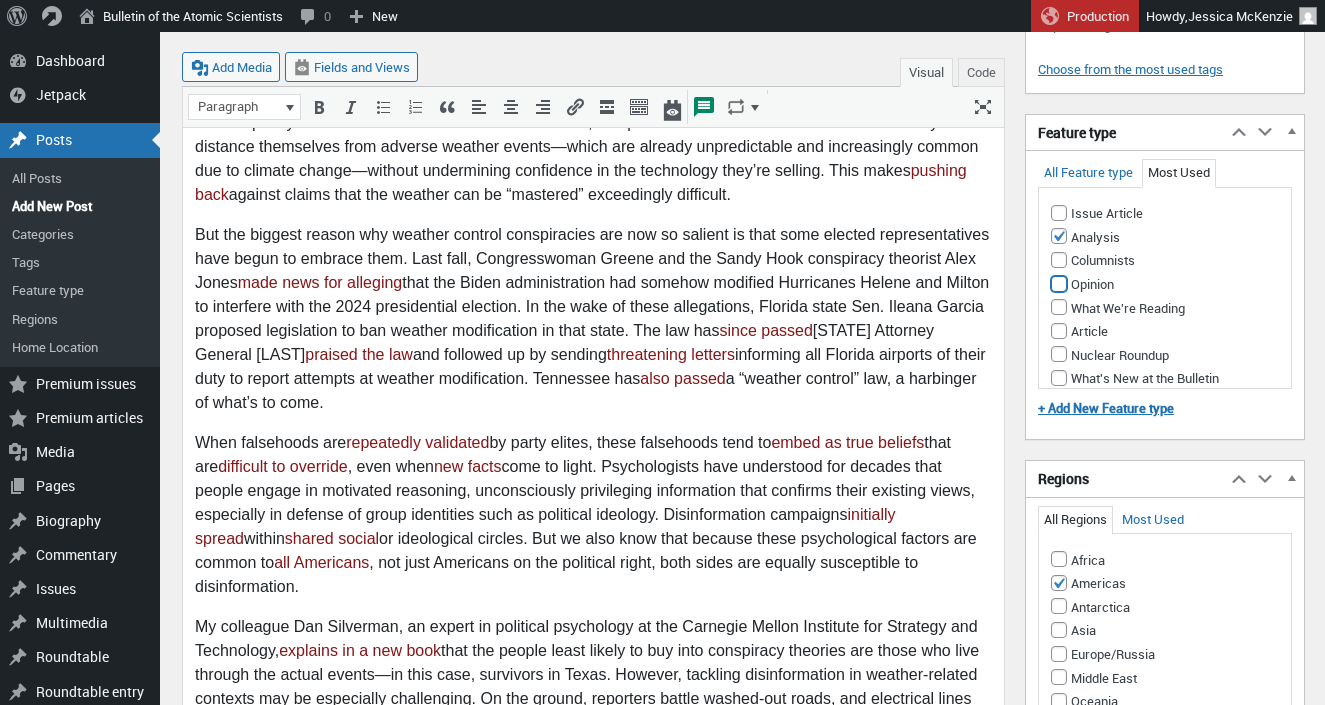click on "Opinion" at bounding box center [1059, 284] 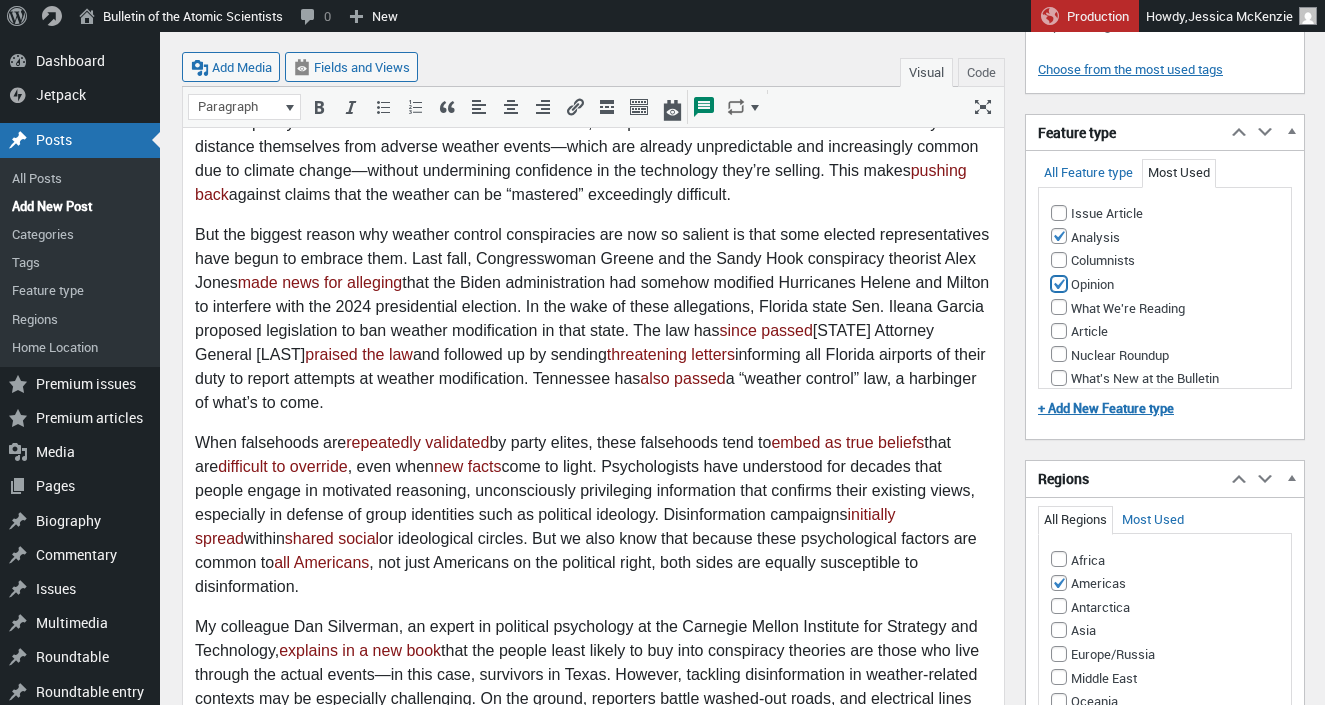 checkbox on "true" 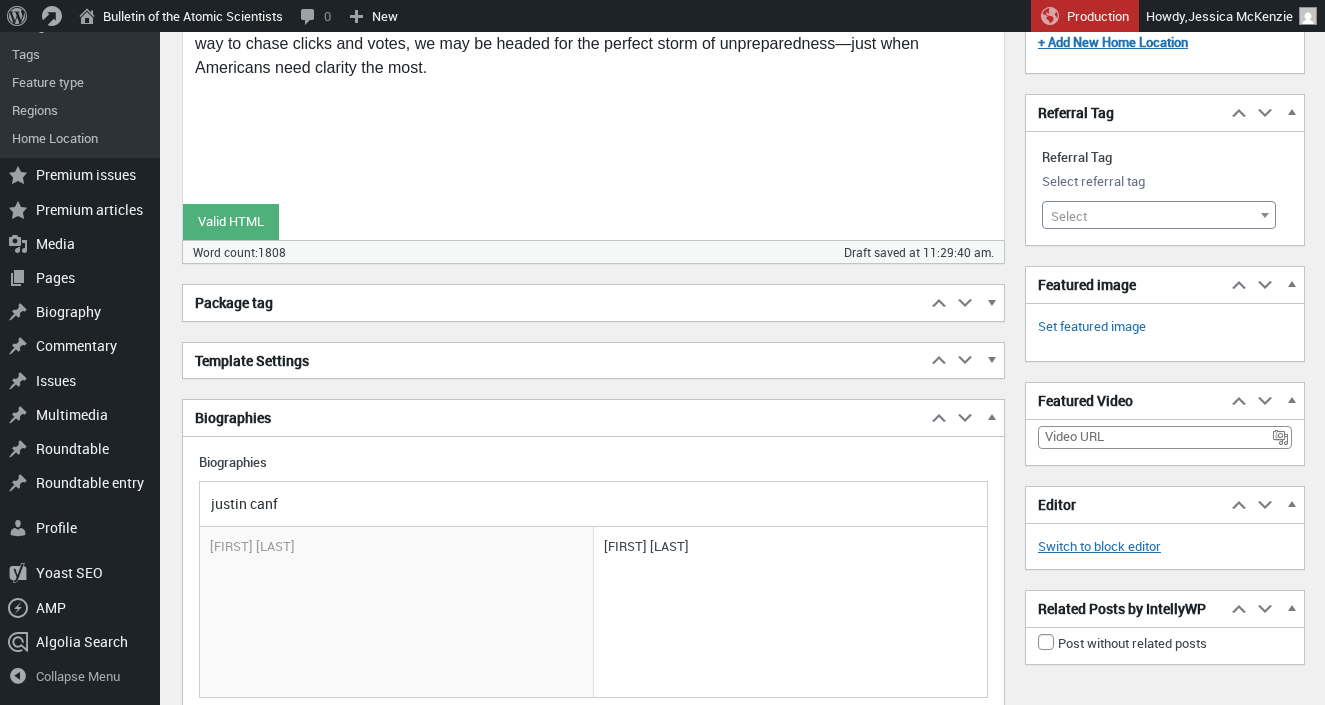 scroll, scrollTop: 3256, scrollLeft: 0, axis: vertical 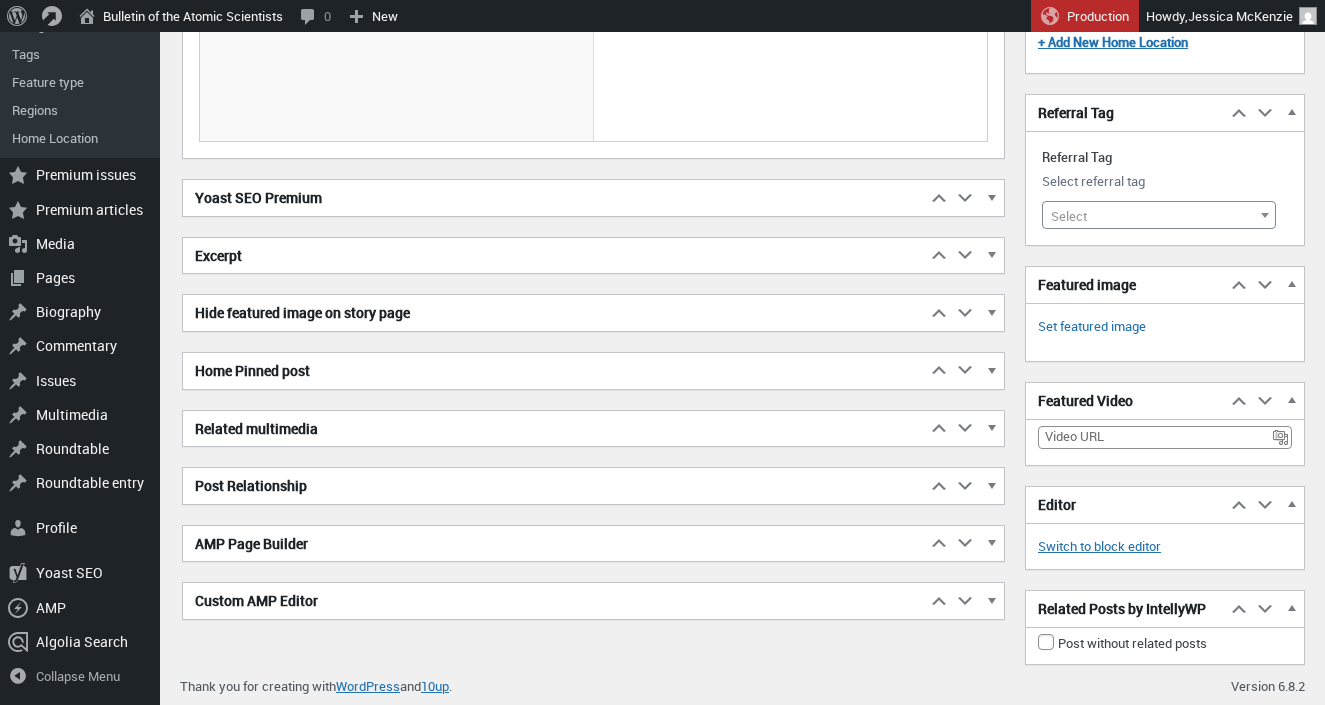 click on "Excerpt" at bounding box center [554, 256] 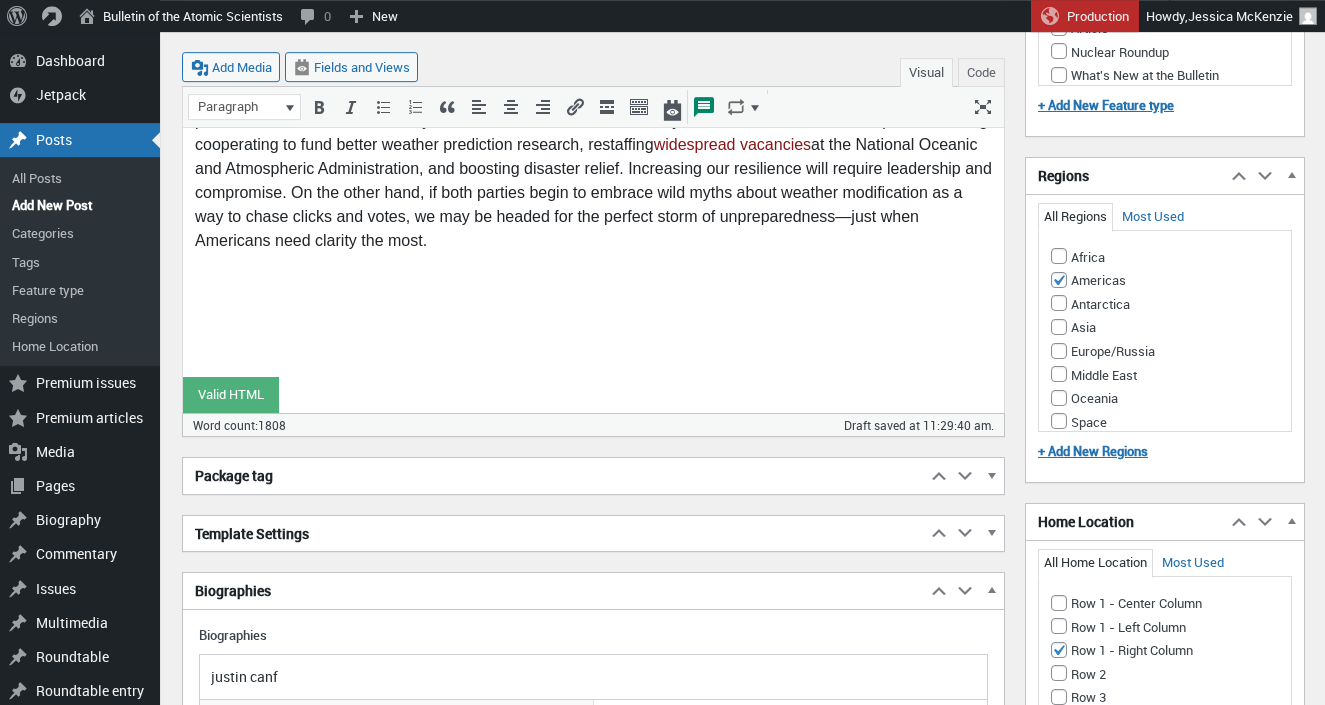 scroll, scrollTop: 2932, scrollLeft: 0, axis: vertical 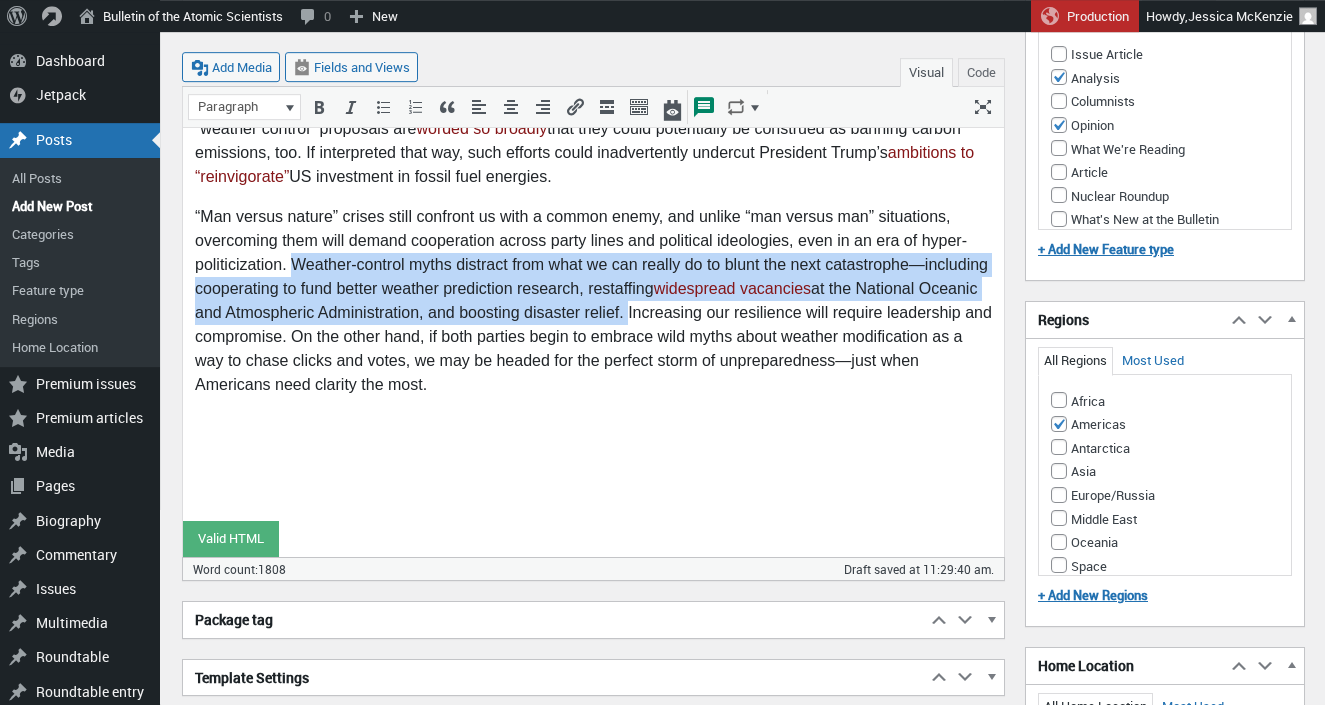 drag, startPoint x: 292, startPoint y: 335, endPoint x: 625, endPoint y: 383, distance: 336.44168 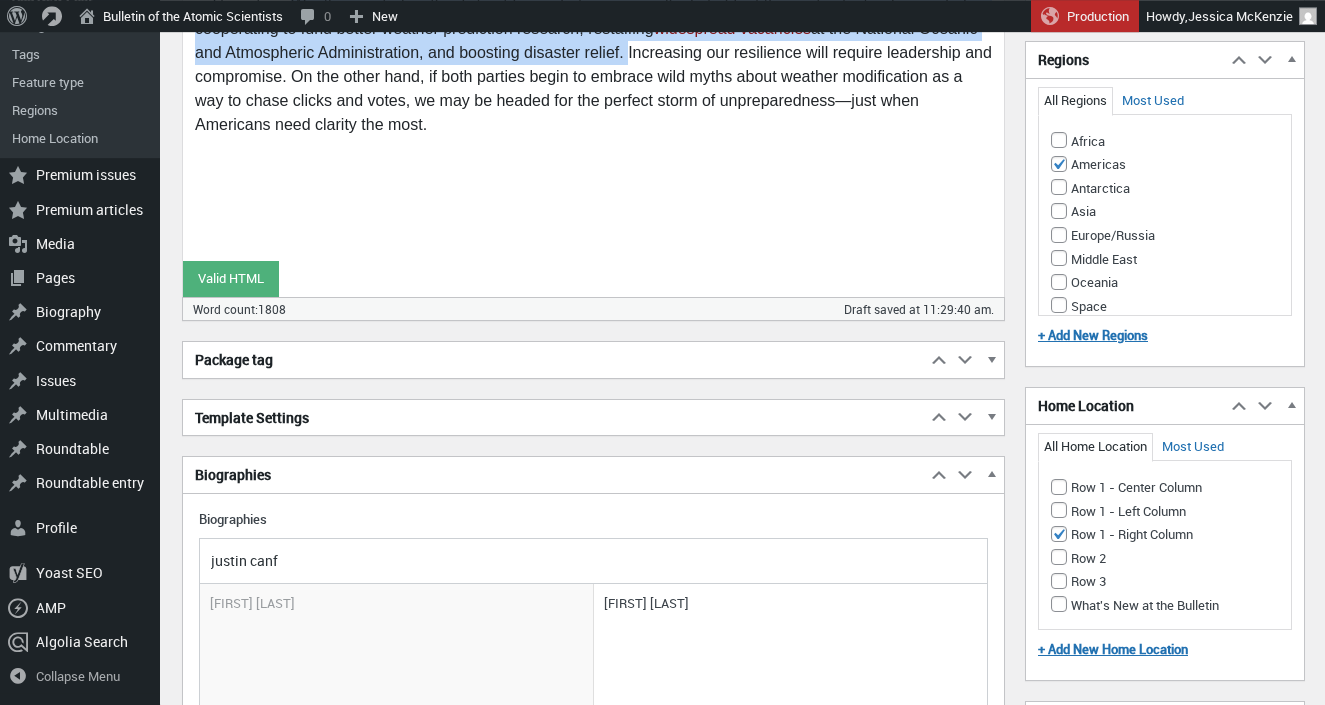 scroll, scrollTop: 3920, scrollLeft: 0, axis: vertical 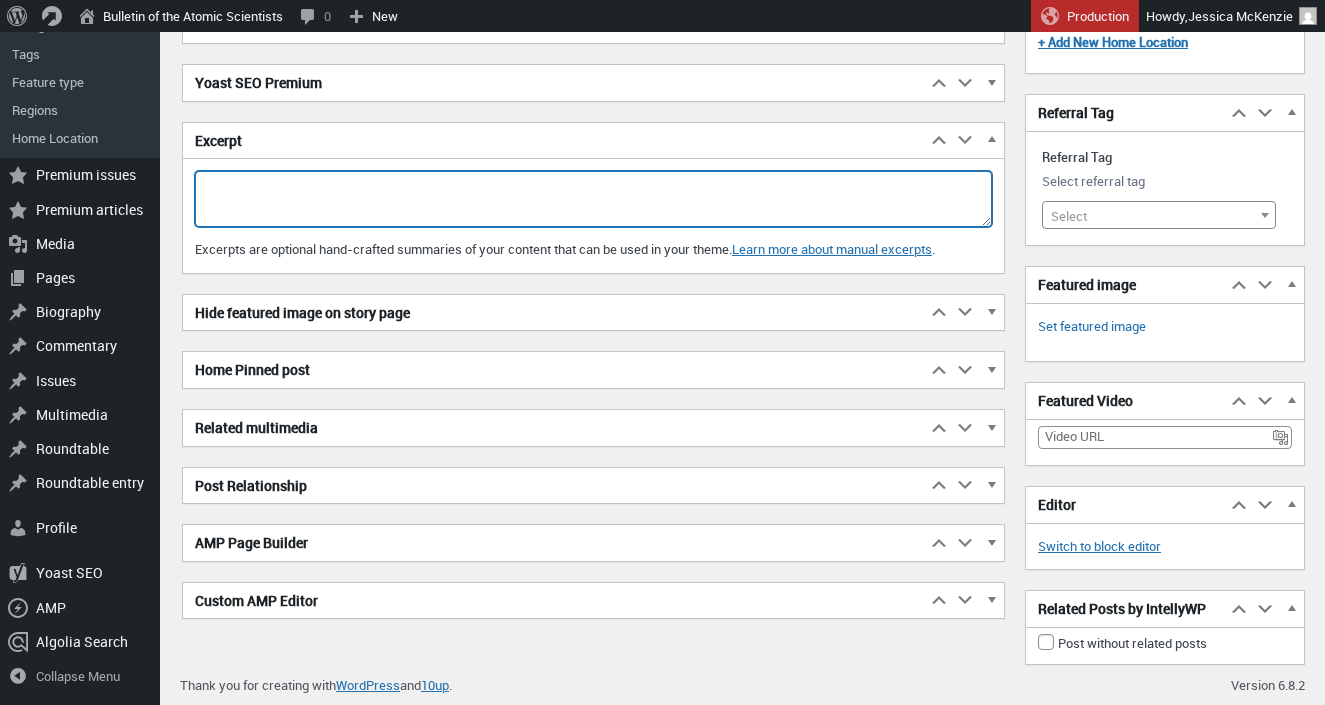 click on "Excerpt" at bounding box center (593, 199) 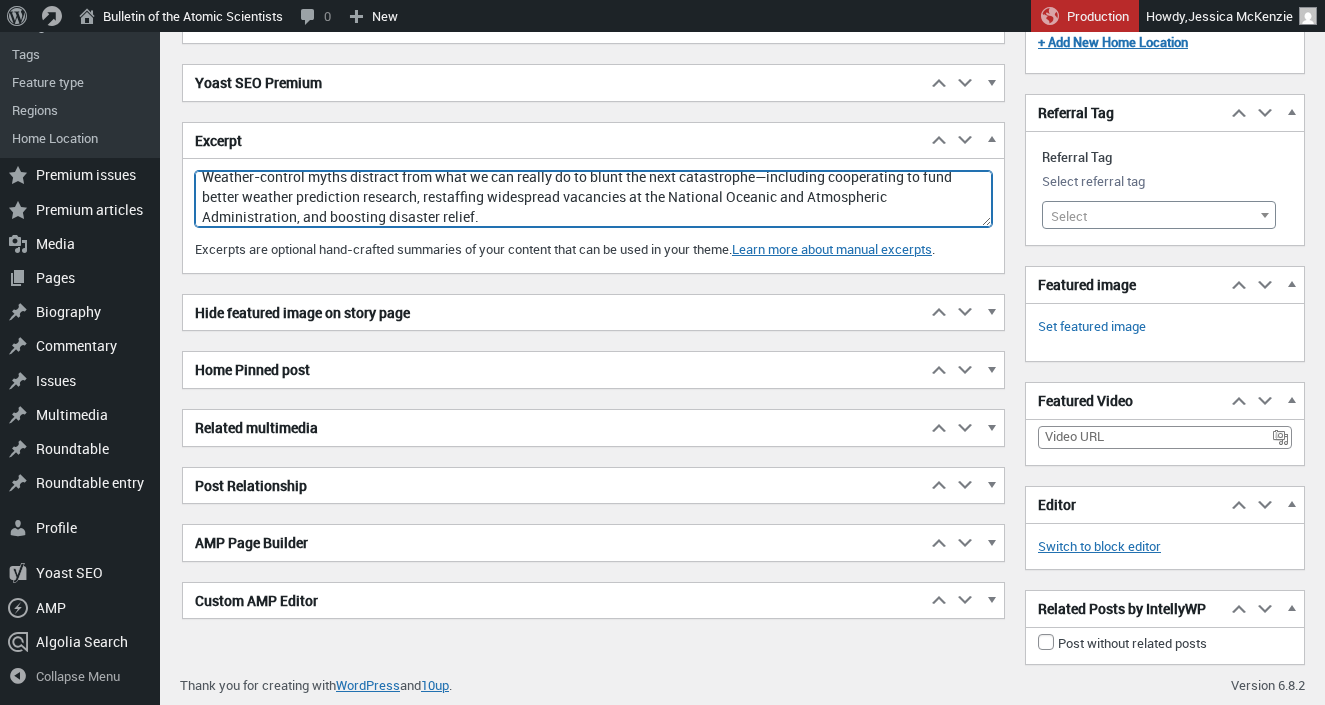 scroll, scrollTop: 0, scrollLeft: 0, axis: both 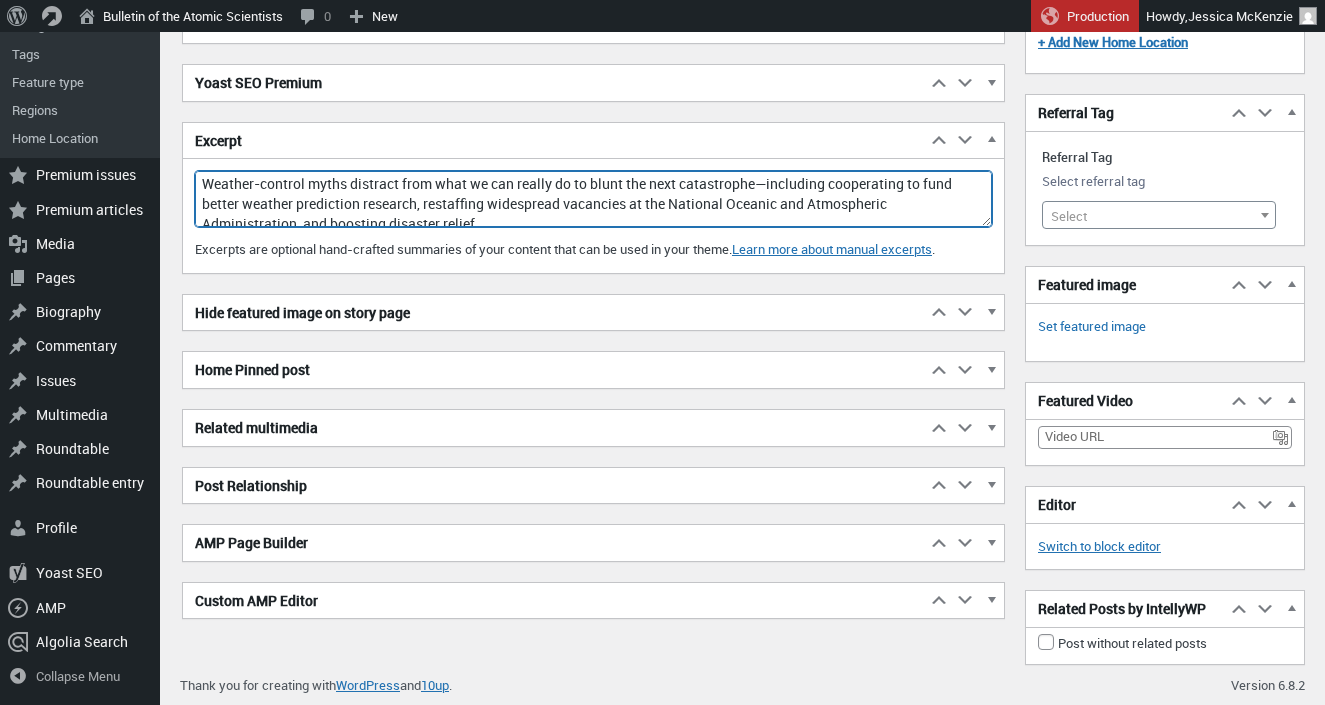 drag, startPoint x: 366, startPoint y: 204, endPoint x: 781, endPoint y: 180, distance: 415.6934 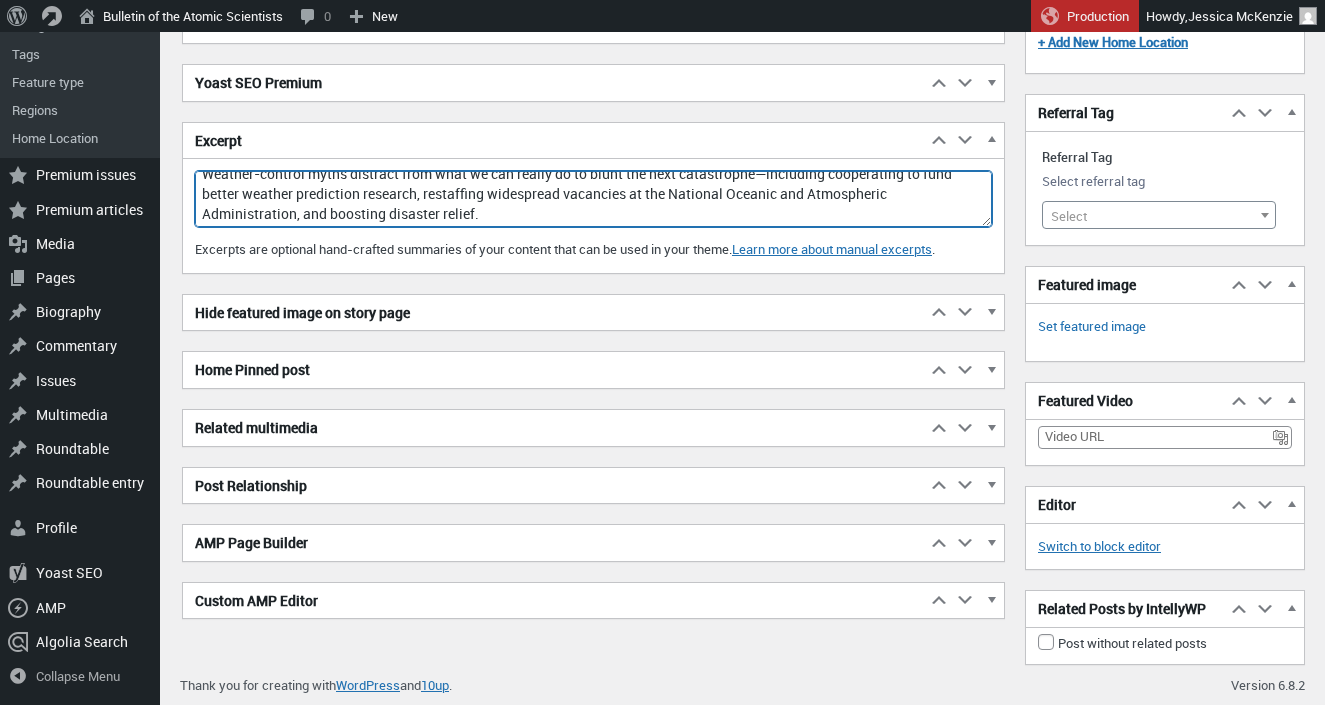 drag, startPoint x: 647, startPoint y: 197, endPoint x: 296, endPoint y: 218, distance: 351.62766 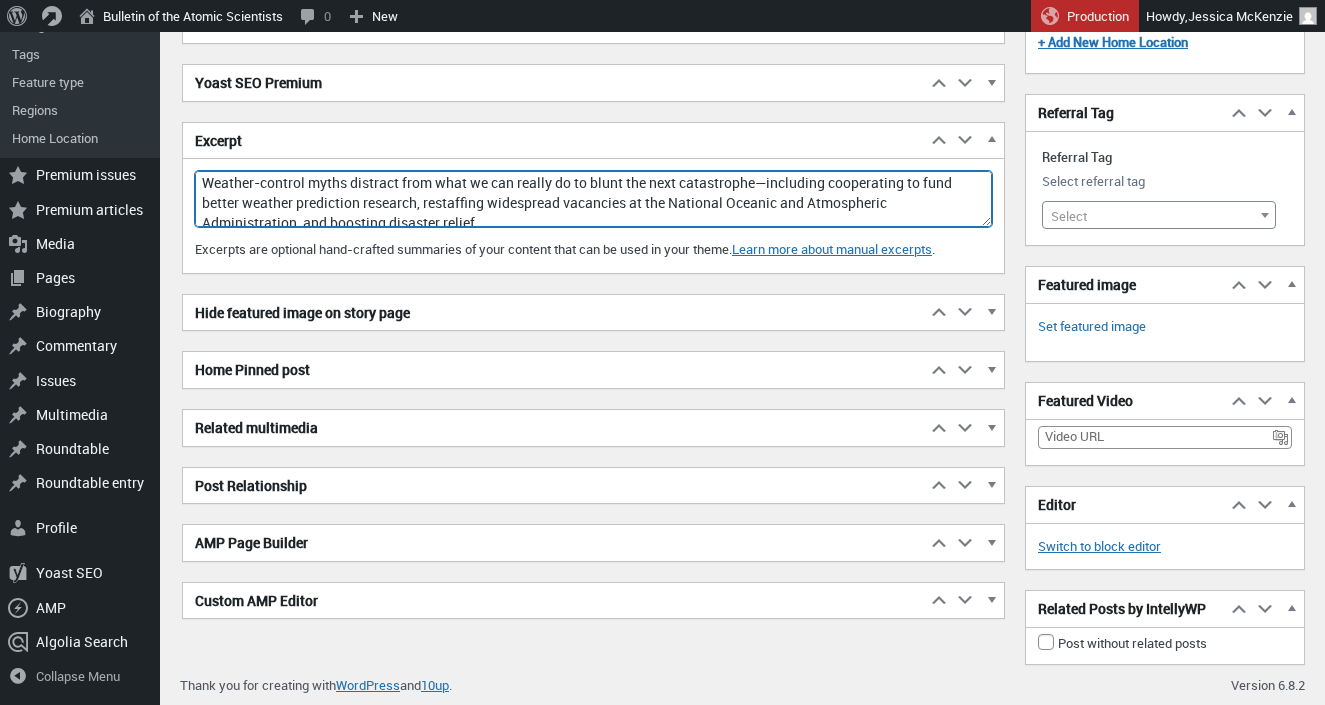scroll, scrollTop: 0, scrollLeft: 0, axis: both 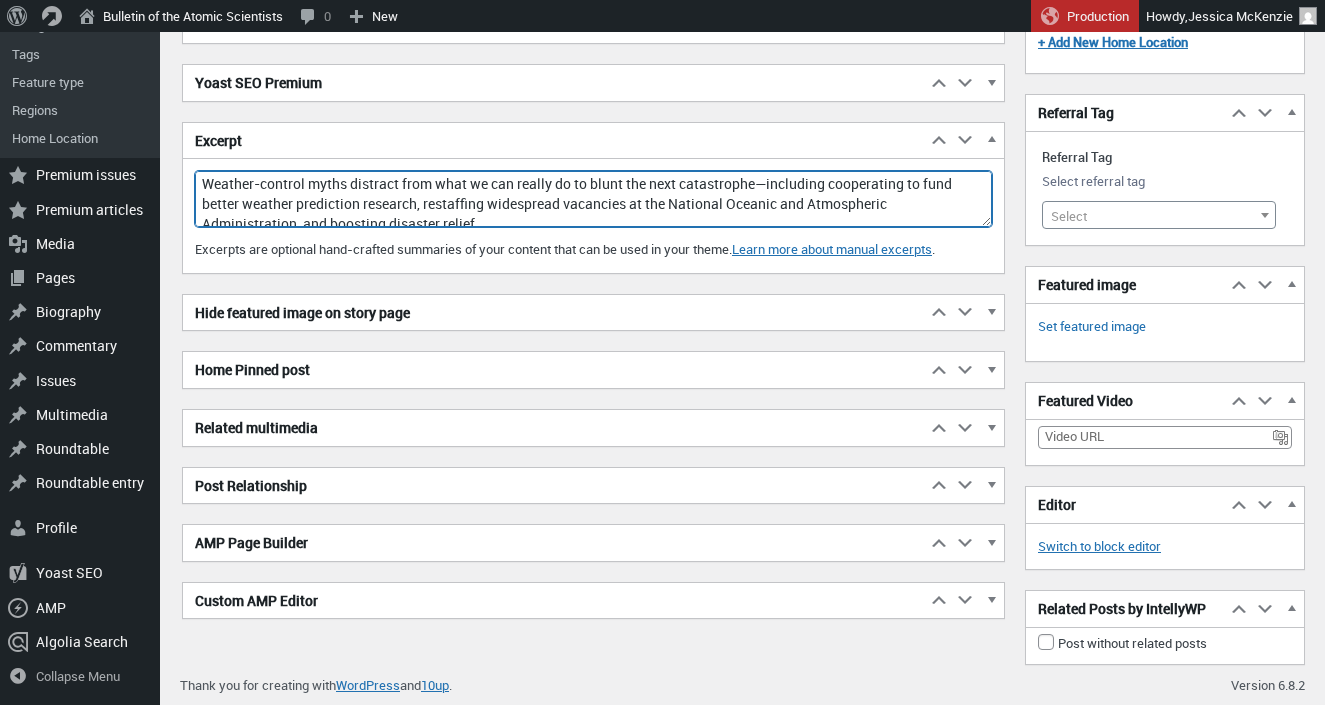 drag, startPoint x: 501, startPoint y: 214, endPoint x: 382, endPoint y: 96, distance: 167.5858 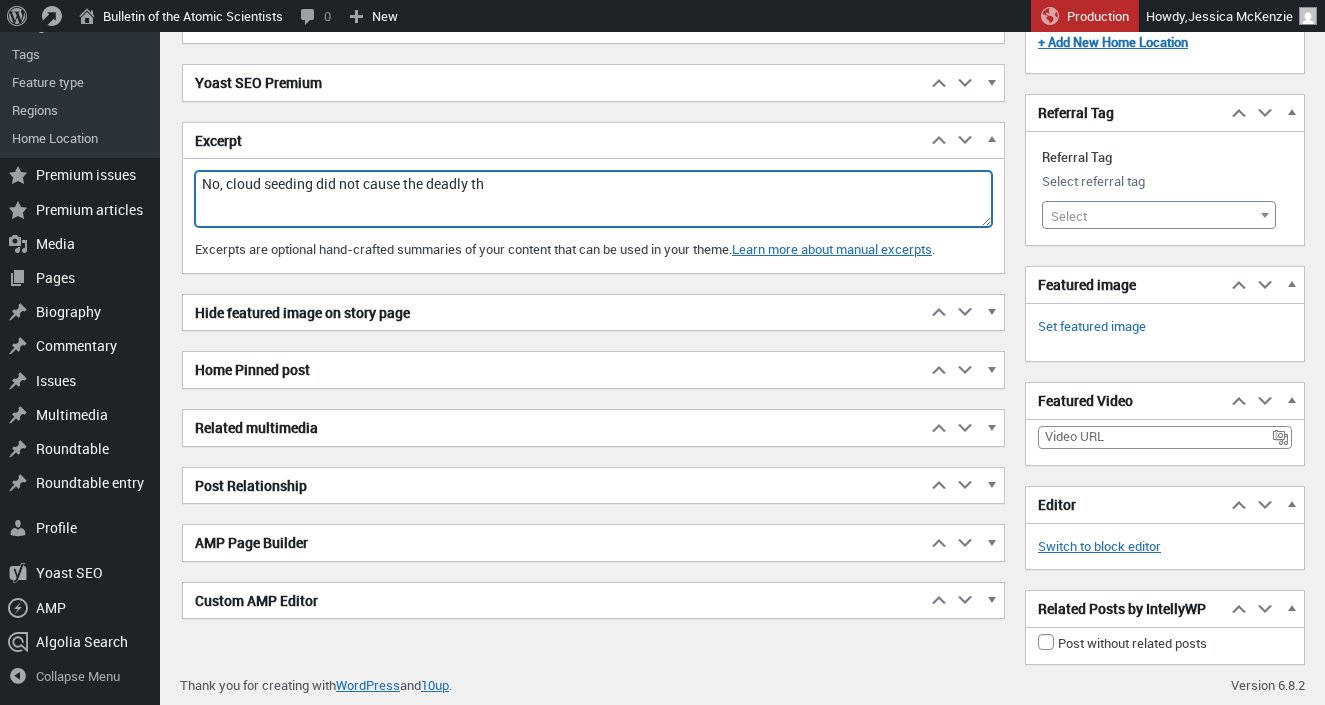 drag, startPoint x: 507, startPoint y: 193, endPoint x: 323, endPoint y: 188, distance: 184.06792 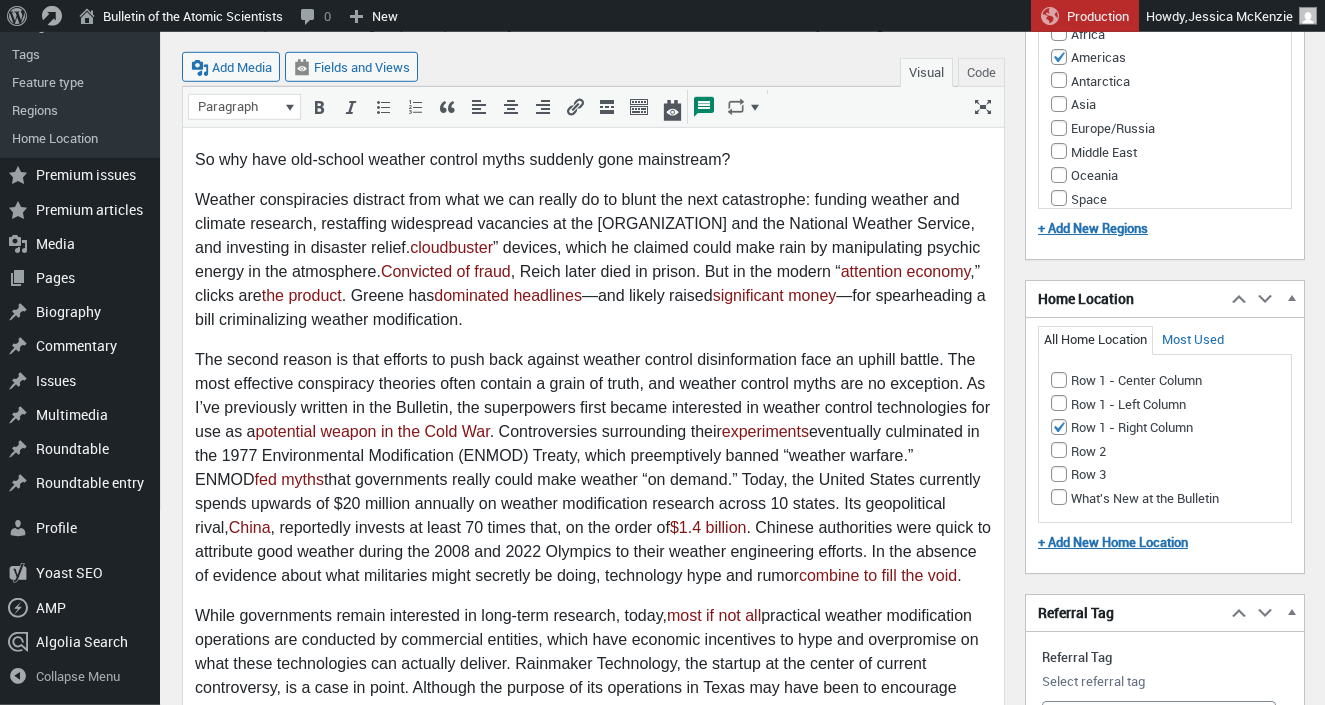 scroll, scrollTop: 1484, scrollLeft: 0, axis: vertical 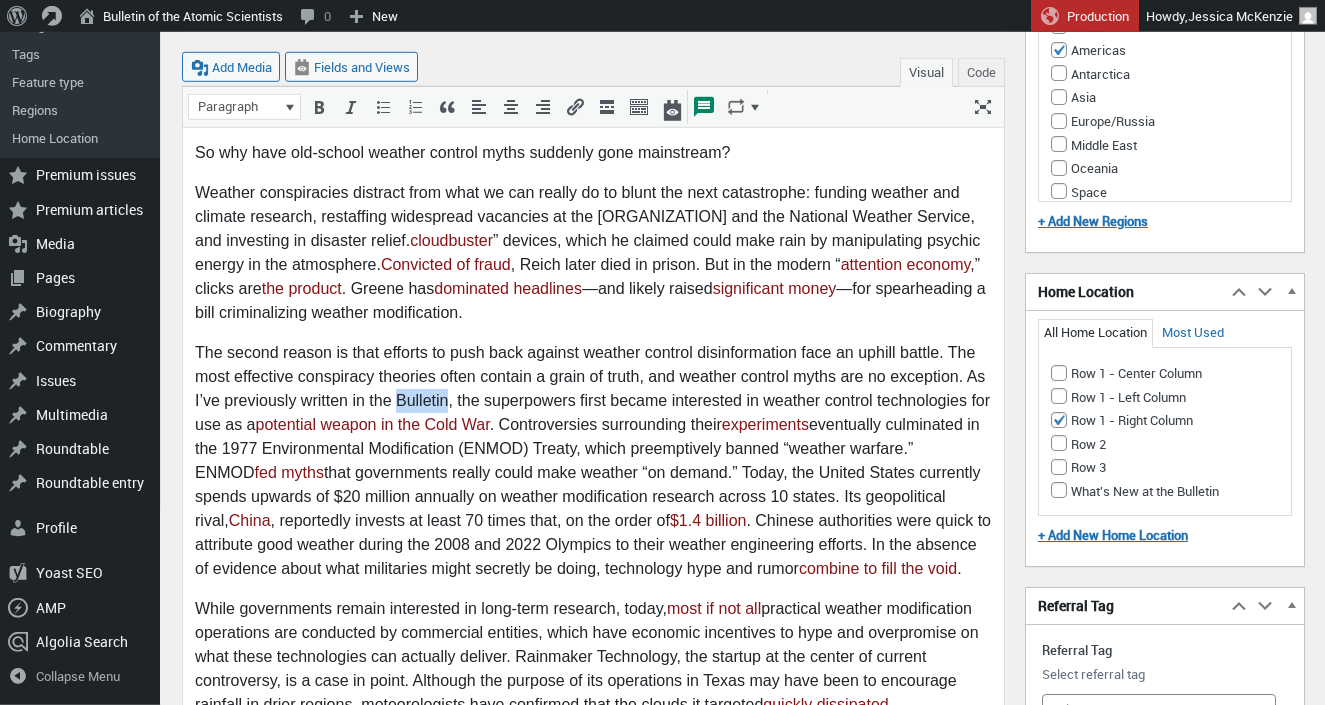 drag, startPoint x: 397, startPoint y: 472, endPoint x: 448, endPoint y: 469, distance: 51.088158 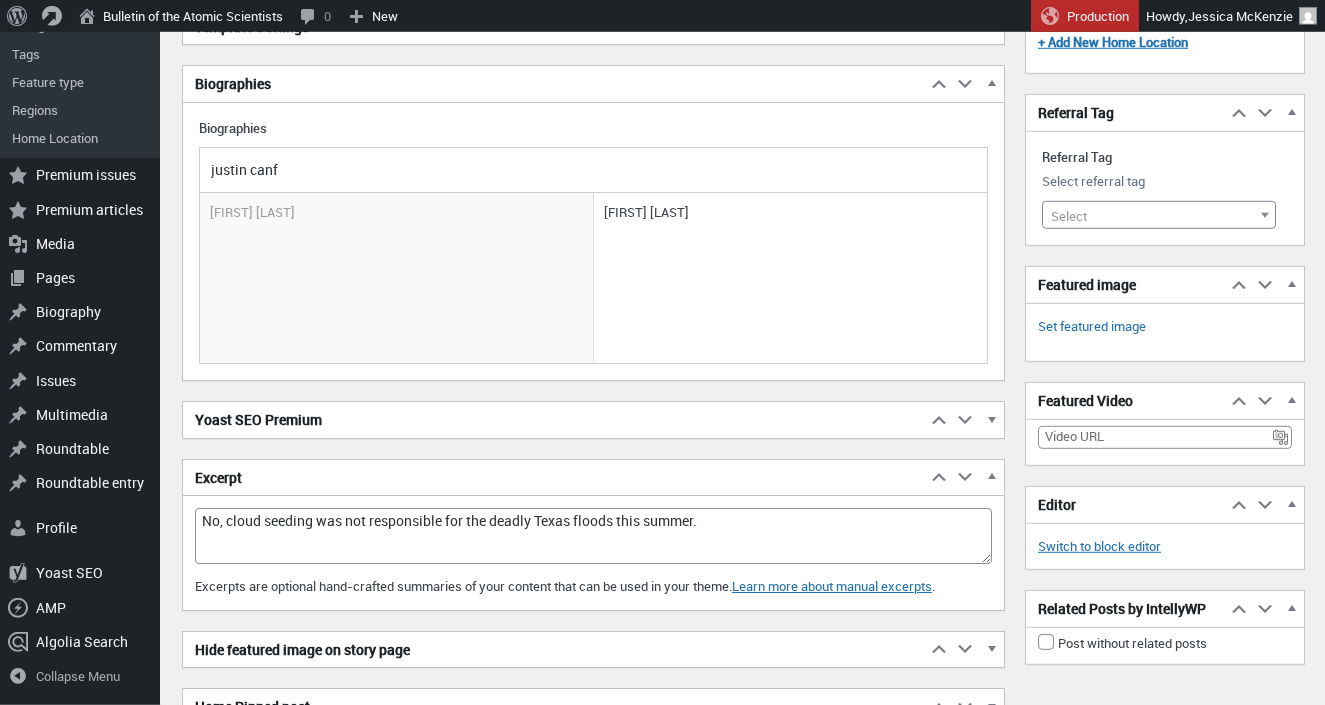 scroll, scrollTop: 3592, scrollLeft: 0, axis: vertical 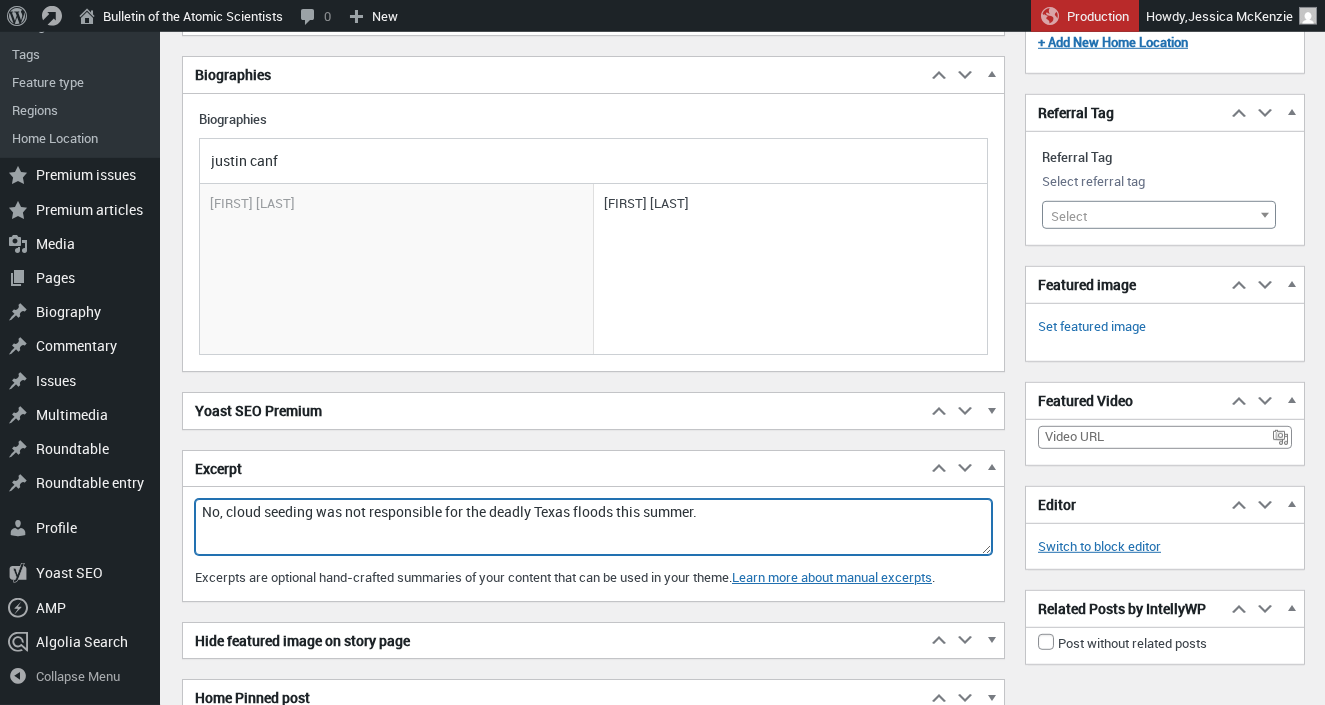 click on "No, cloud seeding was not responsible for the deadly Texas floods this summer." at bounding box center [593, 527] 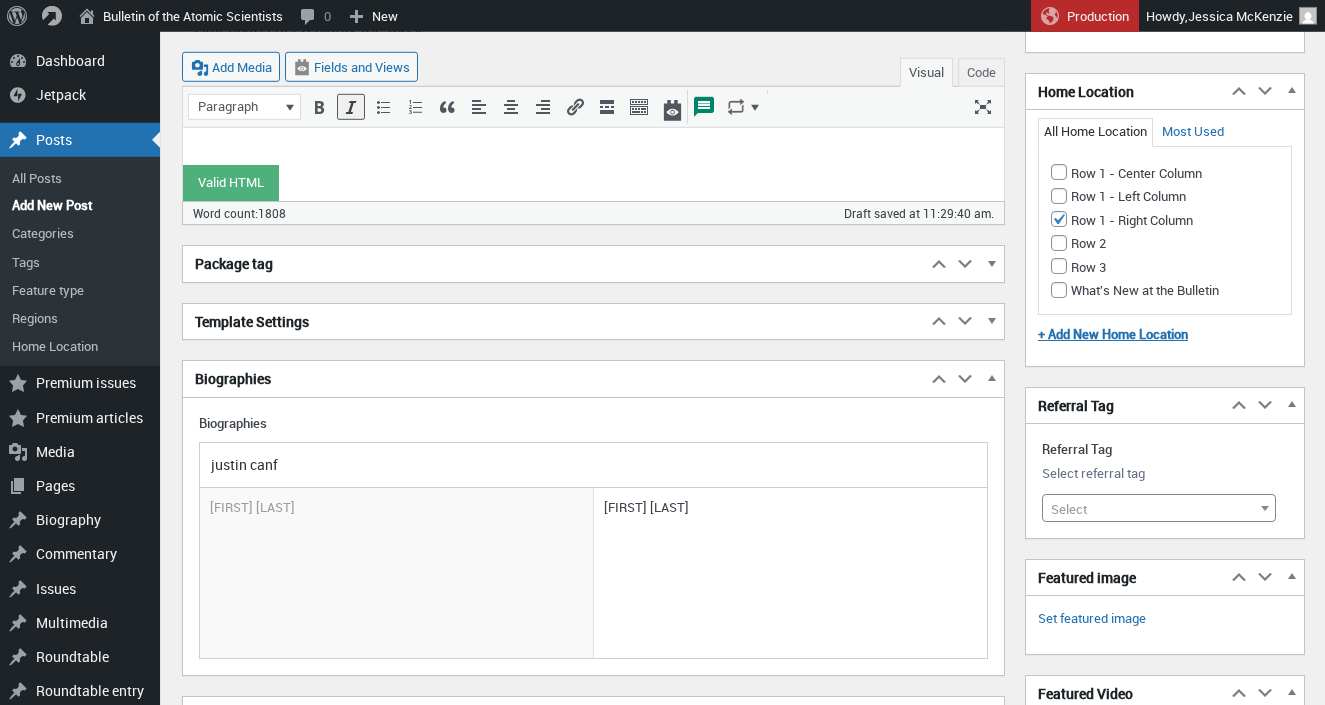 scroll, scrollTop: 2890, scrollLeft: 0, axis: vertical 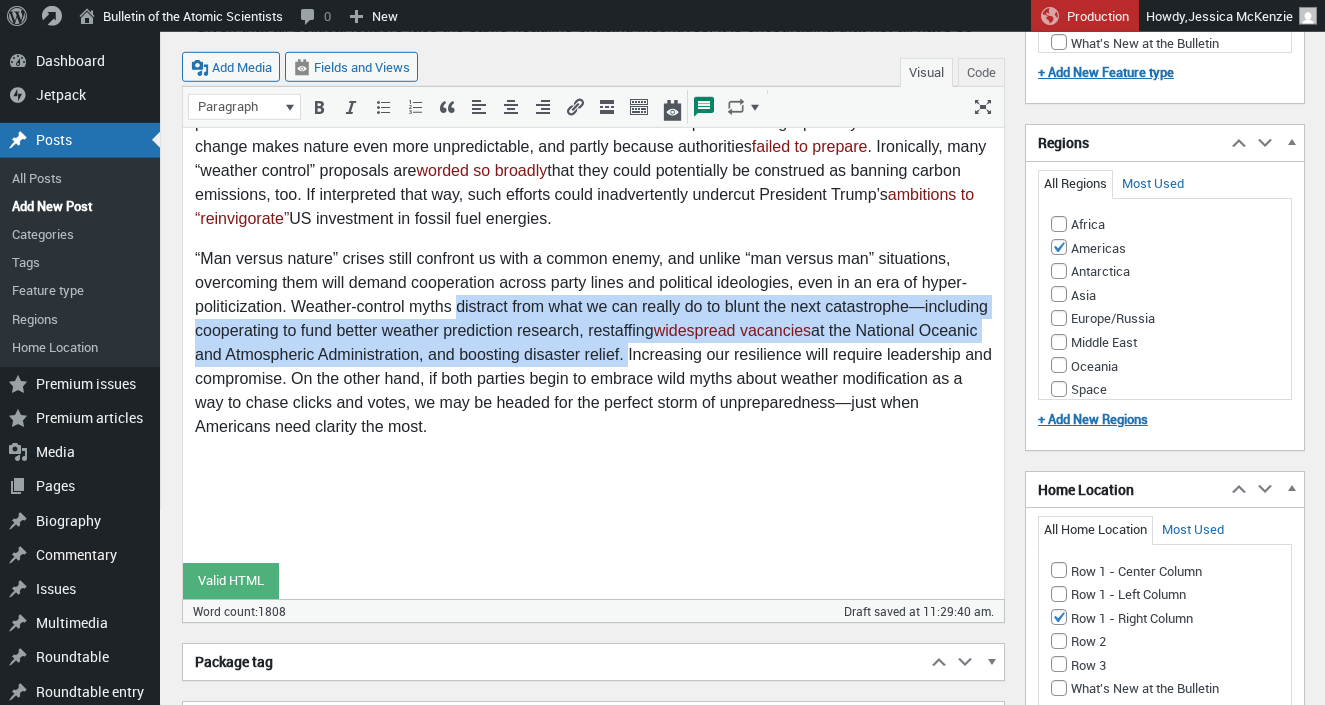 drag, startPoint x: 457, startPoint y: 382, endPoint x: 624, endPoint y: 424, distance: 172.20047 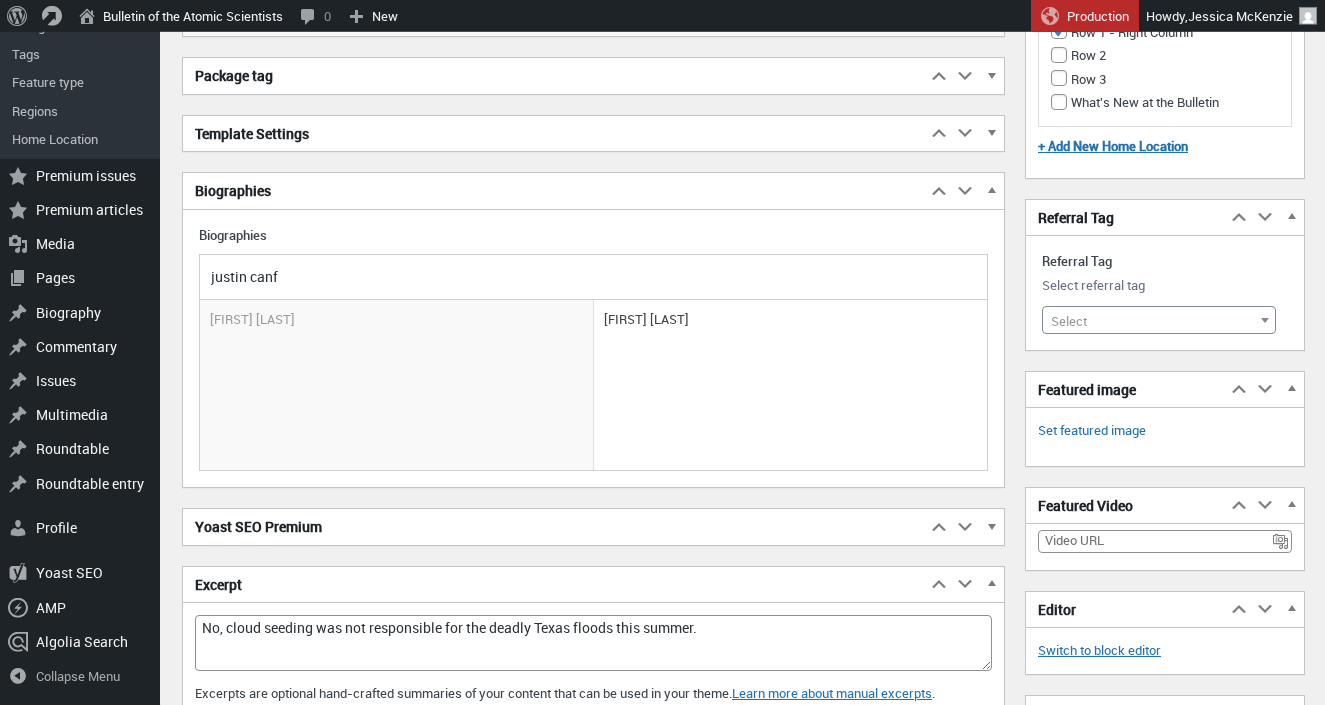 scroll, scrollTop: 3920, scrollLeft: 0, axis: vertical 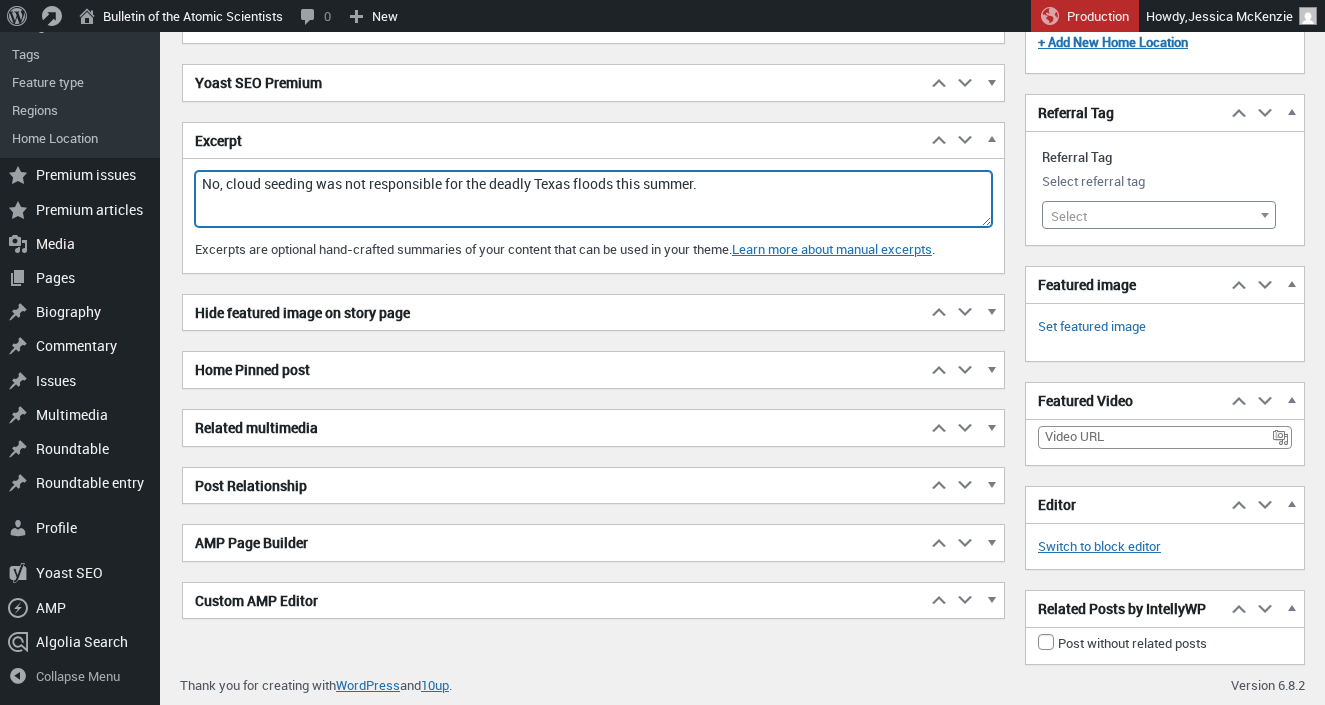 drag, startPoint x: 751, startPoint y: 191, endPoint x: 711, endPoint y: 112, distance: 88.54942 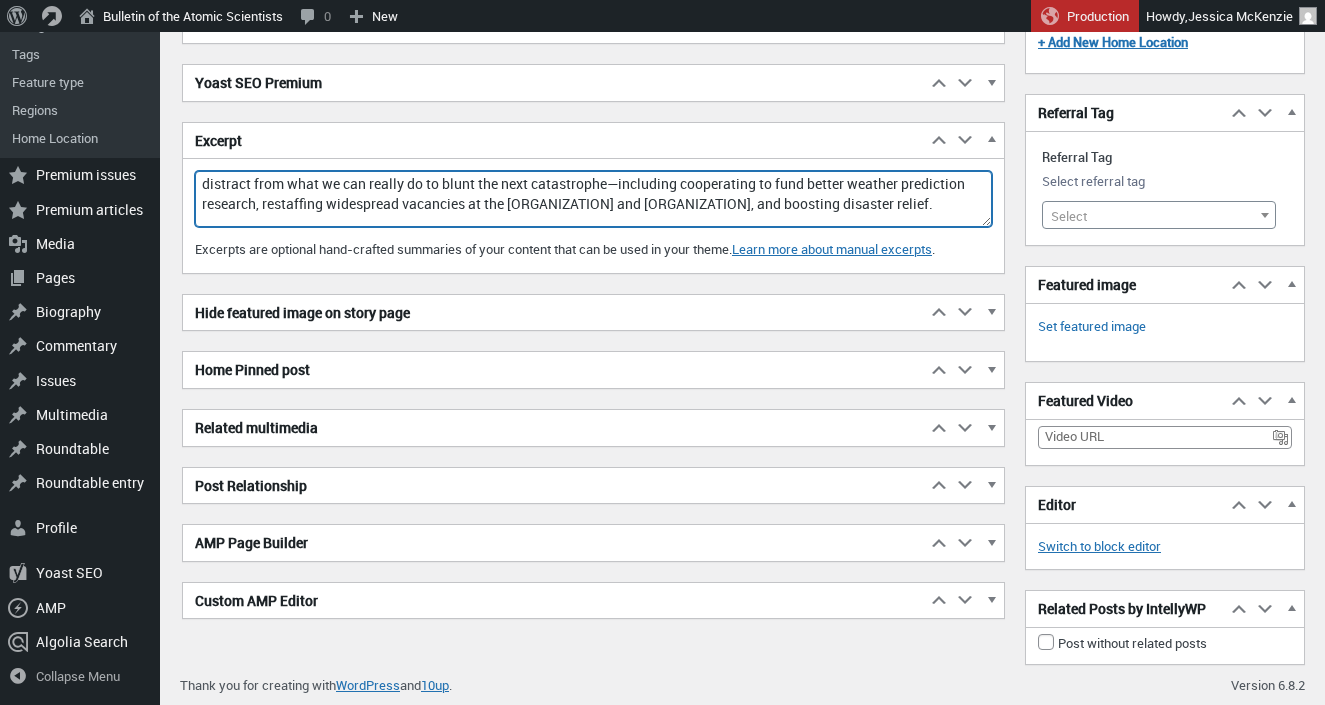 scroll, scrollTop: 7, scrollLeft: 0, axis: vertical 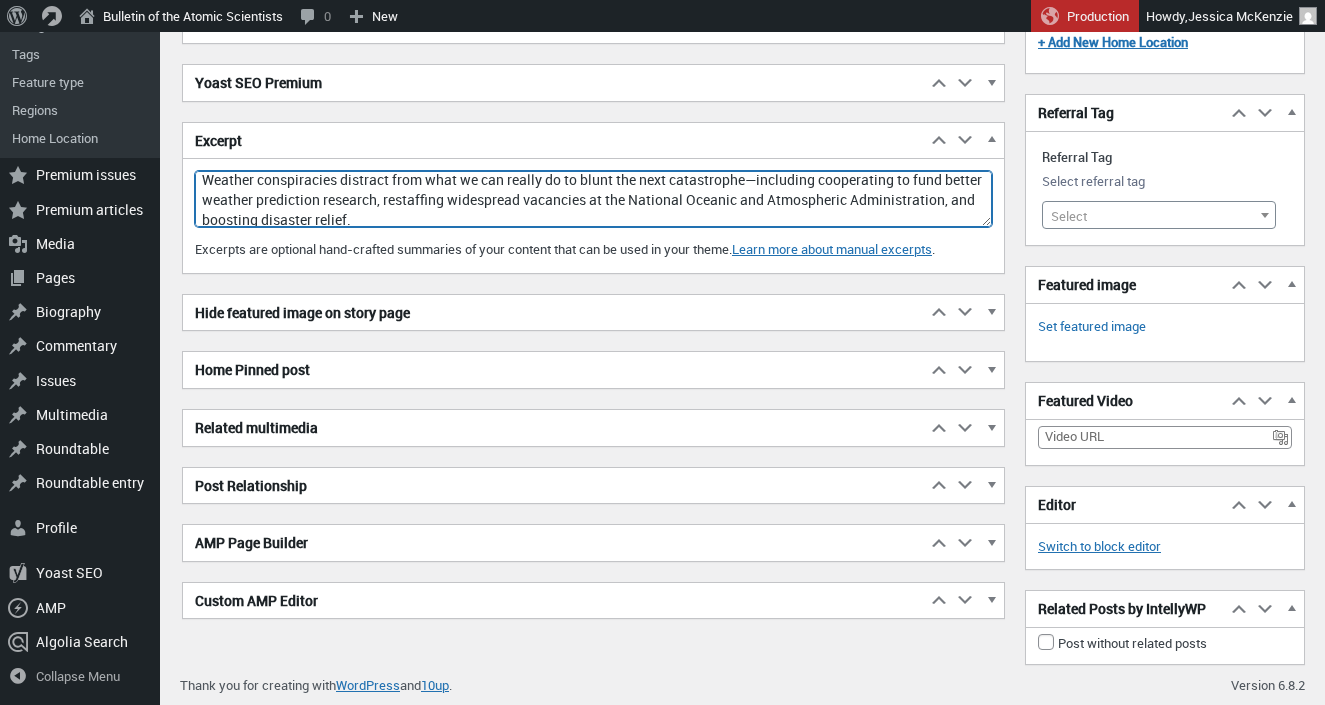 click on "Weather conspiracies distract from what we can really do to blunt the next catastrophe—including cooperating to fund better weather prediction research, restaffing widespread vacancies at the National Oceanic and Atmospheric Administration, and boosting disaster relief." at bounding box center (593, 199) 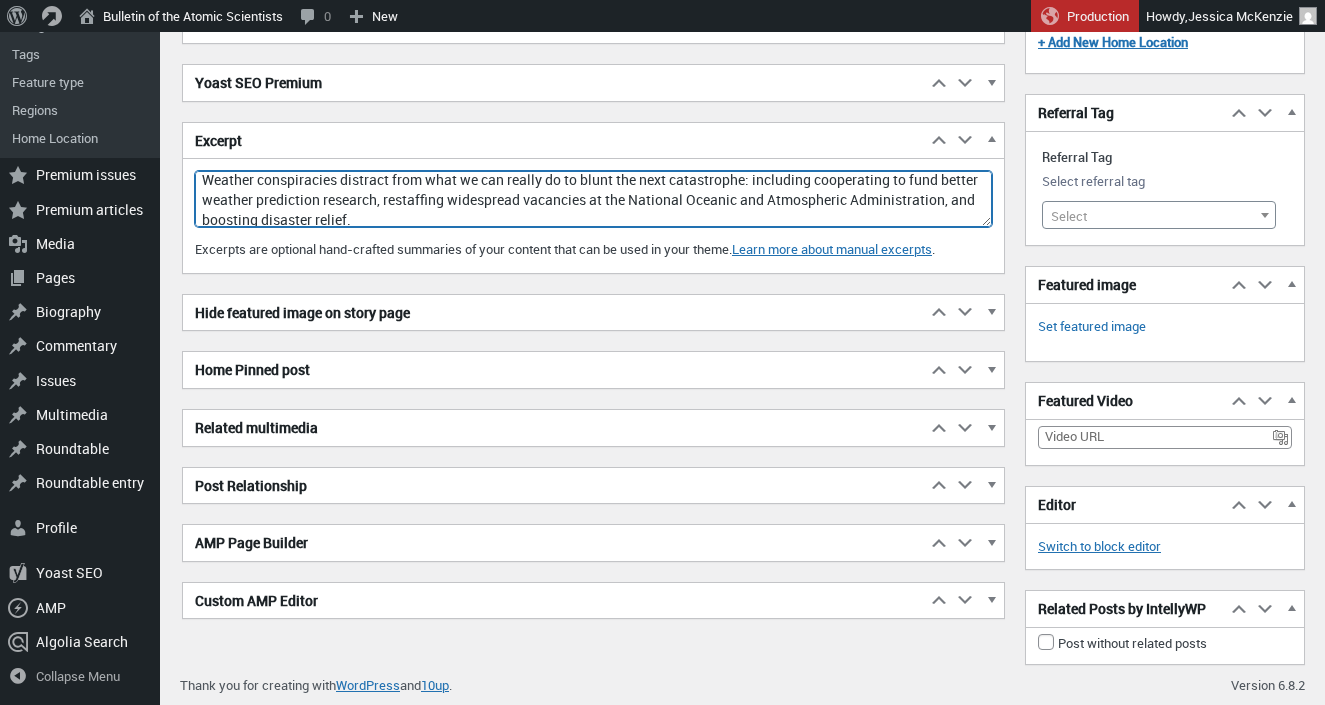 scroll, scrollTop: 0, scrollLeft: 0, axis: both 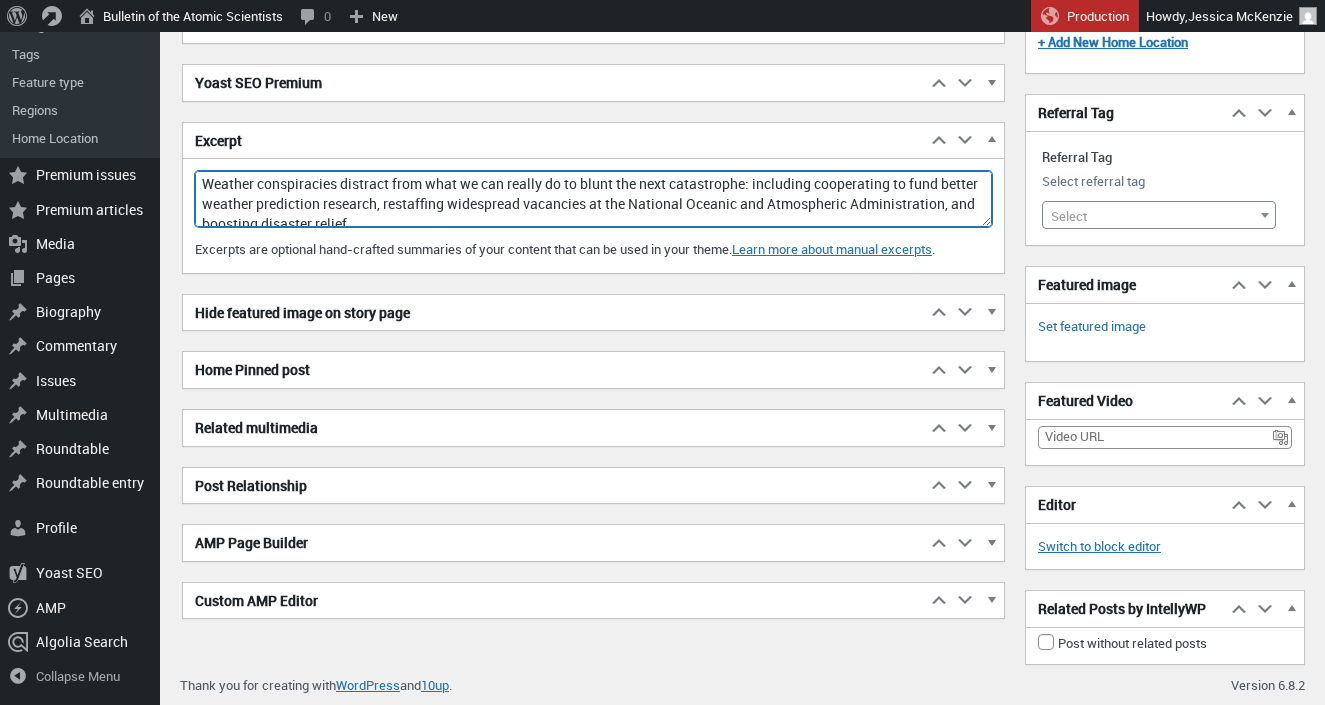 drag, startPoint x: 770, startPoint y: 181, endPoint x: 365, endPoint y: 209, distance: 405.96674 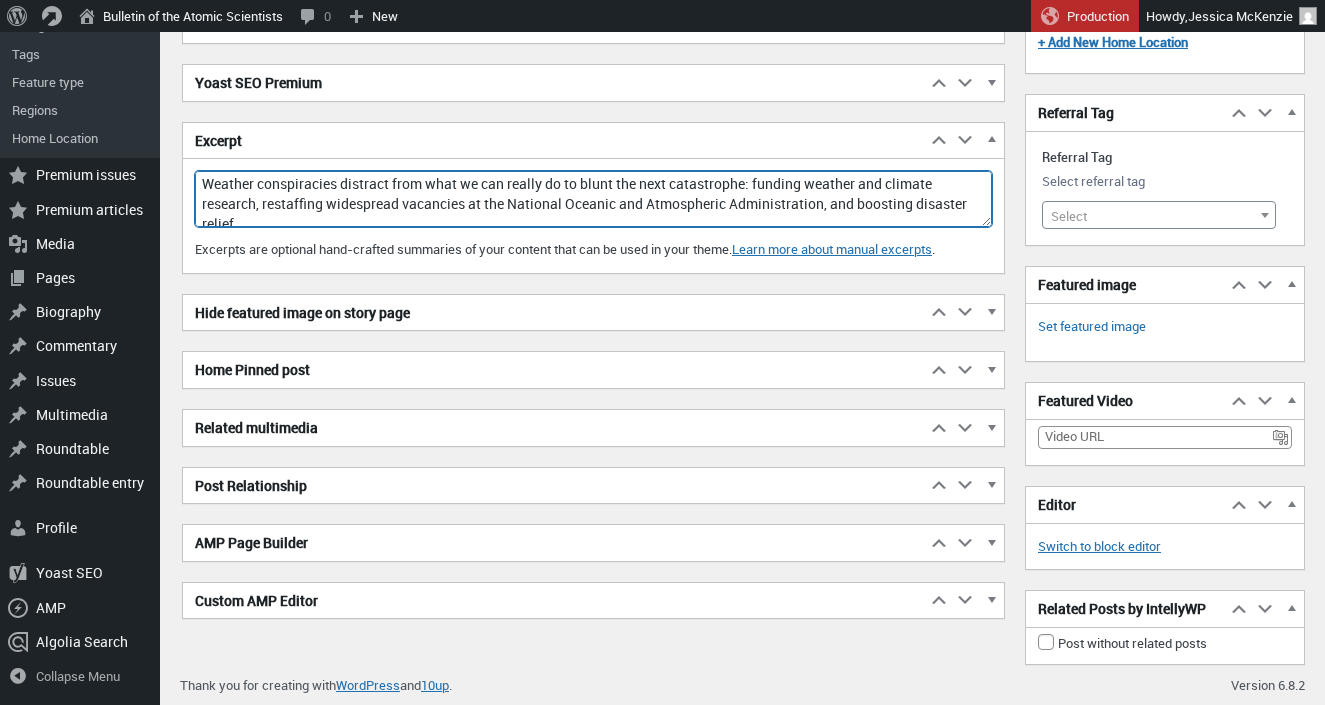 drag, startPoint x: 529, startPoint y: 206, endPoint x: 839, endPoint y: 201, distance: 310.0403 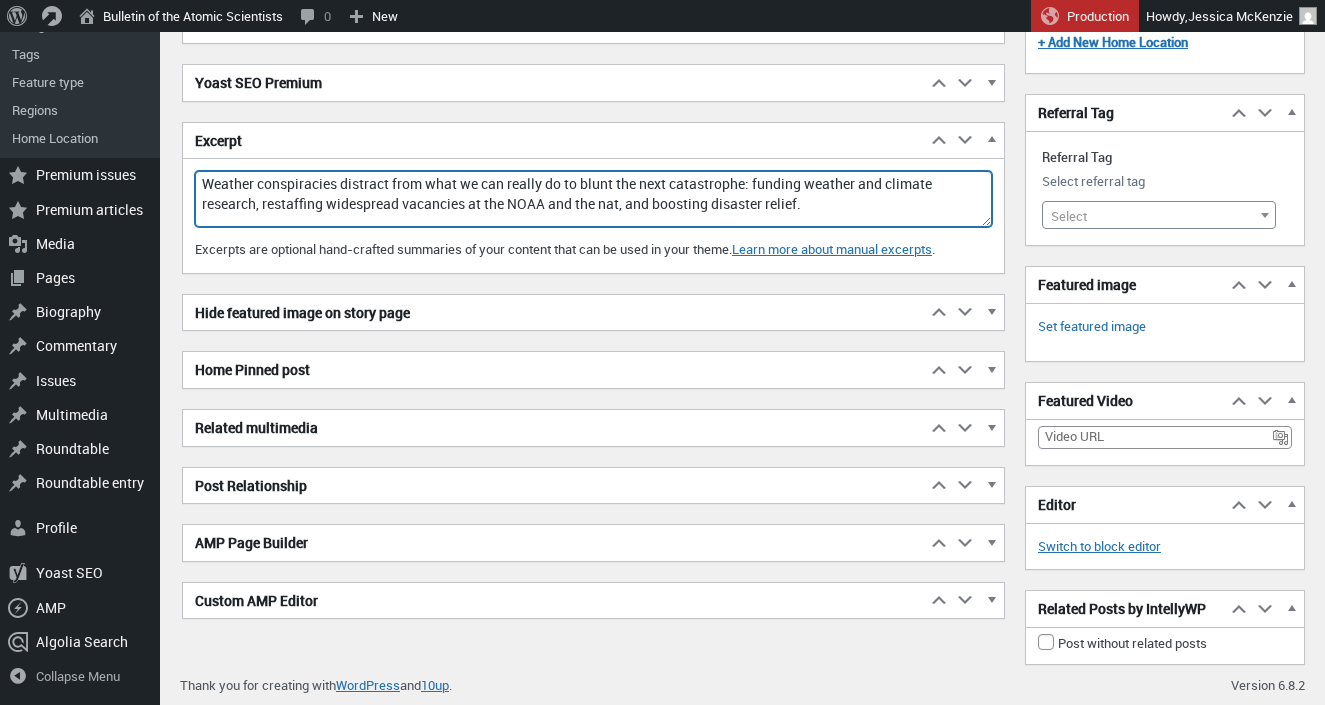 scroll, scrollTop: 3919, scrollLeft: 0, axis: vertical 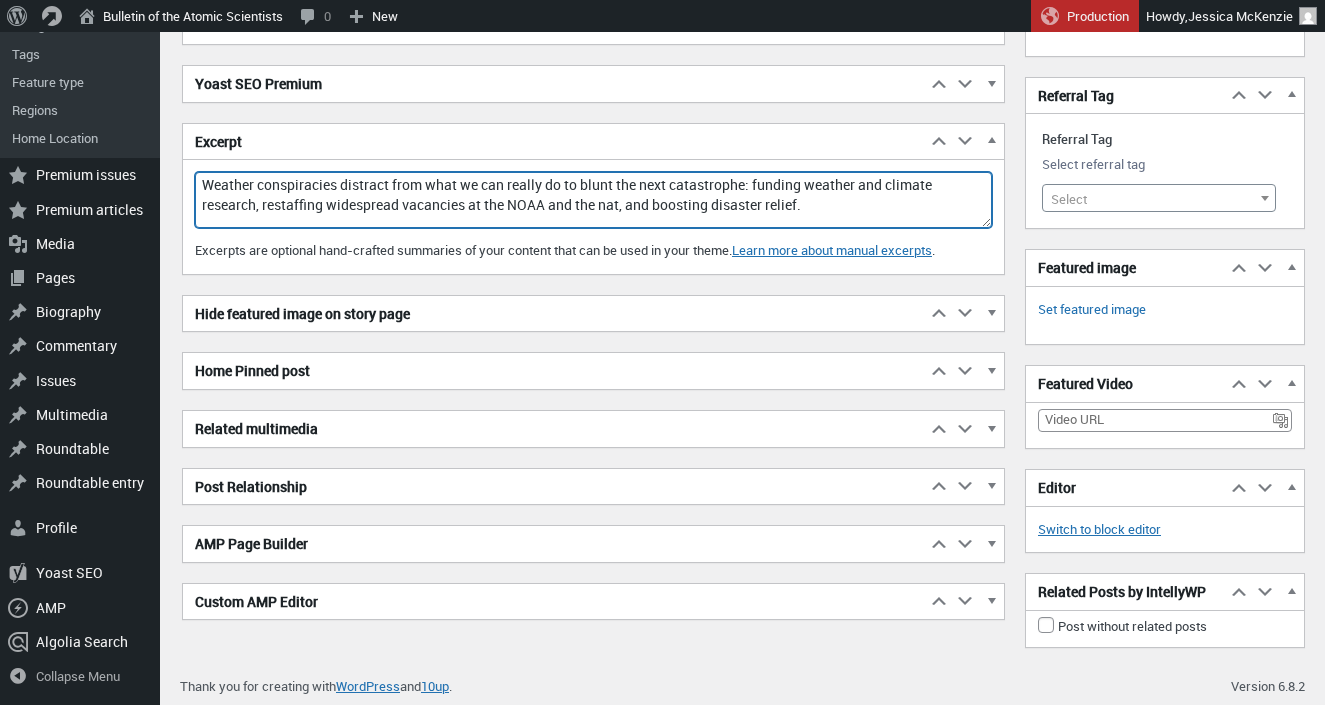 click on "Weather conspiracies distract from what we can really do to blunt the next catastrophe: funding weather and climate research, restaffing widespread vacancies at the NOAA and the nat, and boosting disaster relief." at bounding box center (593, 200) 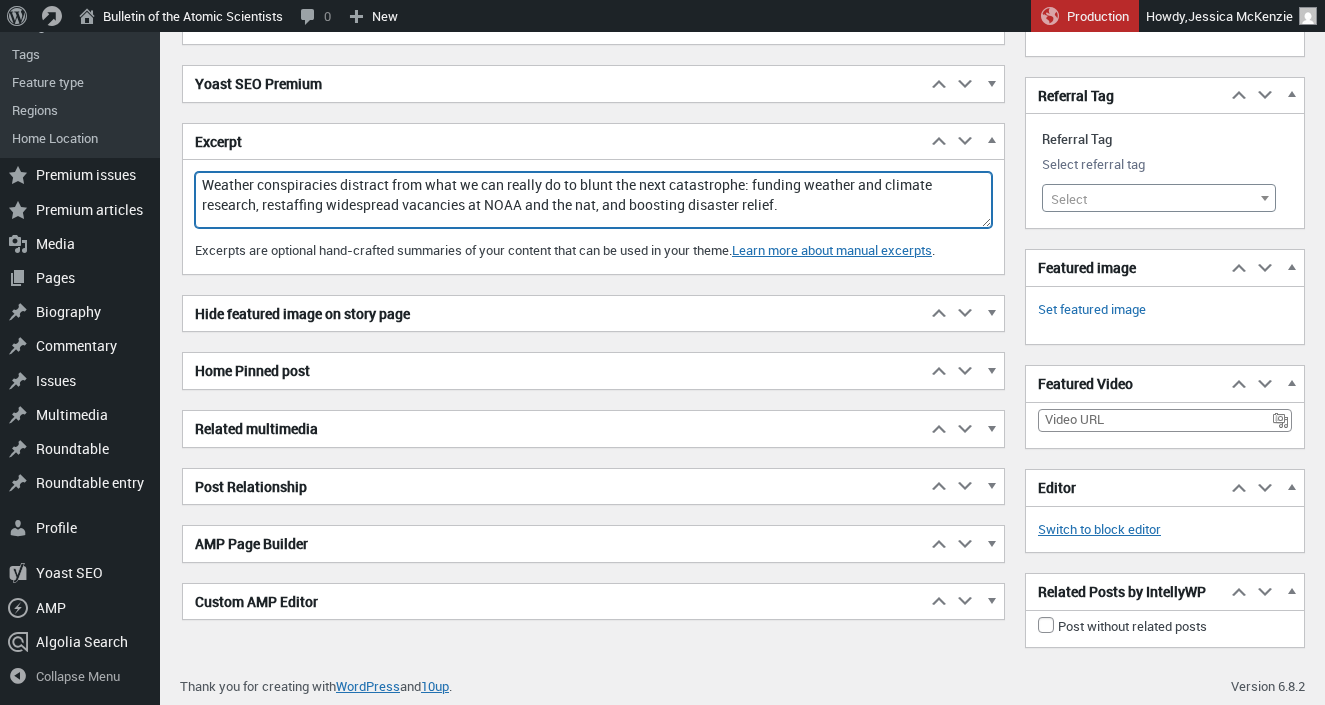 click on "Weather conspiracies distract from what we can really do to blunt the next catastrophe: funding weather and climate research, restaffing widespread vacancies at NOAA and the nat, and boosting disaster relief." at bounding box center (593, 200) 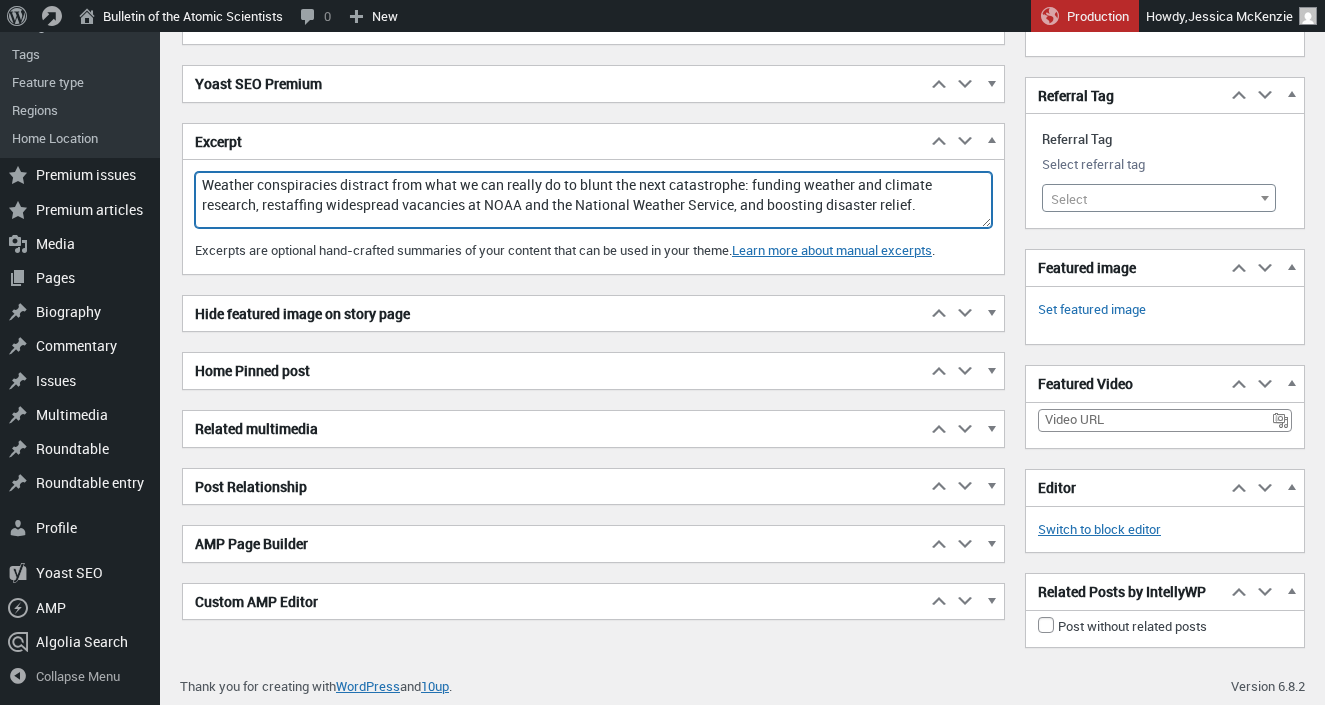 drag, startPoint x: 844, startPoint y: 211, endPoint x: 791, endPoint y: 210, distance: 53.009434 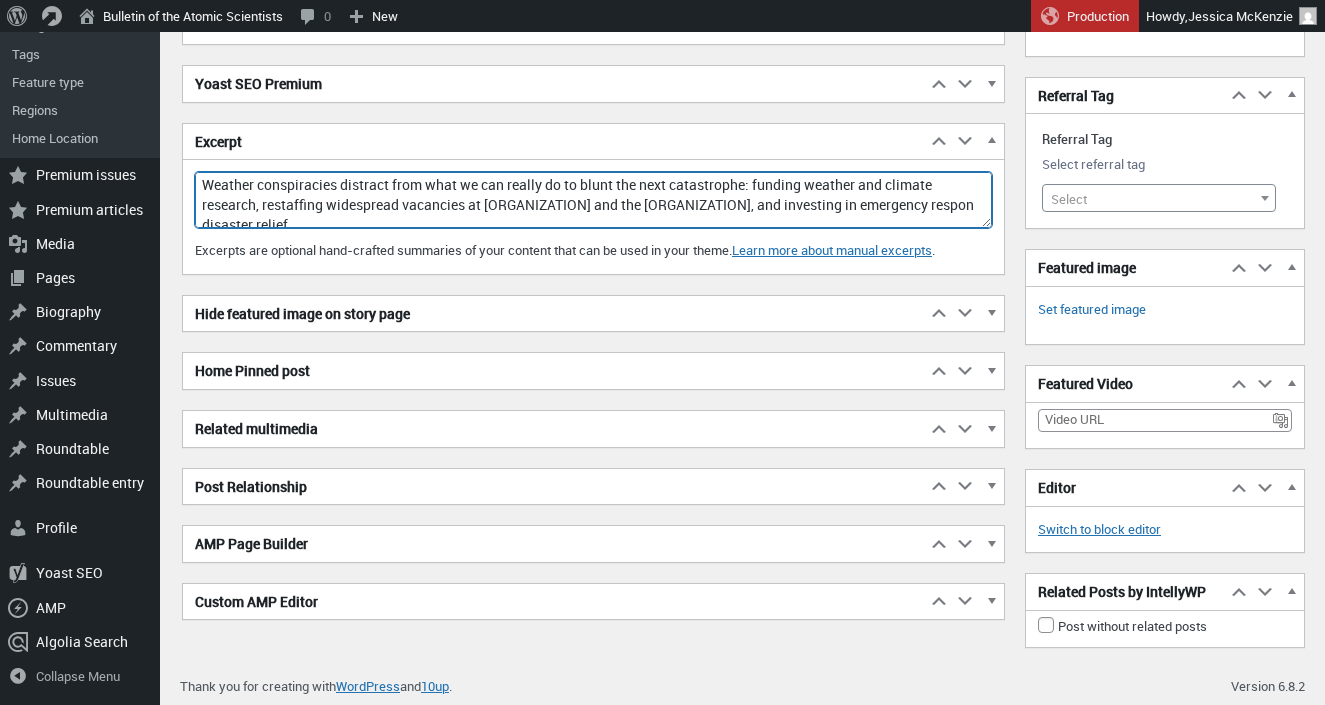 scroll, scrollTop: 7, scrollLeft: 0, axis: vertical 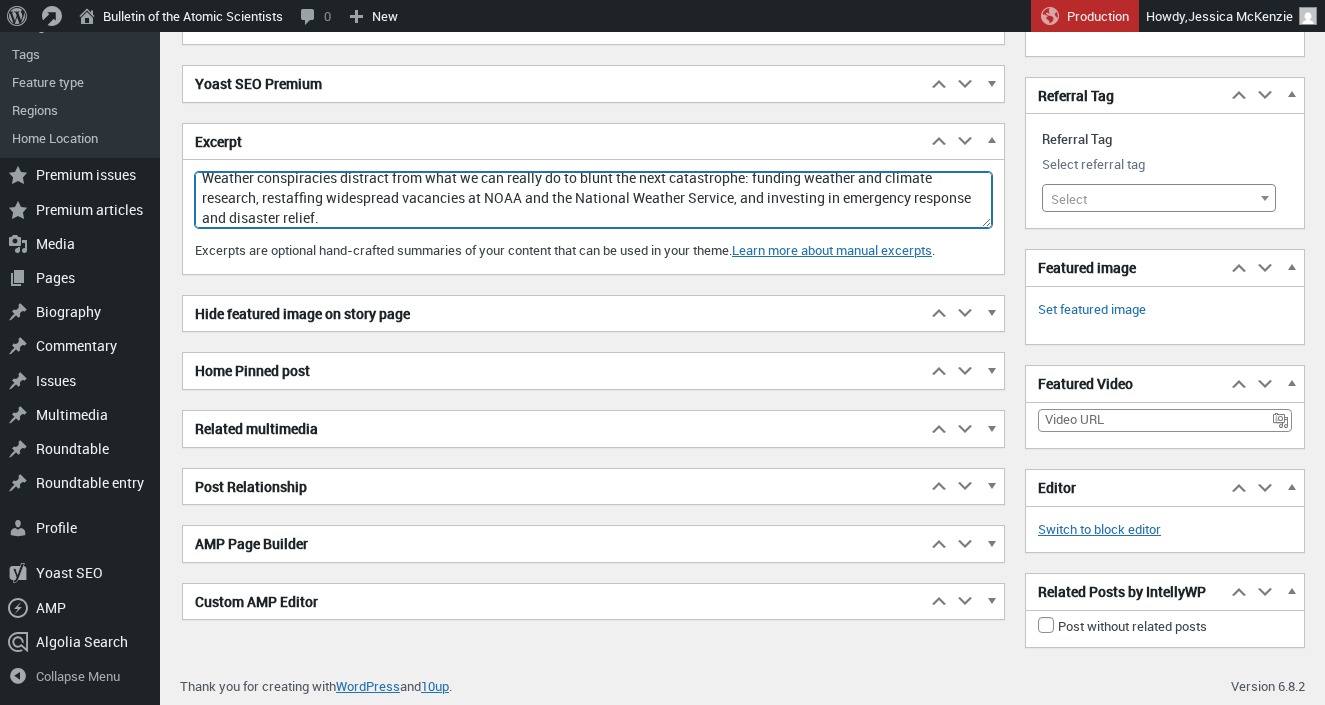 drag, startPoint x: 467, startPoint y: 183, endPoint x: 570, endPoint y: 178, distance: 103.121284 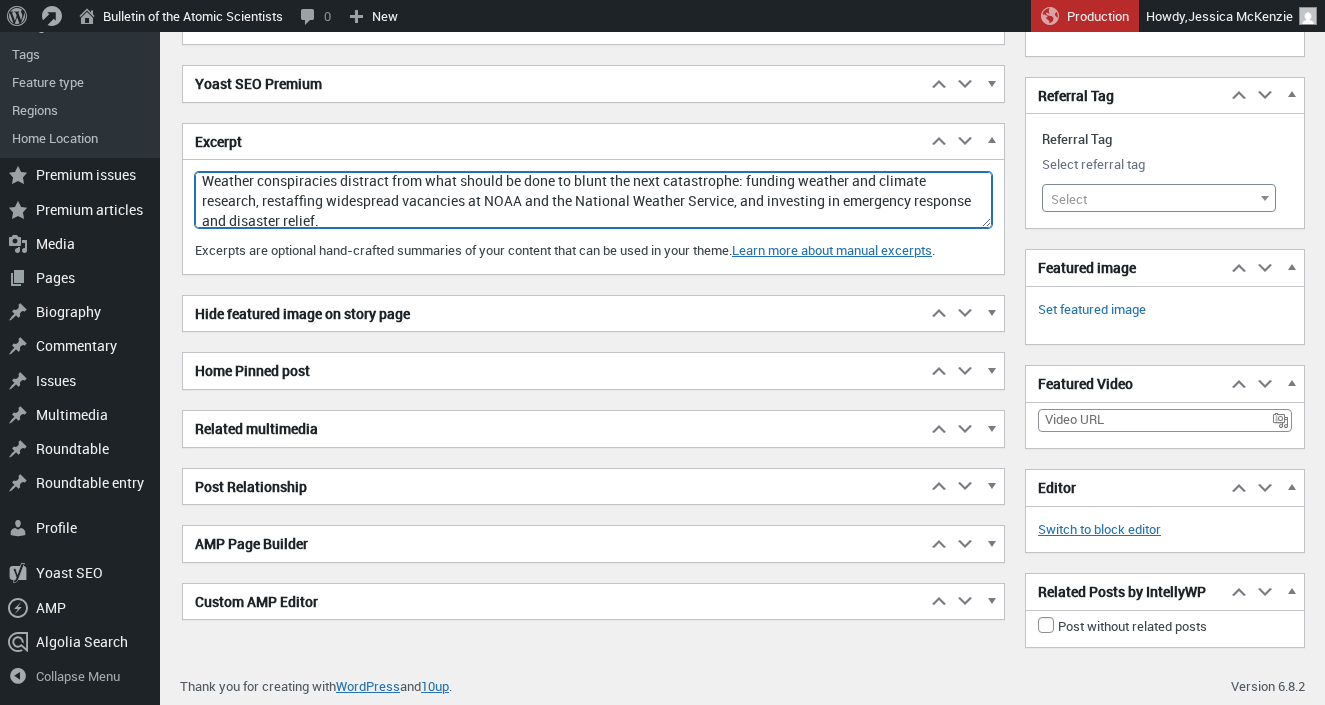 scroll, scrollTop: 0, scrollLeft: 0, axis: both 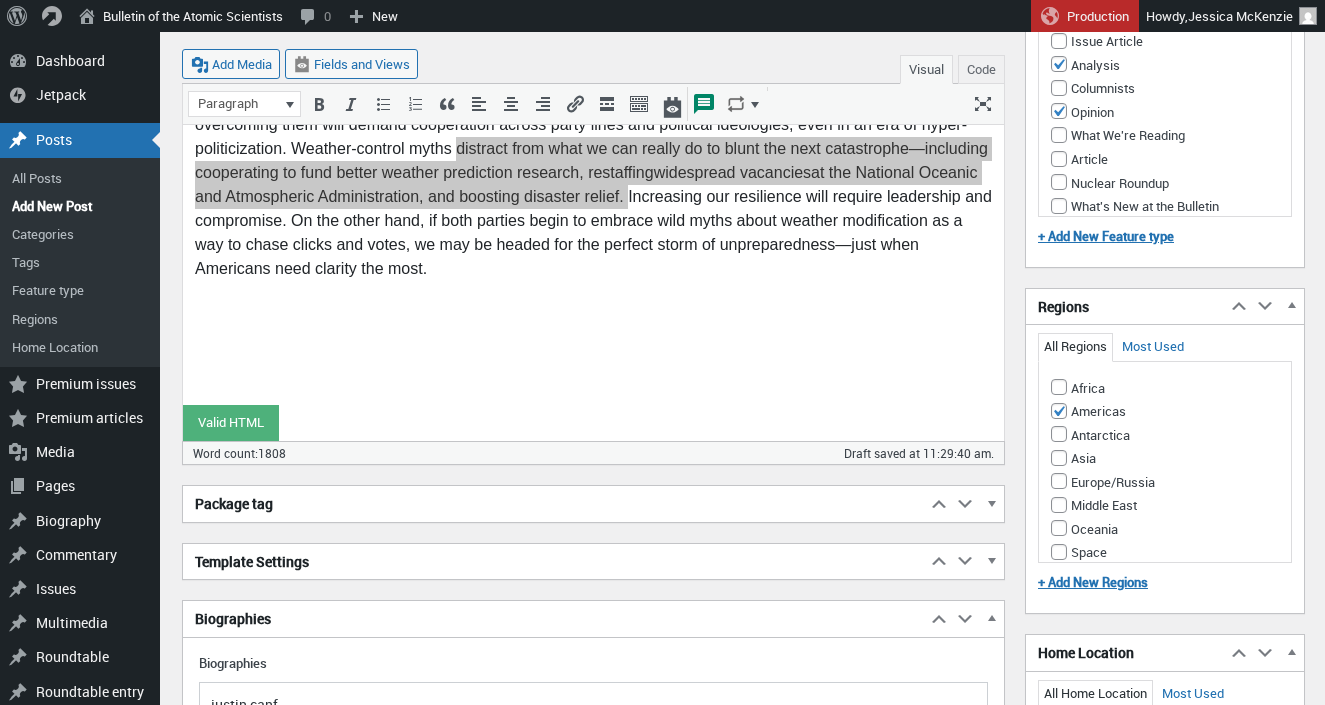 type on "Weather conspiracies distract from what should be done to blunt the next catastrophe: funding weather and climate research, restaffing widespread vacancies at NOAA and the National Weather Service, and investing in emergency response and disaster relief." 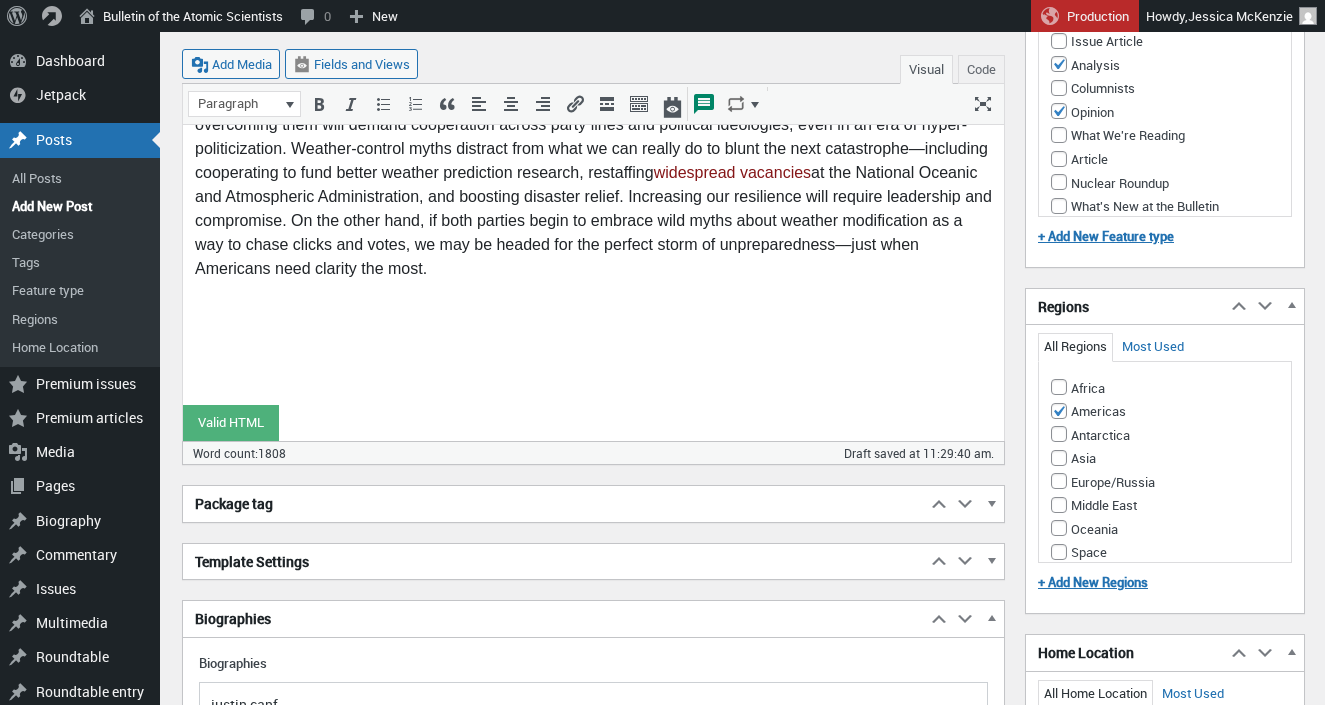 click on "“Man versus nature” crises still confront us with a common enemy, and unlike “man versus man” situations, overcoming them will demand cooperation across party lines and political ideologies, even in an era of hyper-politicization. Weather-control myths distract from what we can really do to blunt the next catastrophe—including cooperating to fund better weather prediction research, restaffing  widespread vacancies  at the National Oceanic and Atmospheric Administration, and boosting disaster relief. Increasing our resilience will require leadership and compromise. On the other hand, if both parties begin to embrace wild myths about weather modification as a way to chase clicks and votes, we may be headed for the perfect storm of unpreparedness—just when Americans need clarity the most." at bounding box center [593, 186] 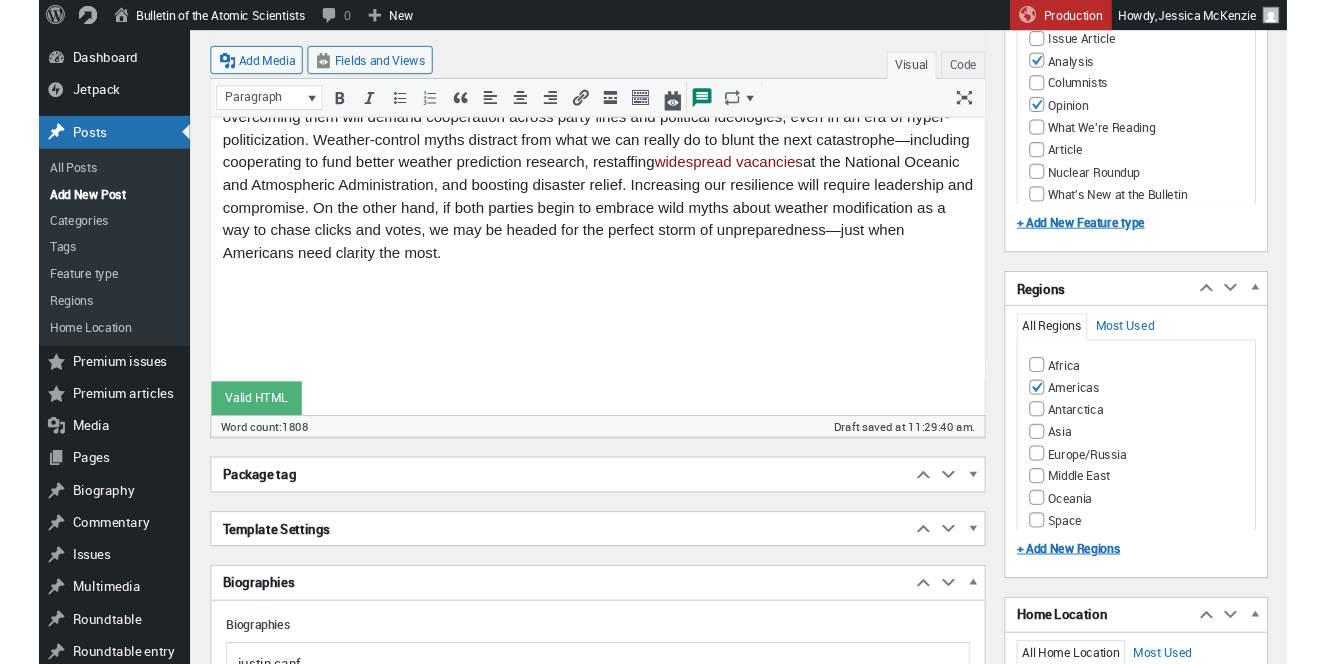scroll, scrollTop: 15, scrollLeft: 0, axis: vertical 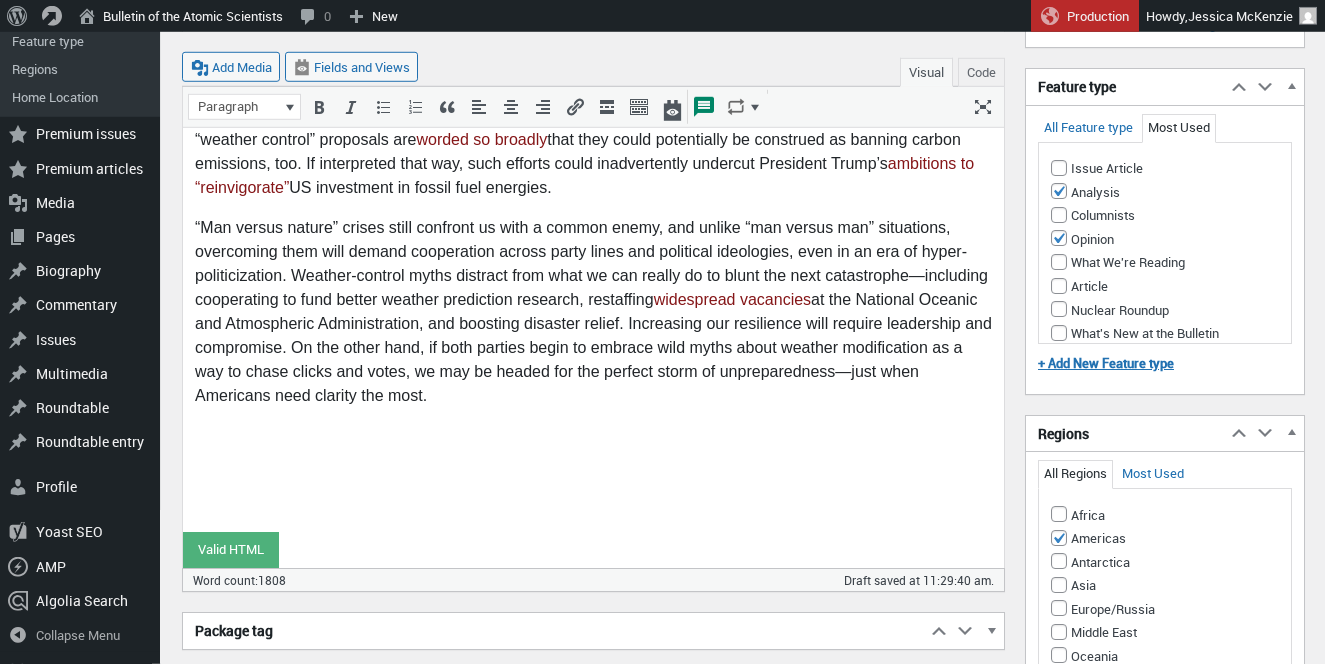 click on "“Man versus nature” crises still confront us with a common enemy, and unlike “man versus man” situations, overcoming them will demand cooperation across party lines and political ideologies, even in an era of hyper-politicization. Weather-control myths distract from what we can really do to blunt the next catastrophe—including cooperating to fund better weather prediction research, restaffing  widespread vacancies  at the National Oceanic and Atmospheric Administration, and boosting disaster relief. Increasing our resilience will require leadership and compromise. On the other hand, if both parties begin to embrace wild myths about weather modification as a way to chase clicks and votes, we may be headed for the perfect storm of unpreparedness—just when Americans need clarity the most." at bounding box center (593, 313) 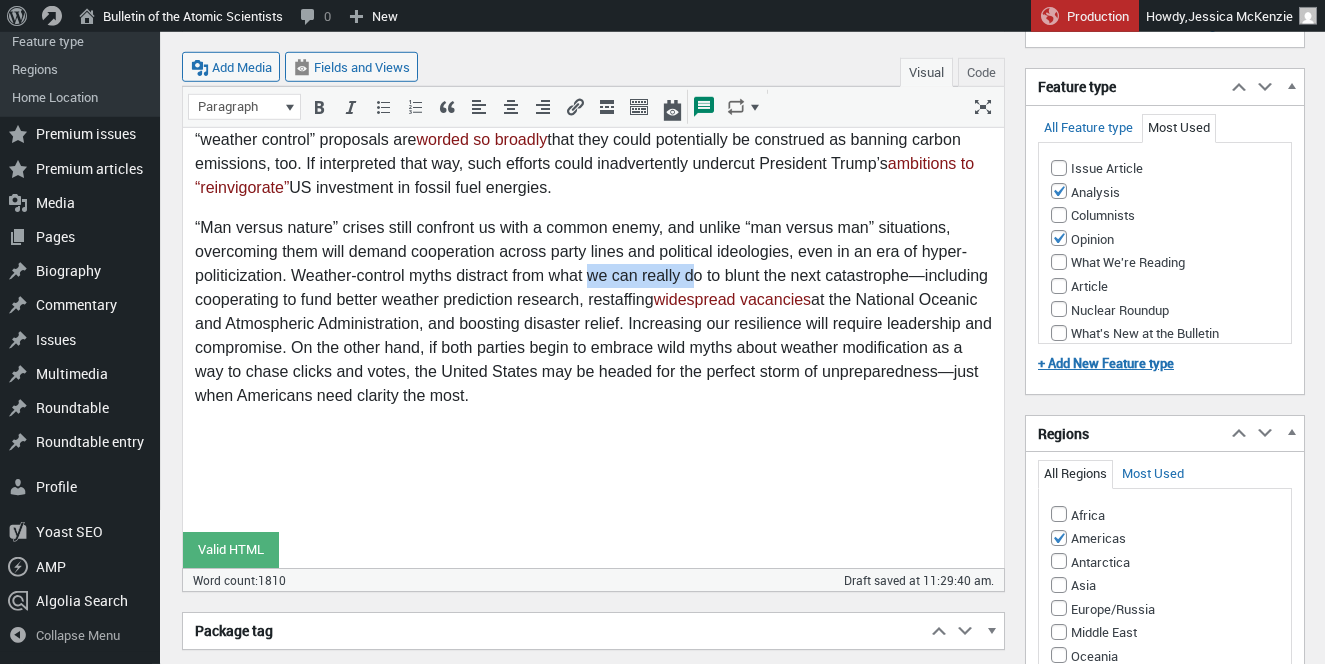 drag, startPoint x: 587, startPoint y: 351, endPoint x: 698, endPoint y: 349, distance: 111.01801 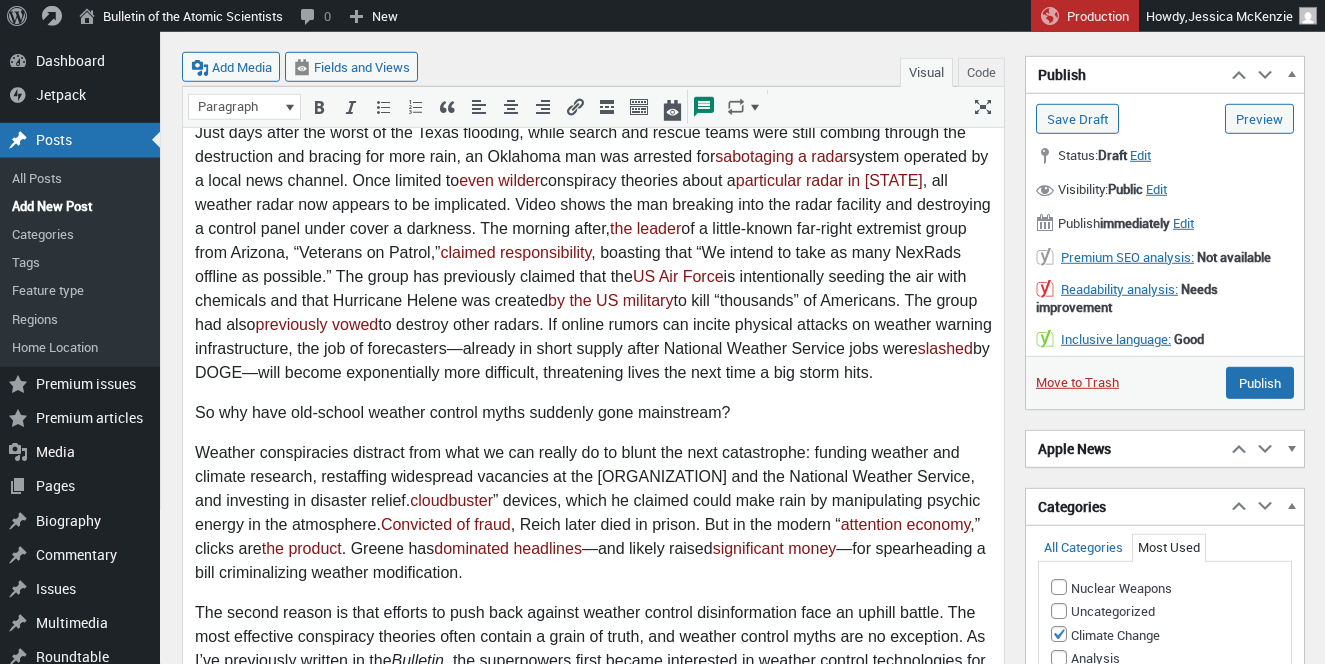 scroll, scrollTop: 943, scrollLeft: 0, axis: vertical 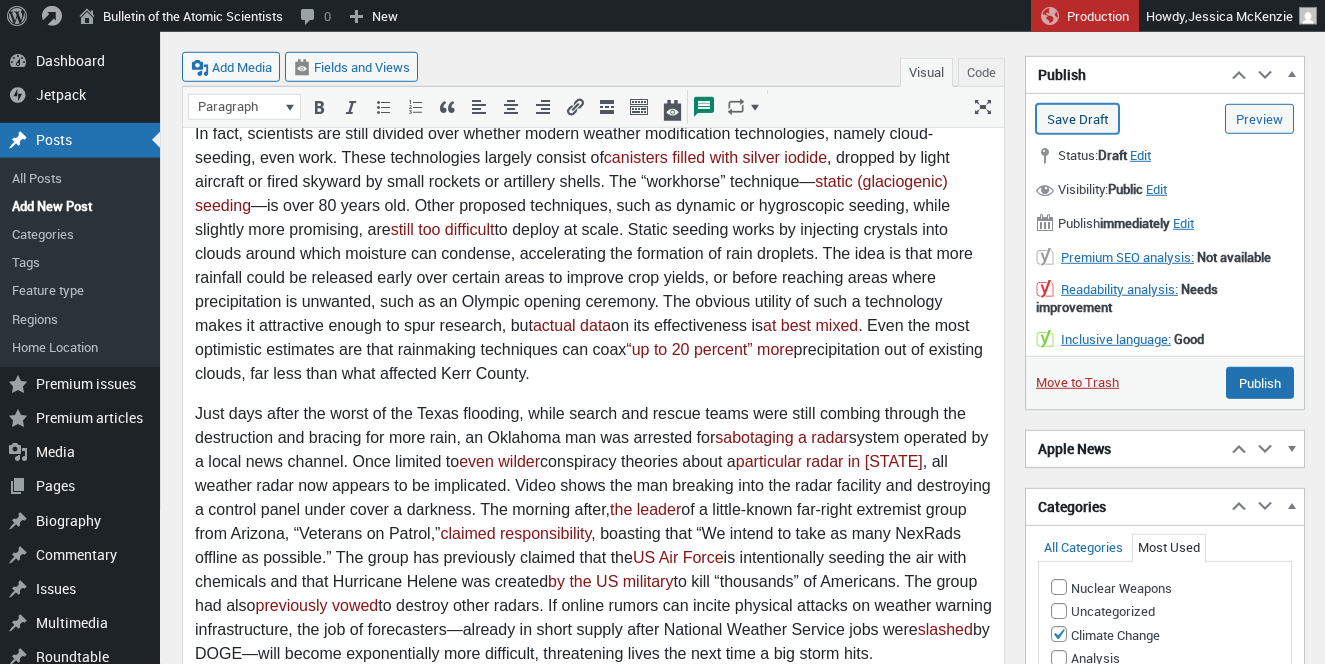 click on "Save Draft" at bounding box center (1077, 119) 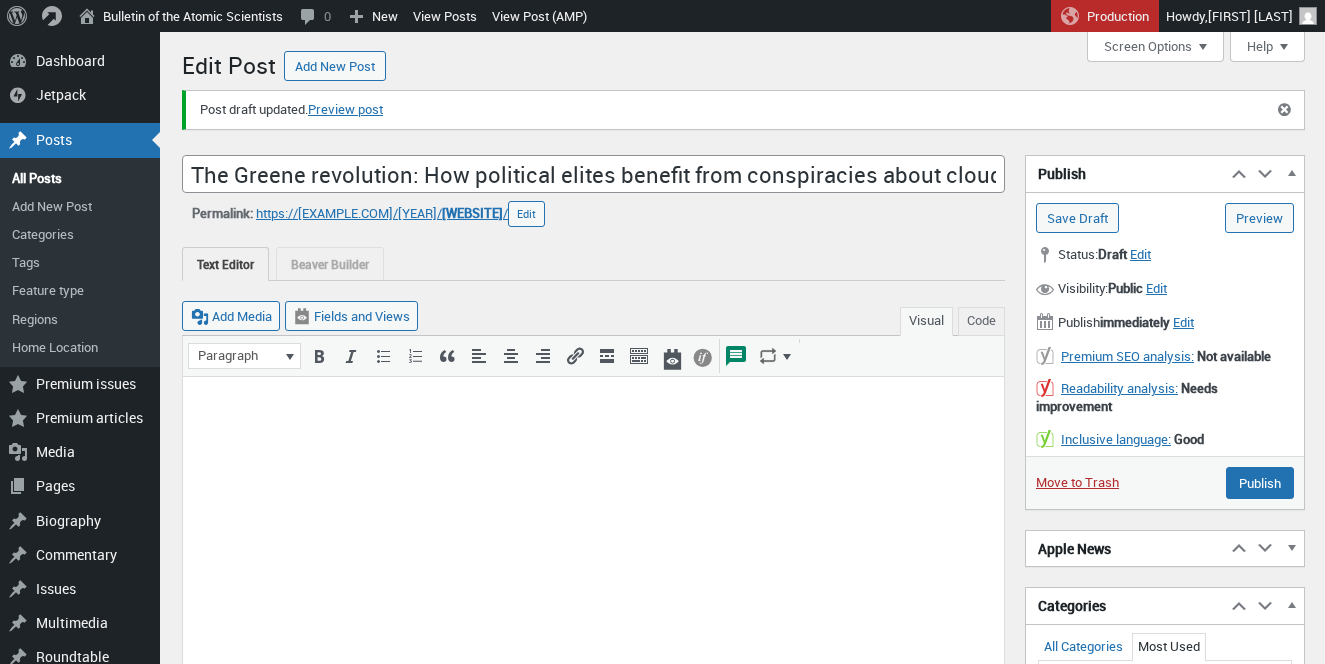 scroll, scrollTop: 0, scrollLeft: 0, axis: both 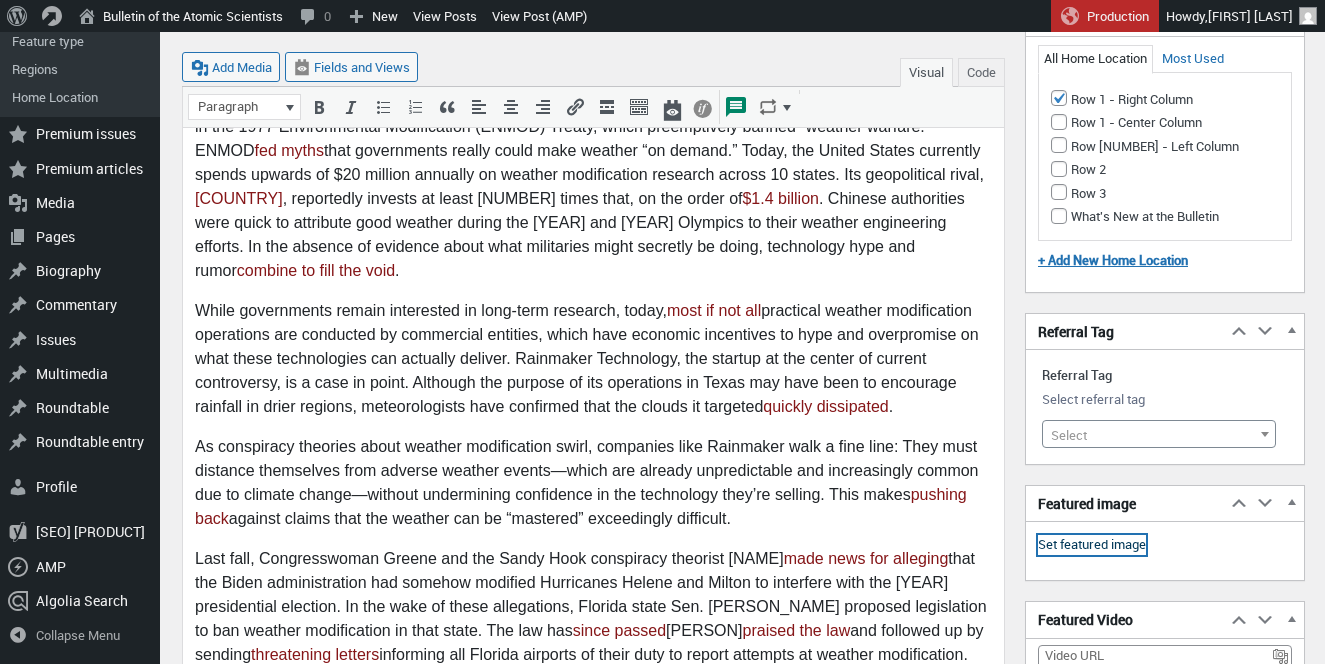 click on "Set featured image" at bounding box center (1092, 545) 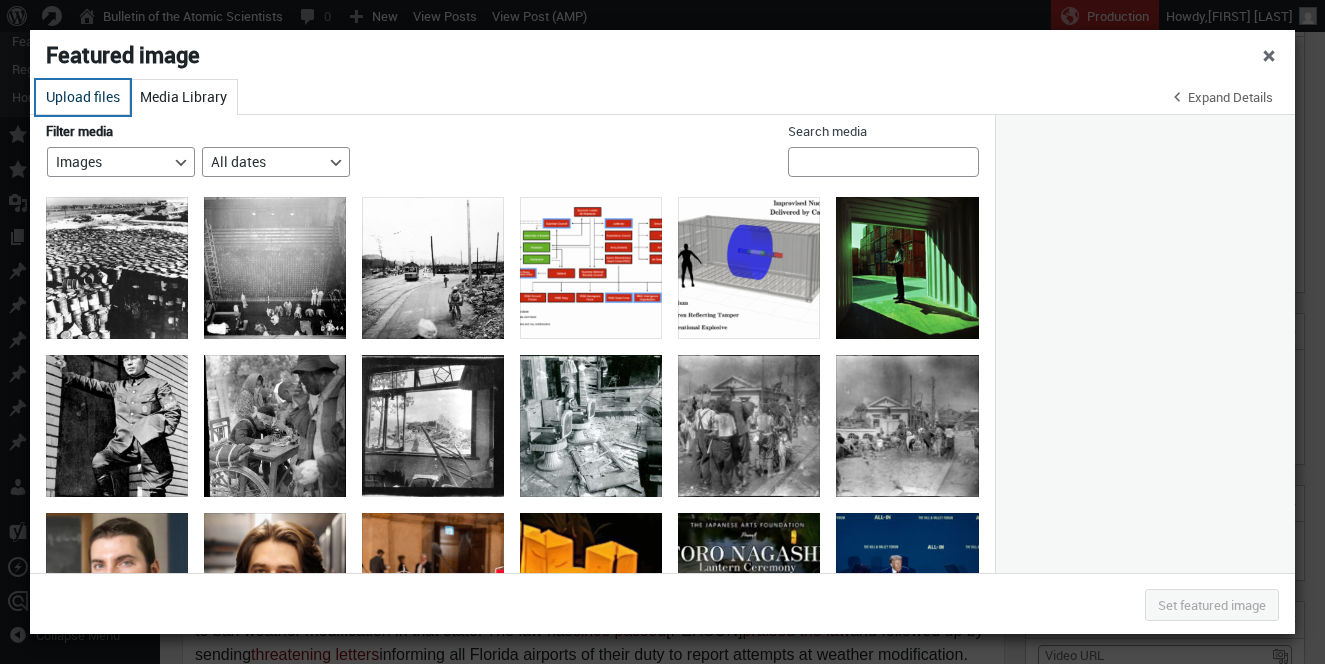 click on "Upload files" at bounding box center (83, 97) 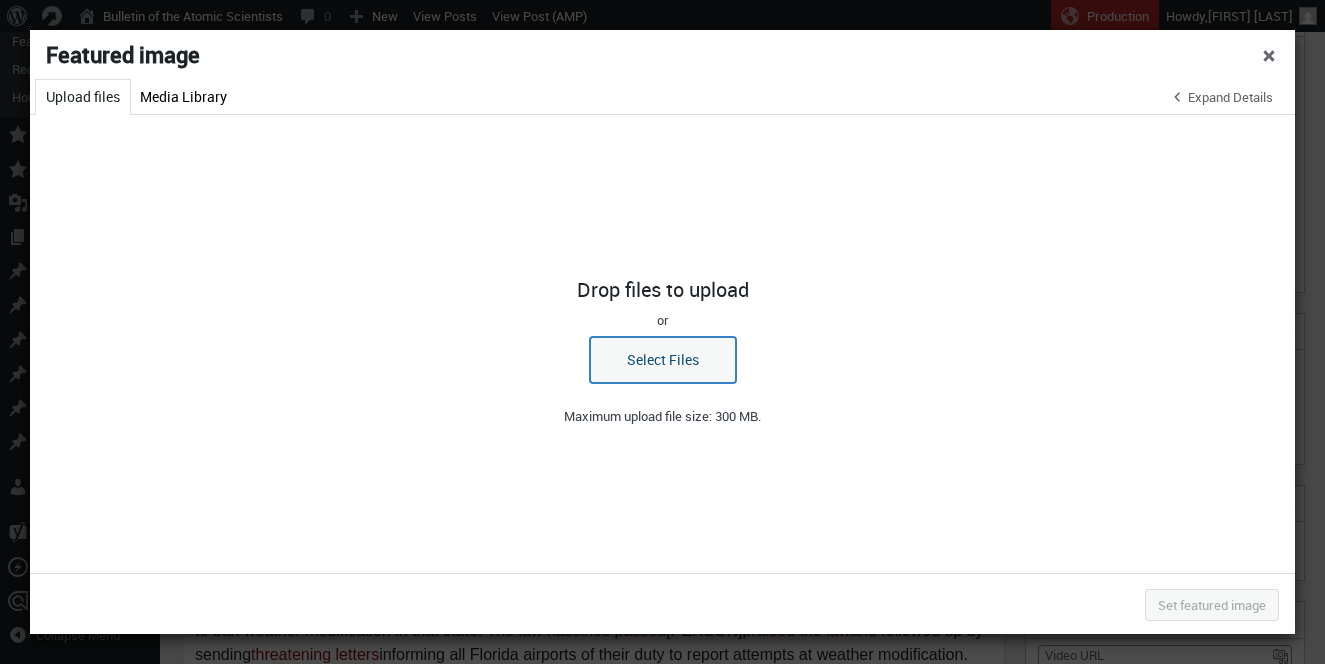 click on "Select Files" at bounding box center [663, 360] 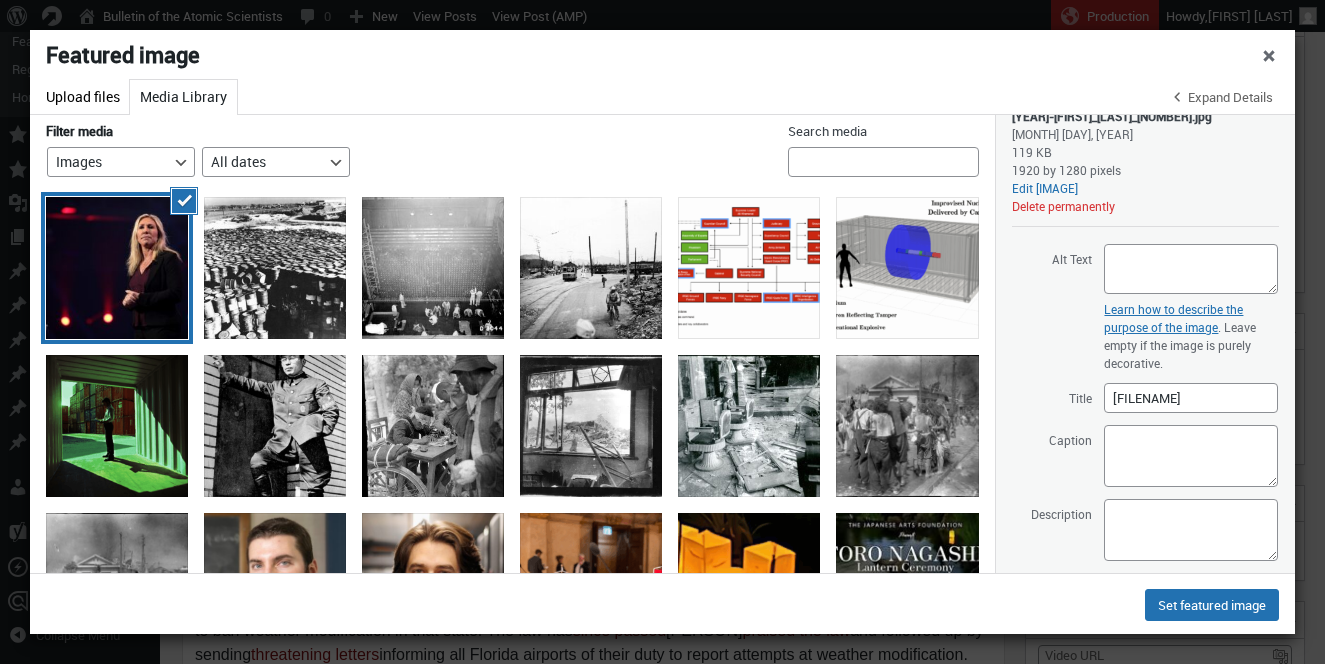 scroll, scrollTop: 228, scrollLeft: 0, axis: vertical 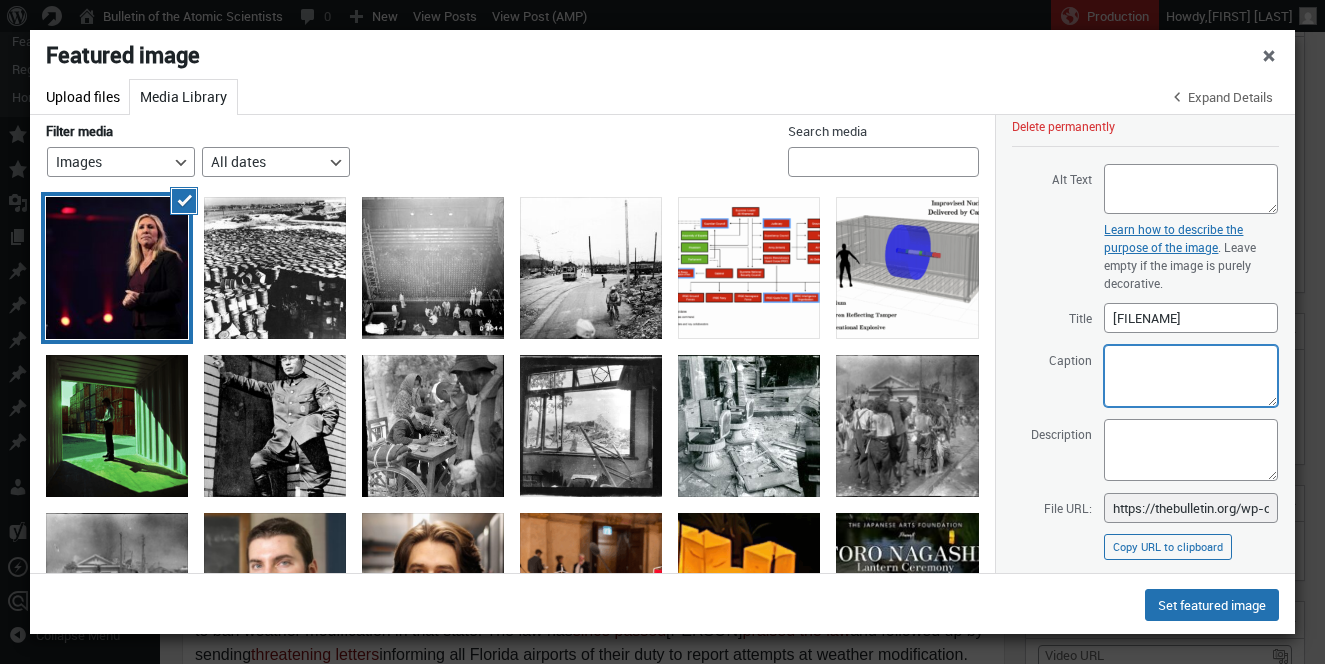click on "Caption" at bounding box center [1191, 376] 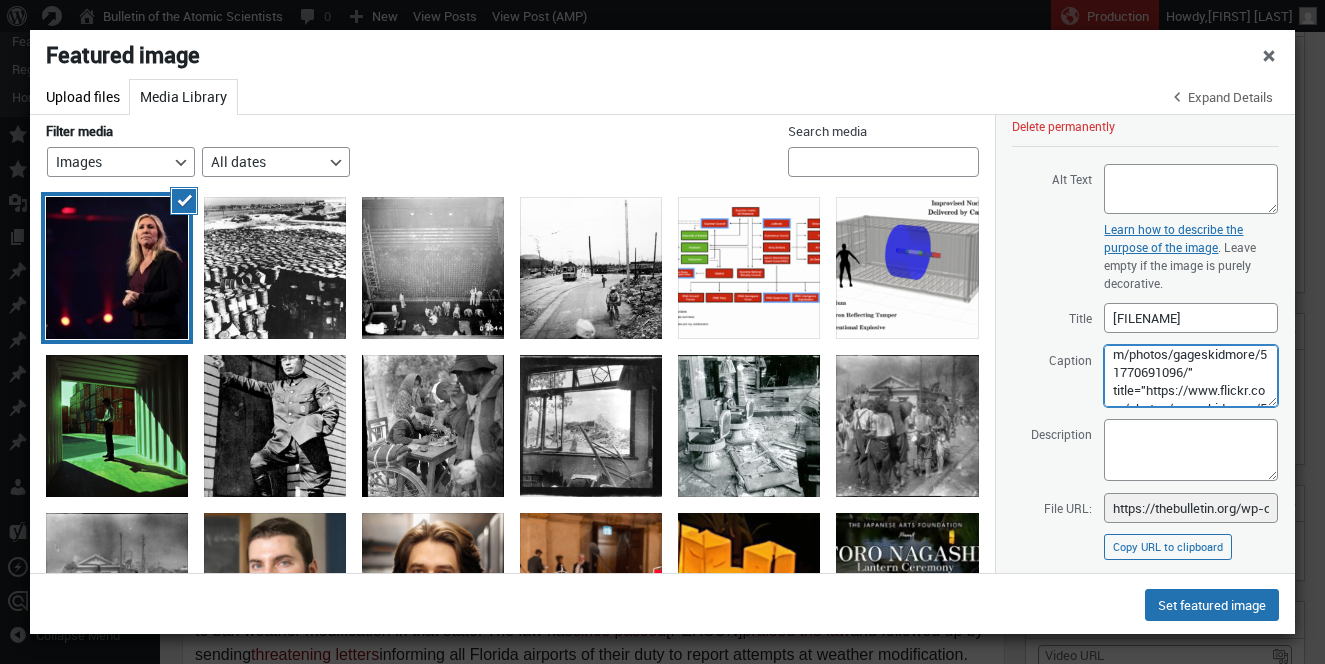 scroll, scrollTop: 0, scrollLeft: 0, axis: both 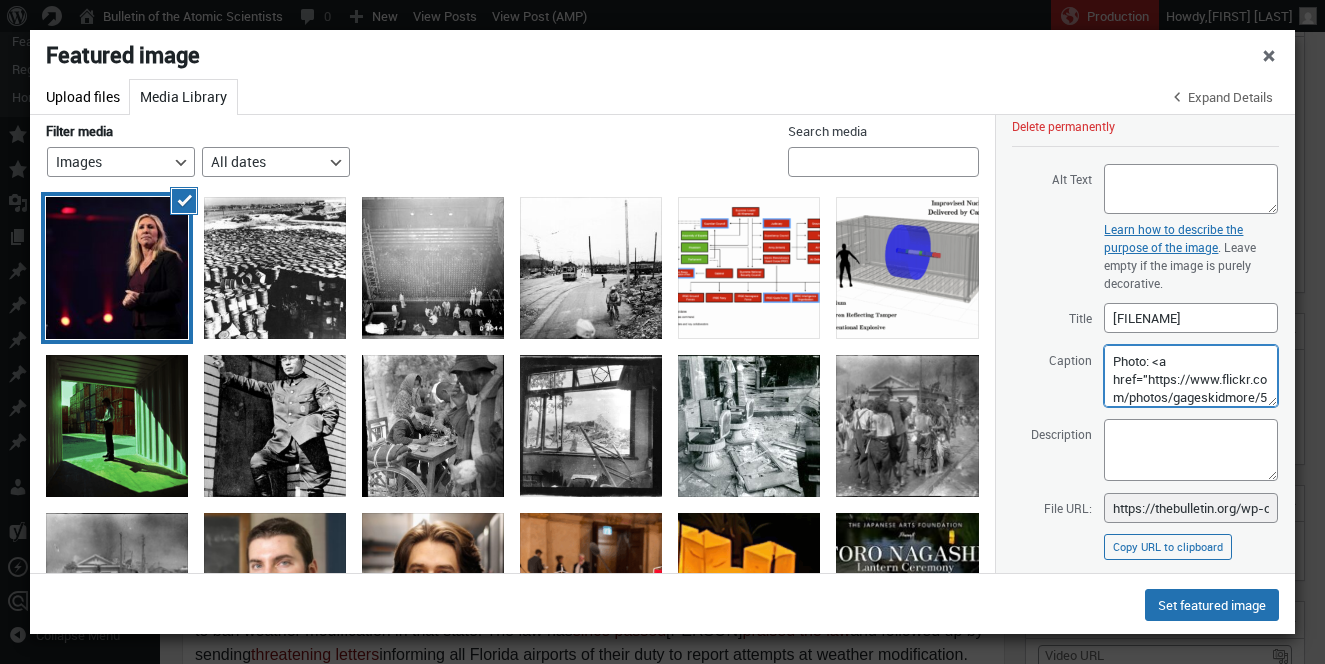 type on "Photo: <a href="https://www.flickr.com/photos/gageskidmore/51770691096/" title="https://www.flickr.com/photos/gageskidmore/51770691096/">Gage Skidmore</a>" 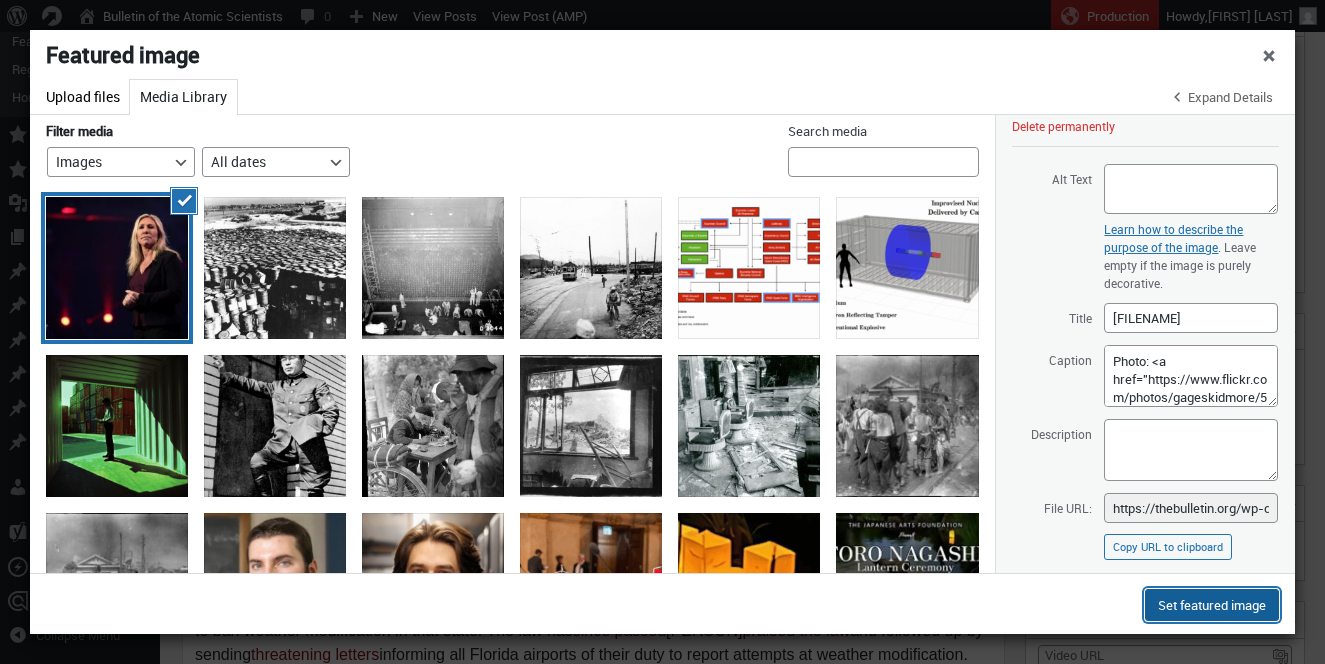 click on "Set featured image" at bounding box center (1212, 605) 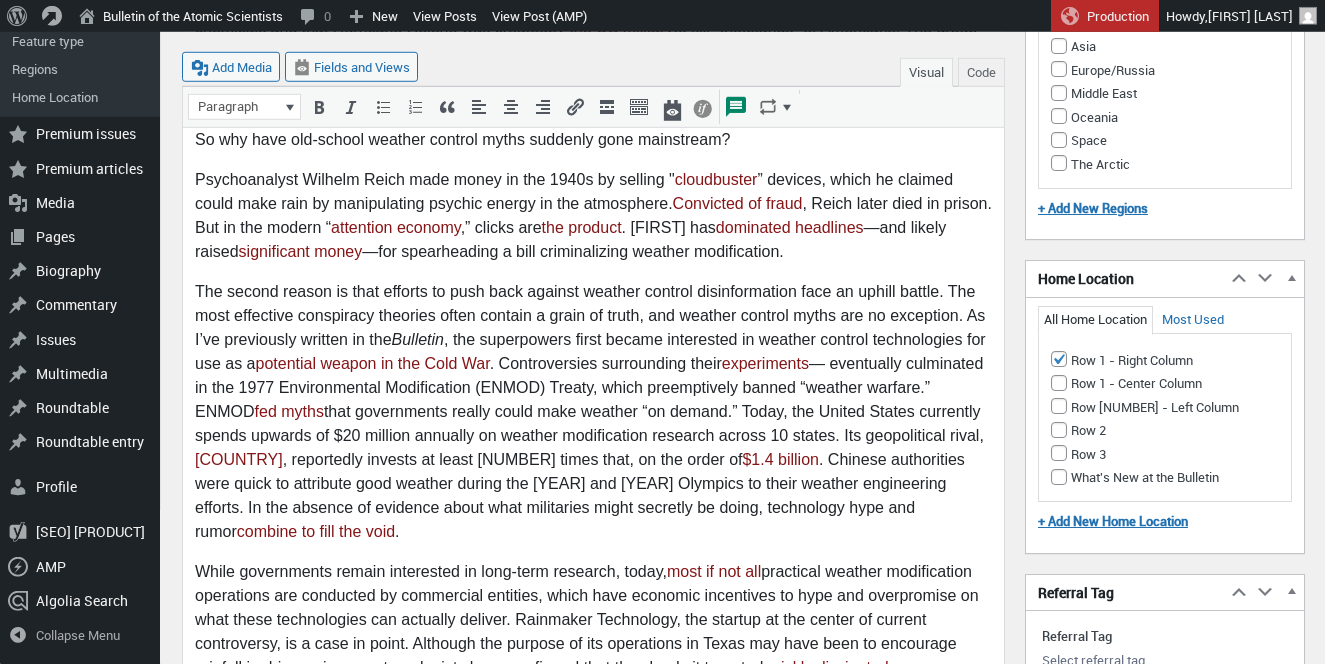 scroll, scrollTop: 2150, scrollLeft: 0, axis: vertical 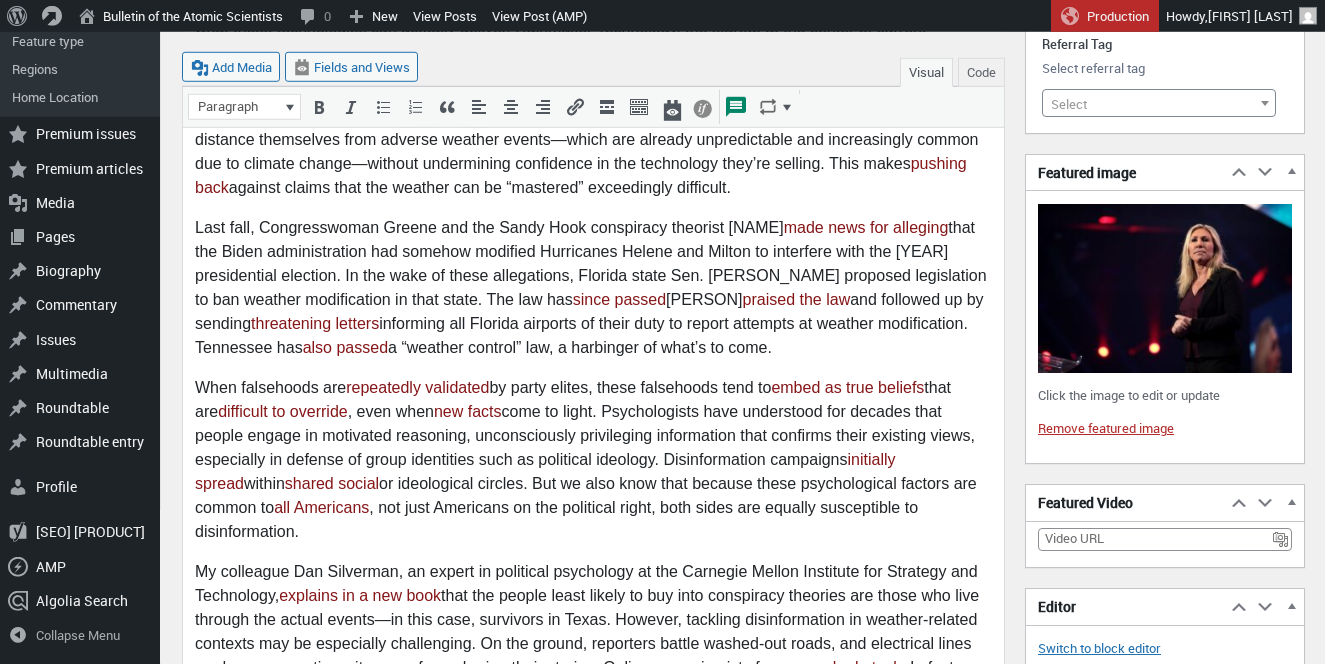 drag, startPoint x: 412, startPoint y: 348, endPoint x: 569, endPoint y: 389, distance: 162.26521 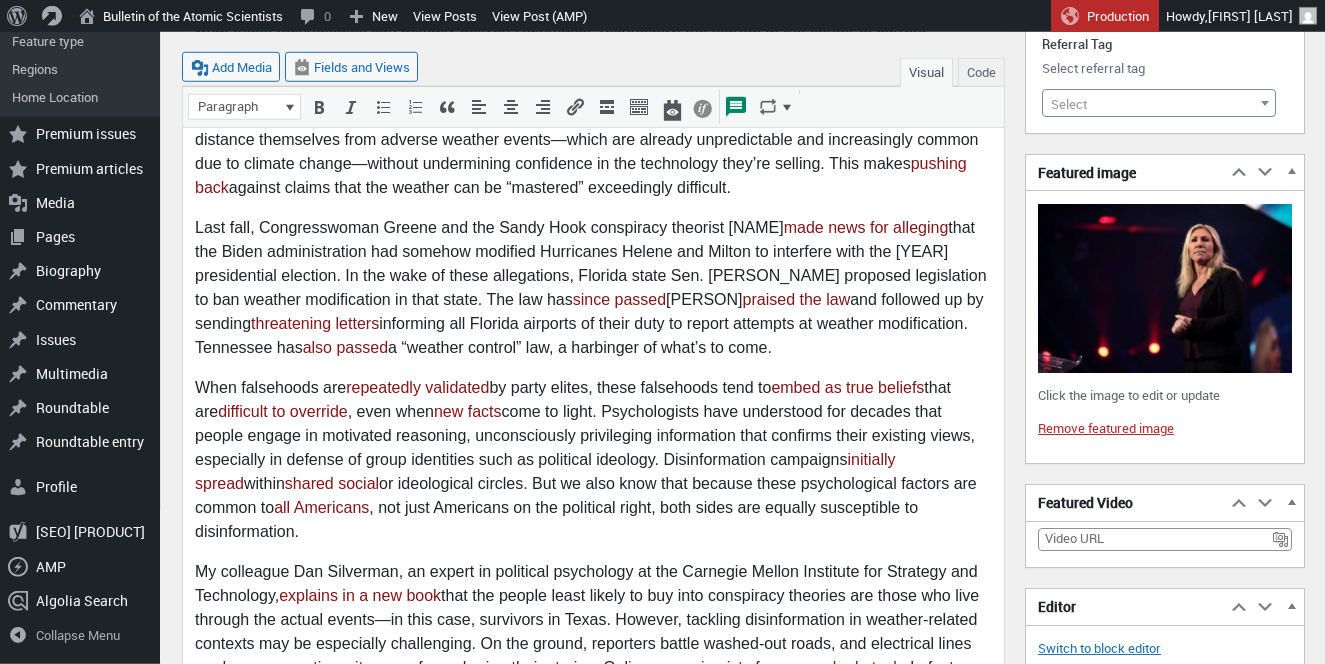 copy on "Last fall, Congresswoman Greene and the Sandy Hook conspiracy theorist Alex Jones  made news for alleging  that the Biden administration had somehow modified Hurricanes Helene and Milton to interfere with the 2024 presidential election." 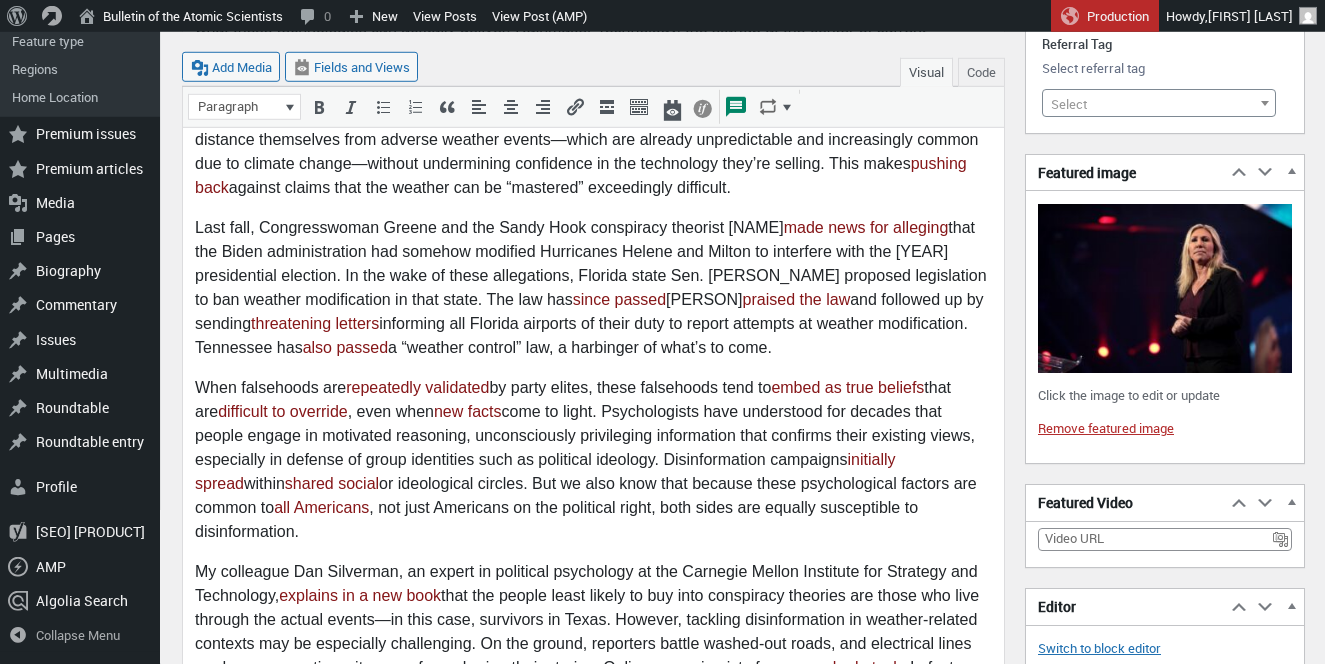 click at bounding box center [1165, 288] 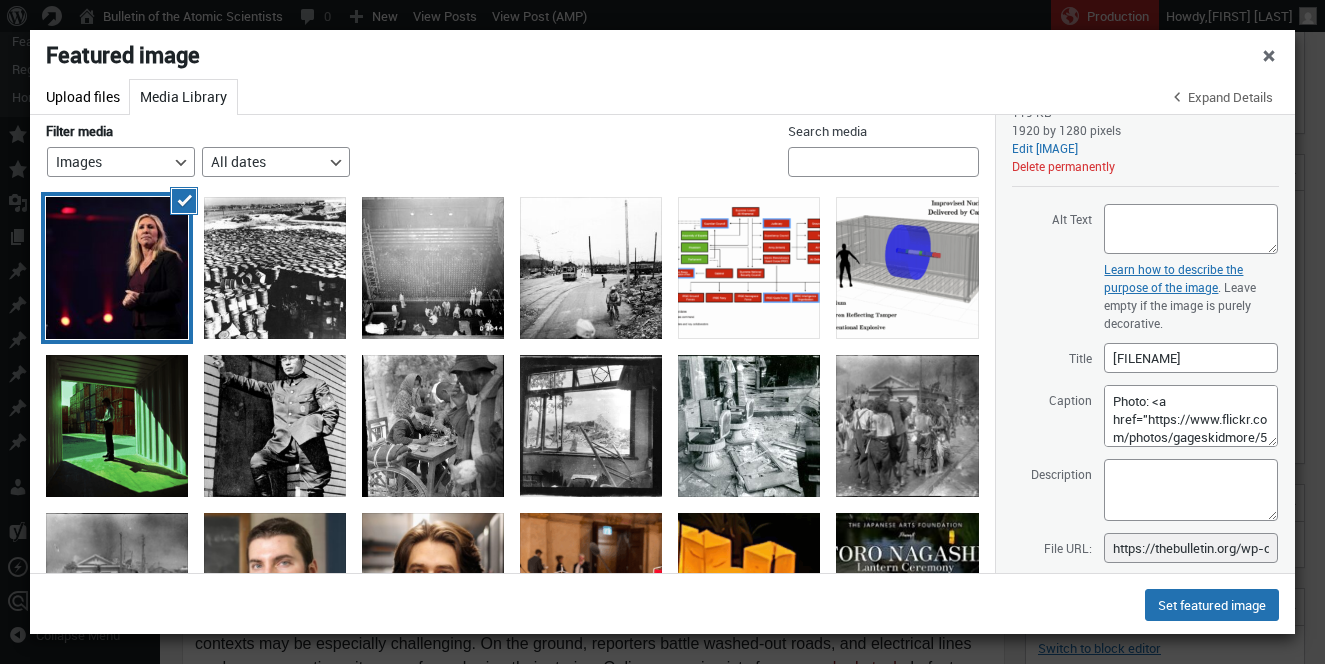 scroll, scrollTop: 194, scrollLeft: 0, axis: vertical 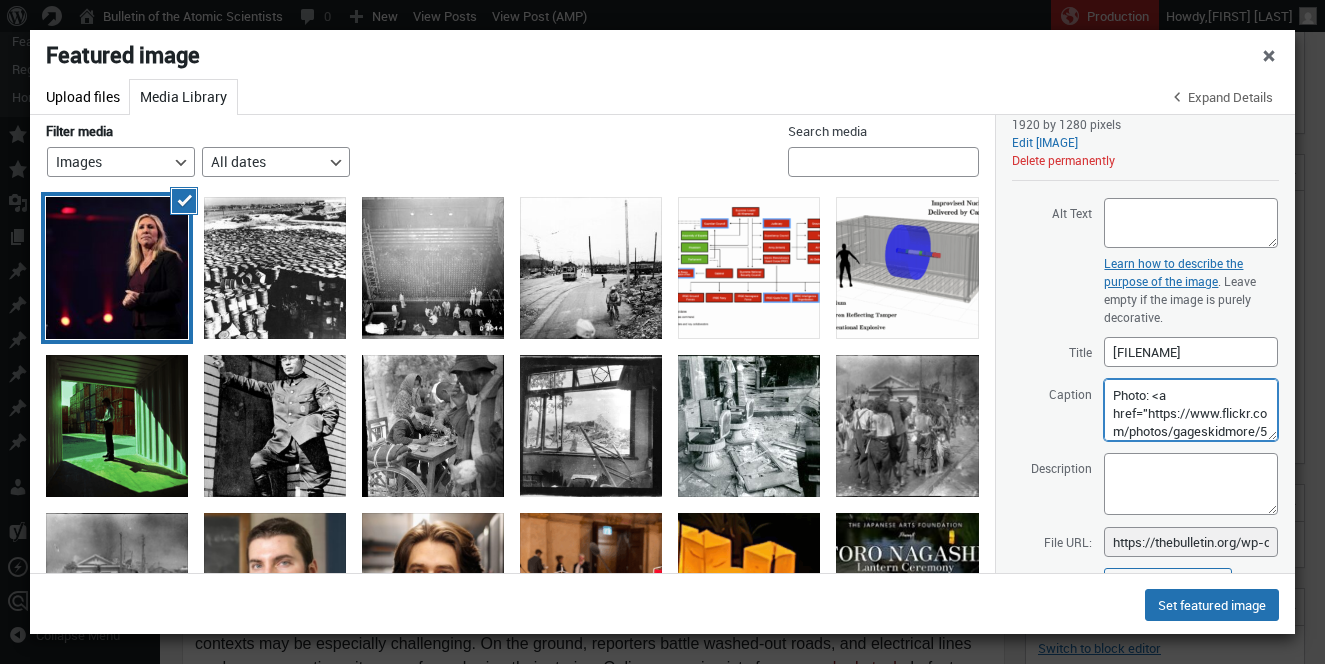 click on "Photo: <a href="https://www.flickr.com/photos/gageskidmore/51770691096/" title="https://www.flickr.com/photos/gageskidmore/51770691096/">Gage Skidmore</a>" at bounding box center (1191, 410) 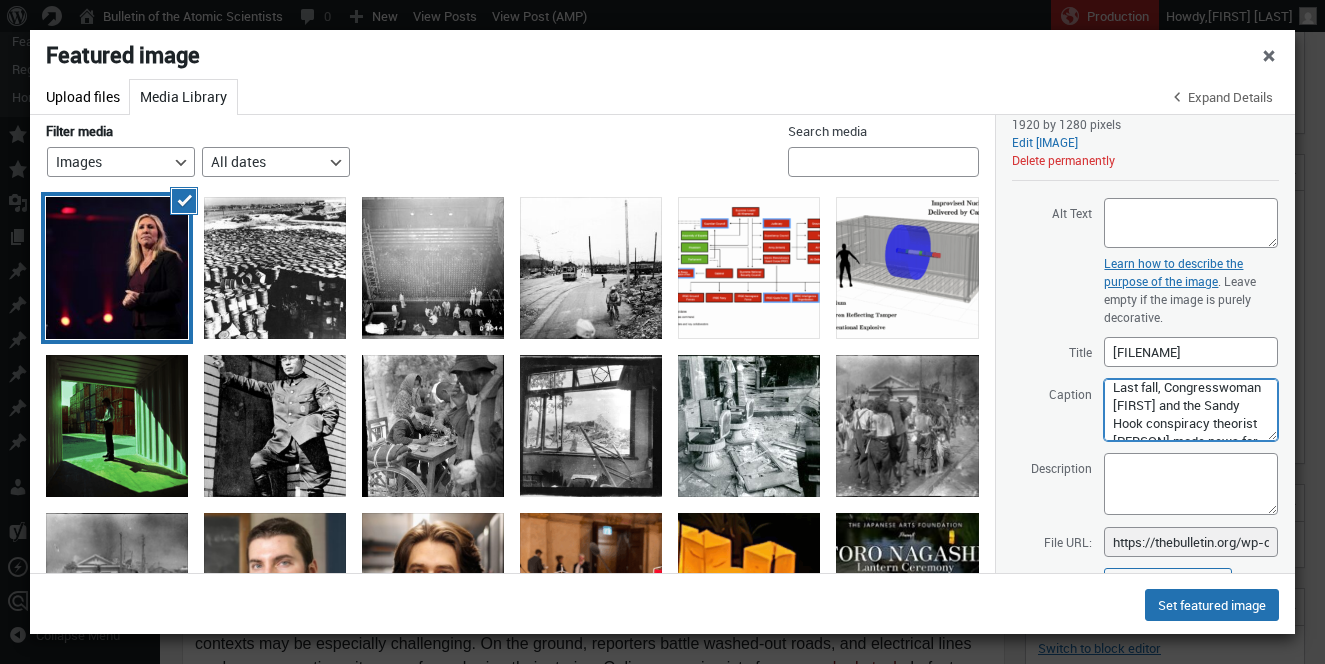 scroll, scrollTop: 0, scrollLeft: 0, axis: both 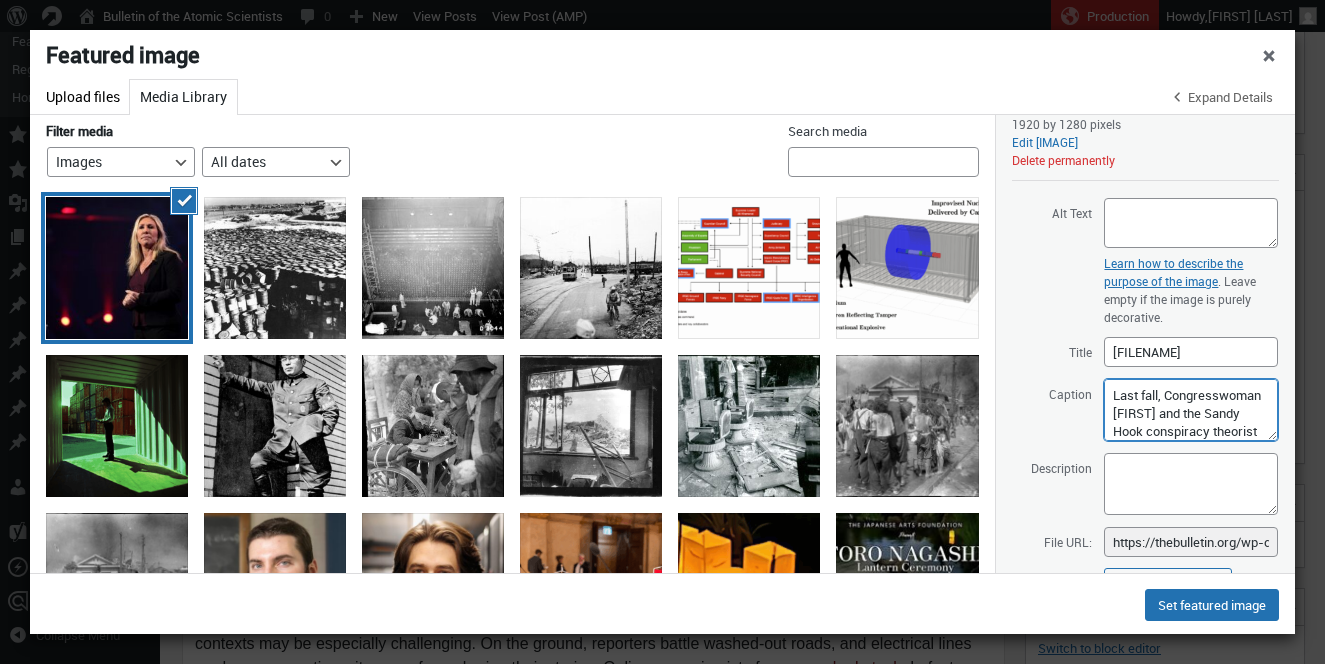 click on "Photo: <a href="https://www.flickr.com/photos/gageskidmore/51770691096/" title="https://www.flickr.com/photos/gageskidmore/51770691096/">Gage Skidmore</a>" at bounding box center (1191, 410) 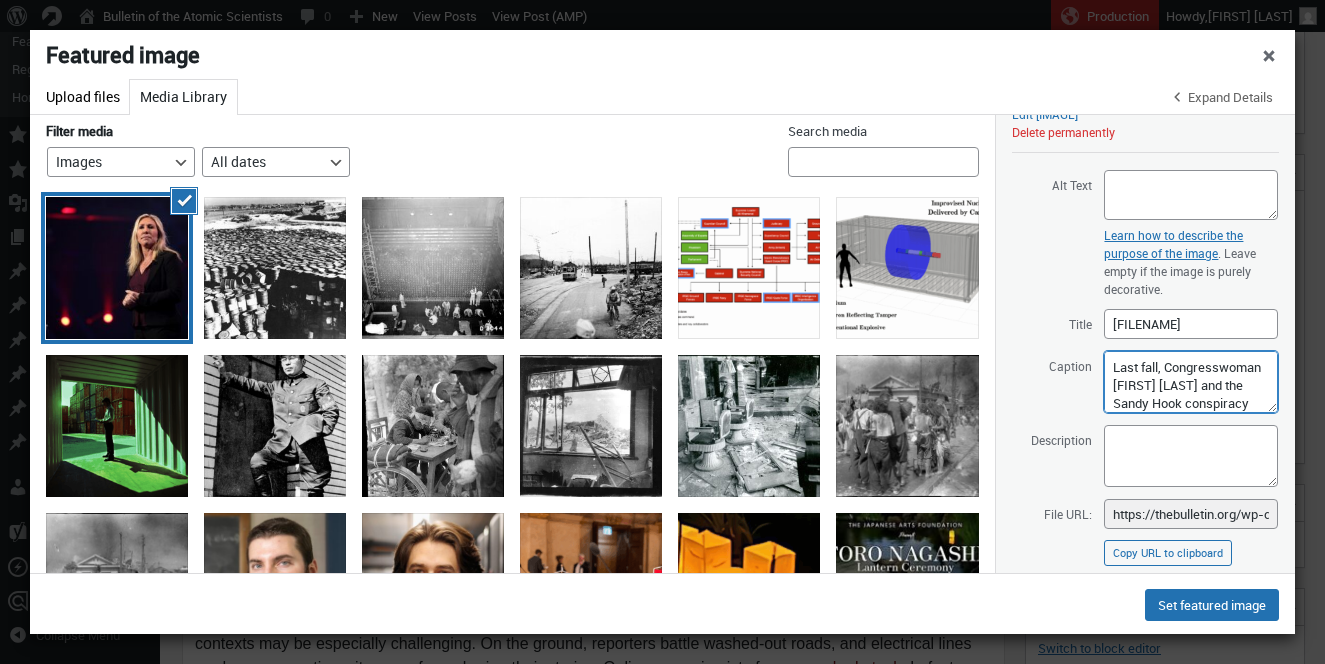 scroll, scrollTop: 228, scrollLeft: 0, axis: vertical 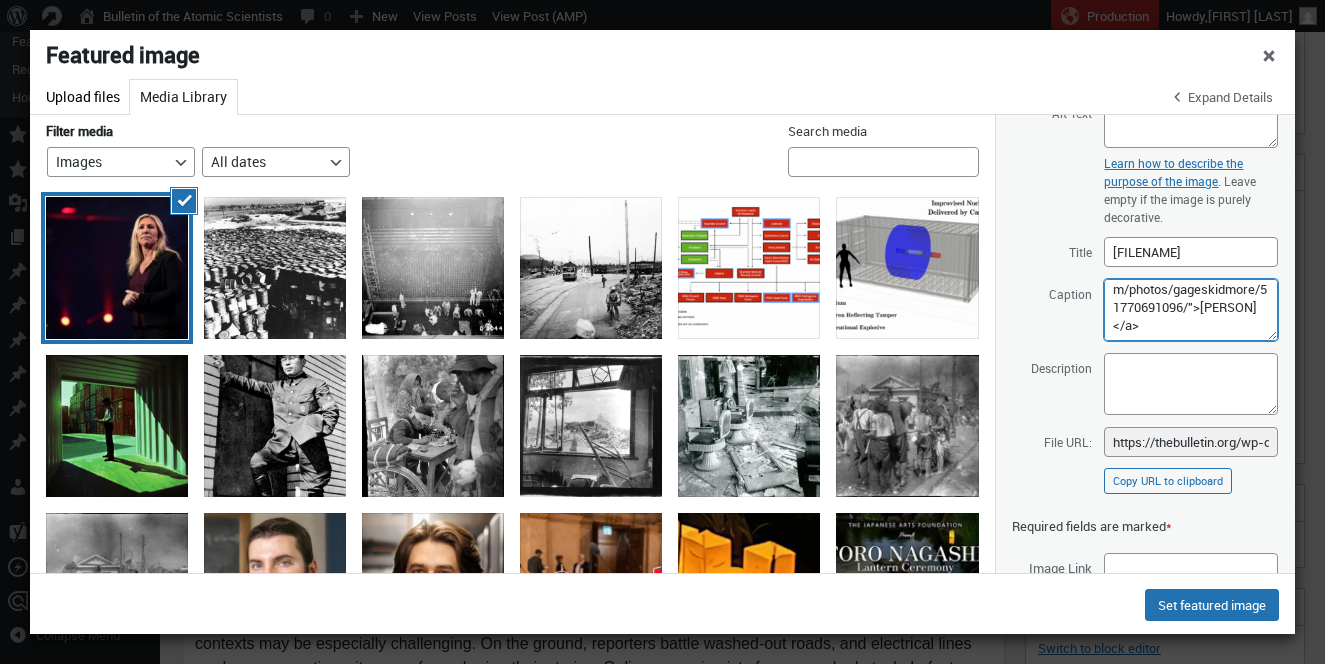 click on "Photo: <a href="https://www.flickr.com/photos/gageskidmore/51770691096/" title="https://www.flickr.com/photos/gageskidmore/51770691096/">Gage Skidmore</a>" at bounding box center (1191, 310) 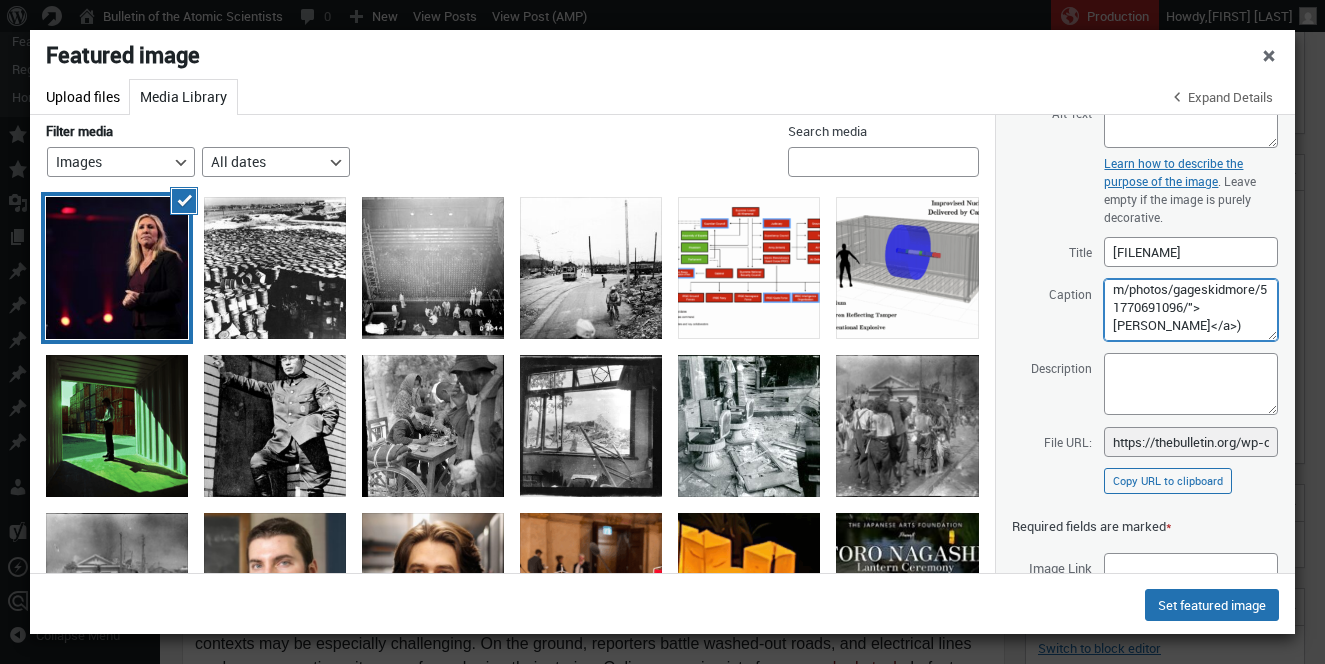 scroll, scrollTop: 0, scrollLeft: 0, axis: both 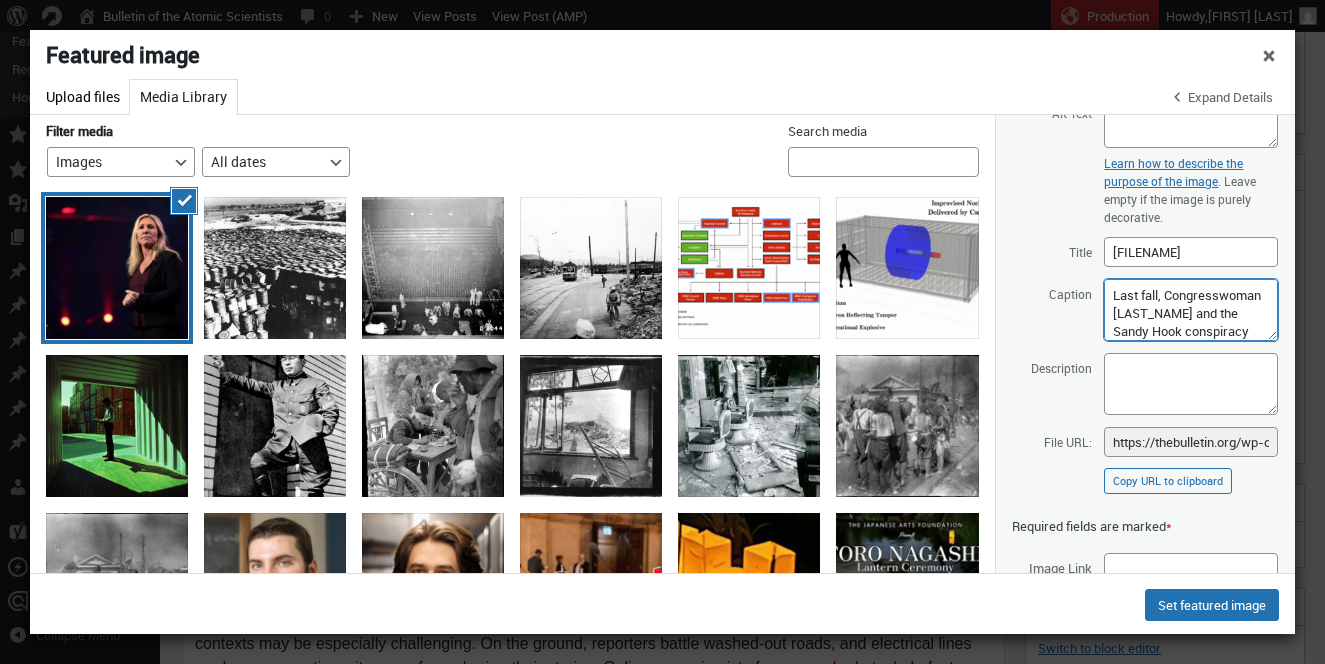 drag, startPoint x: 1150, startPoint y: 343, endPoint x: 1063, endPoint y: 164, distance: 199.02261 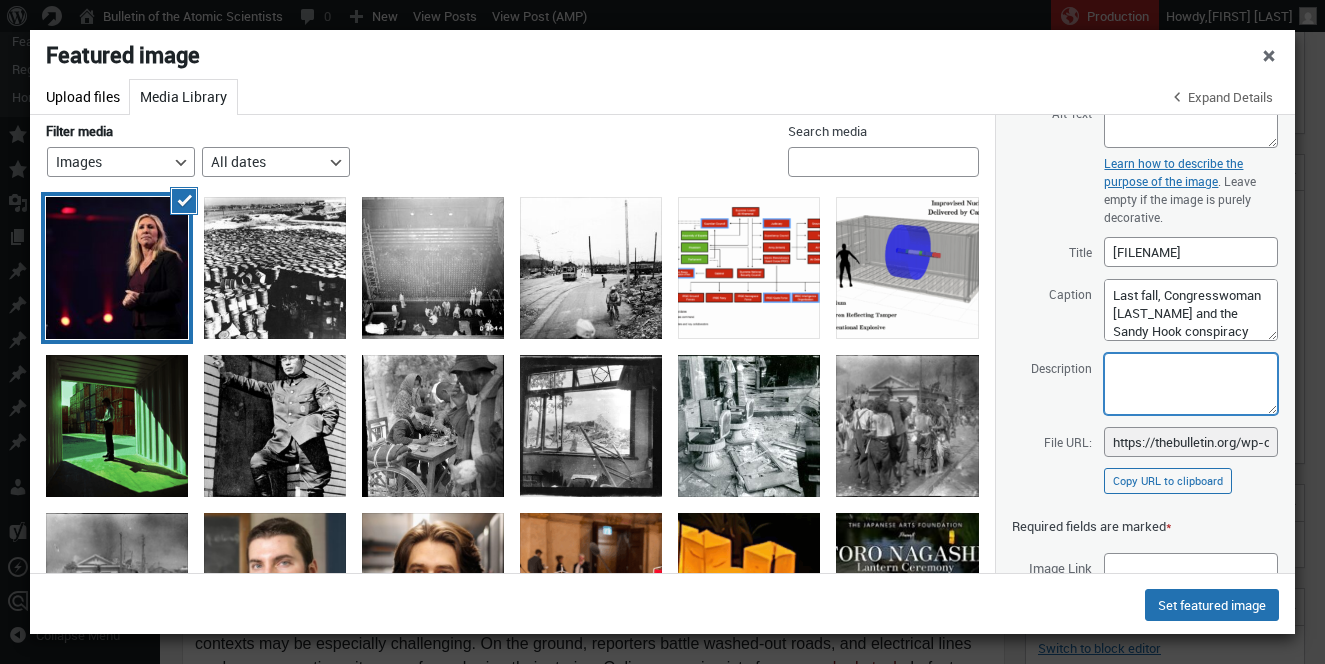 click on "Description" at bounding box center [1191, 384] 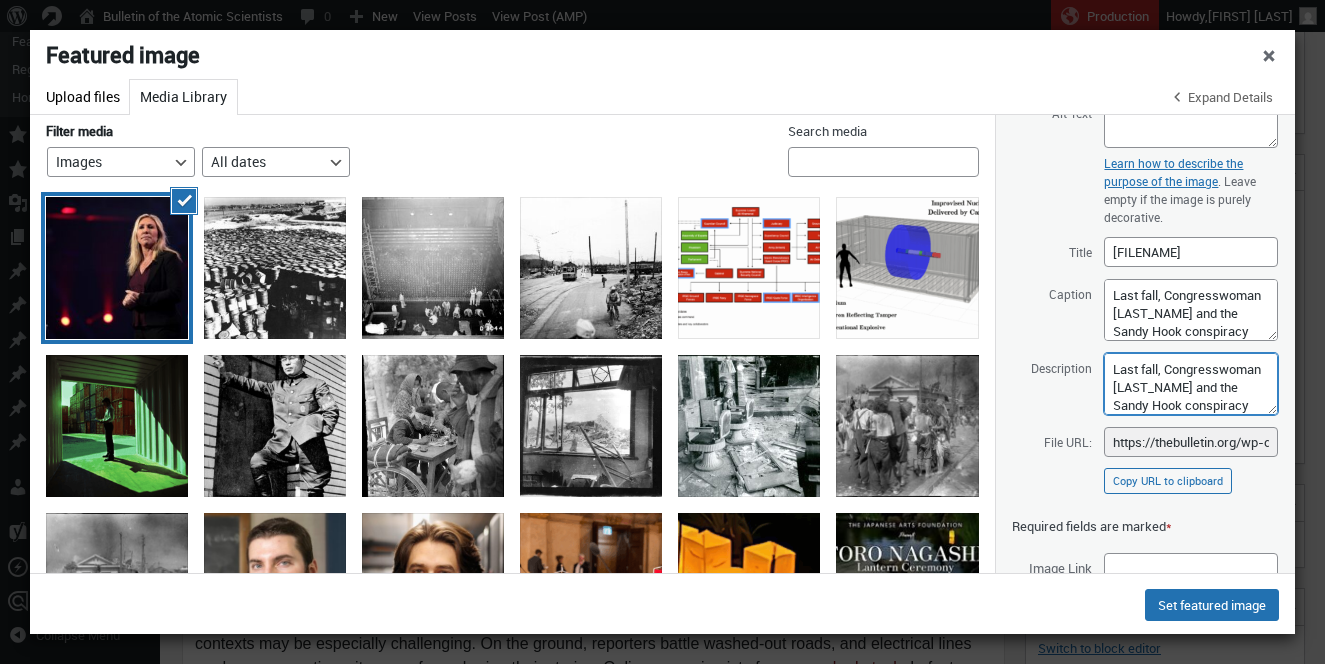 scroll, scrollTop: 305, scrollLeft: 0, axis: vertical 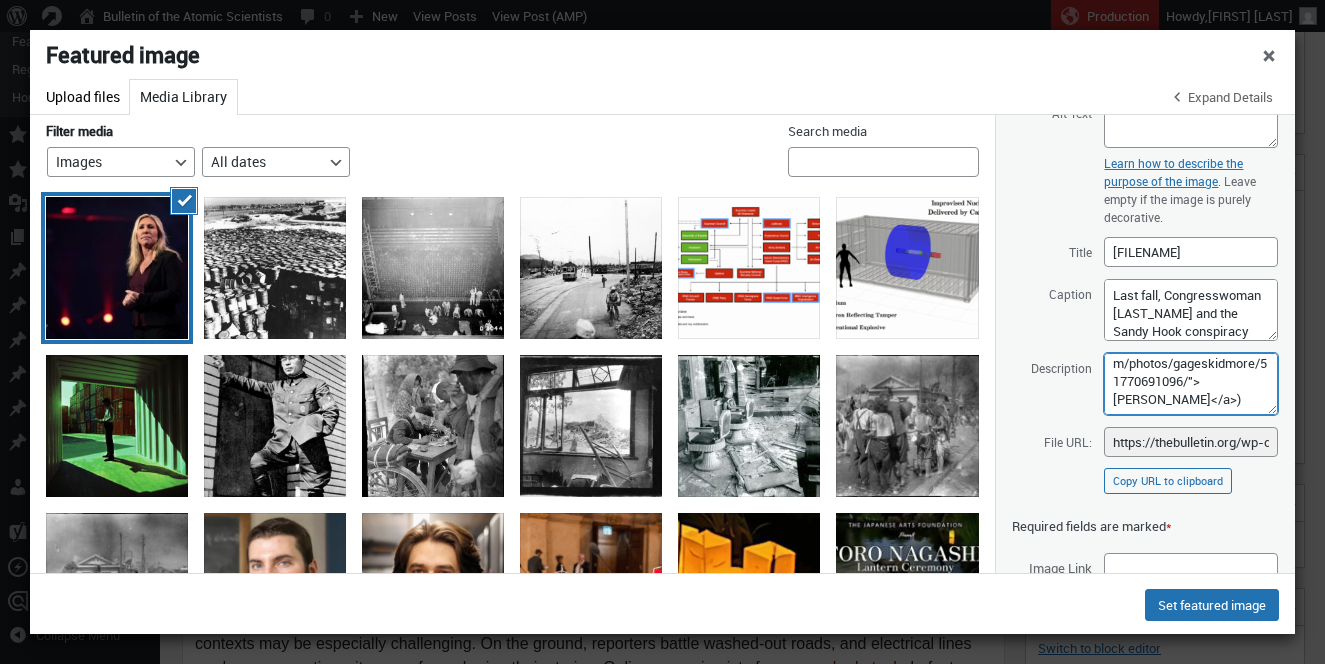 type on "Last fall, Congresswoman Marjorie Taylor Greene and the Sandy Hook conspiracy theorist Alex Jones made news for alleging that the Biden administration had somehow modified Hurricanes Helene and Milton to interfere with the 2024 presidential election. (Photo: <a href="https://www.flickr.com/photos/gageskidmore/51770691096/" title="https://www.flickr.com/photos/gageskidmore/51770691096/">Gage Skidmore</a>)" 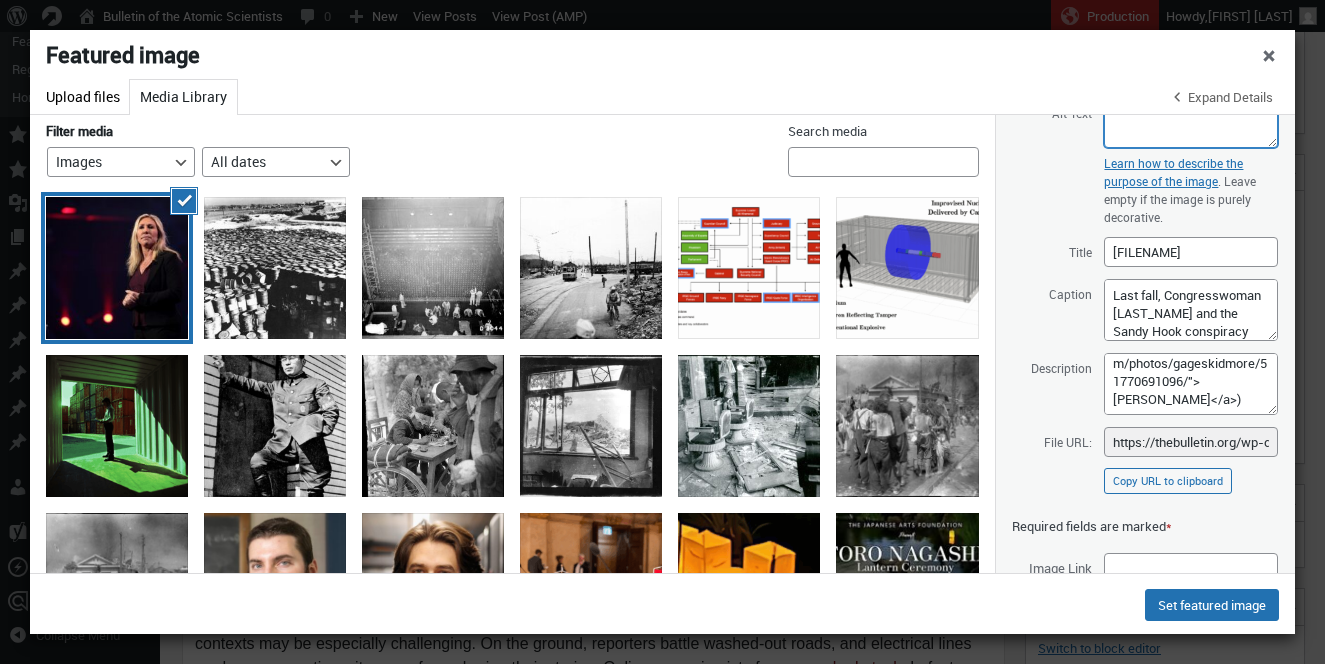 click on "Alt Text" at bounding box center (1191, 123) 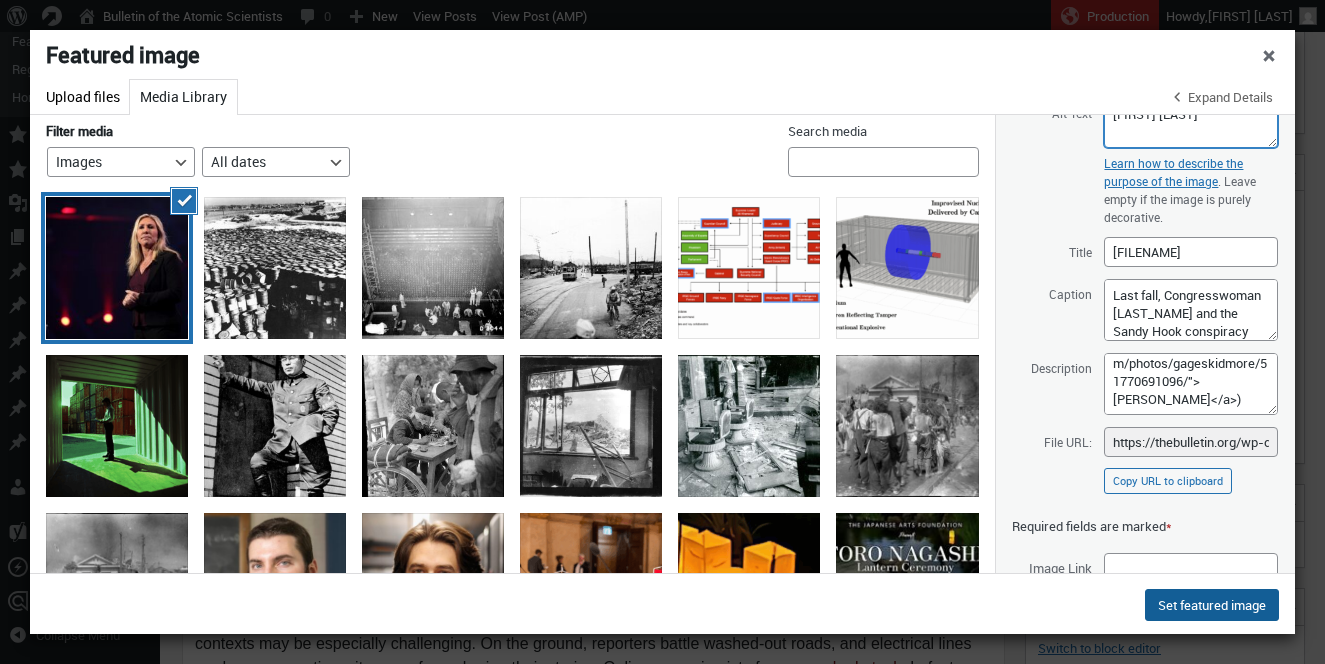 type on "Marjorie Taylor Greene" 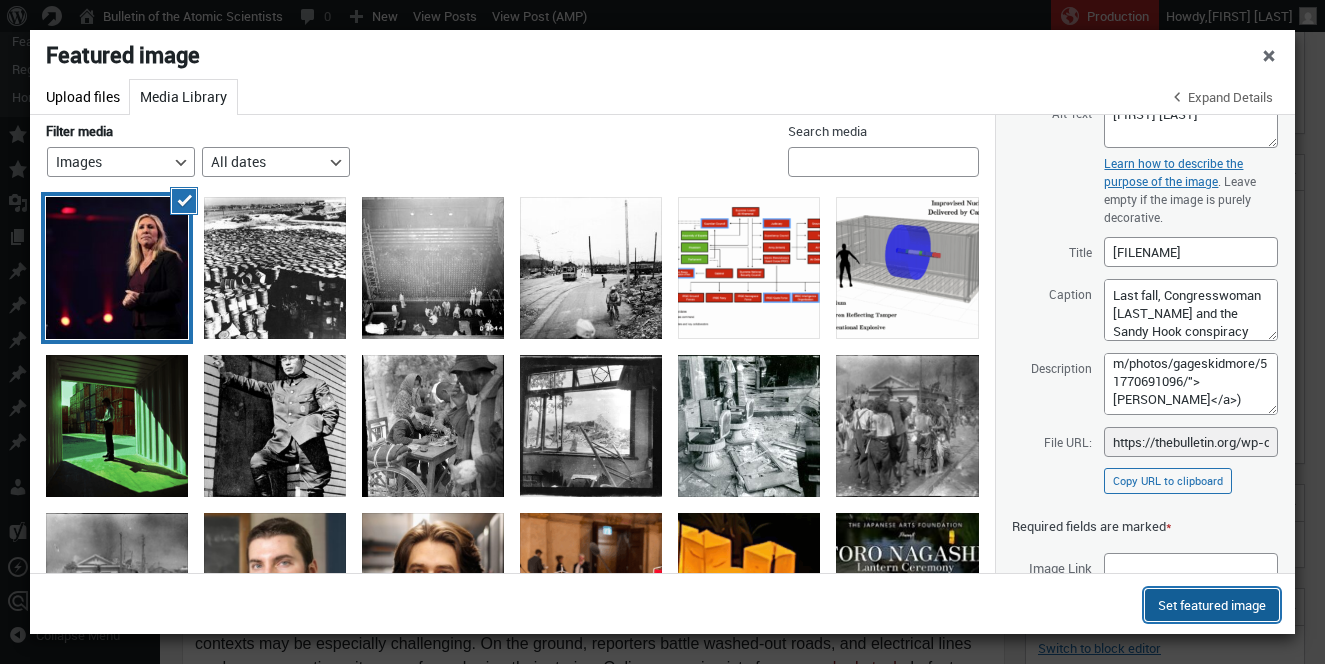 click on "Set featured image" at bounding box center [1212, 605] 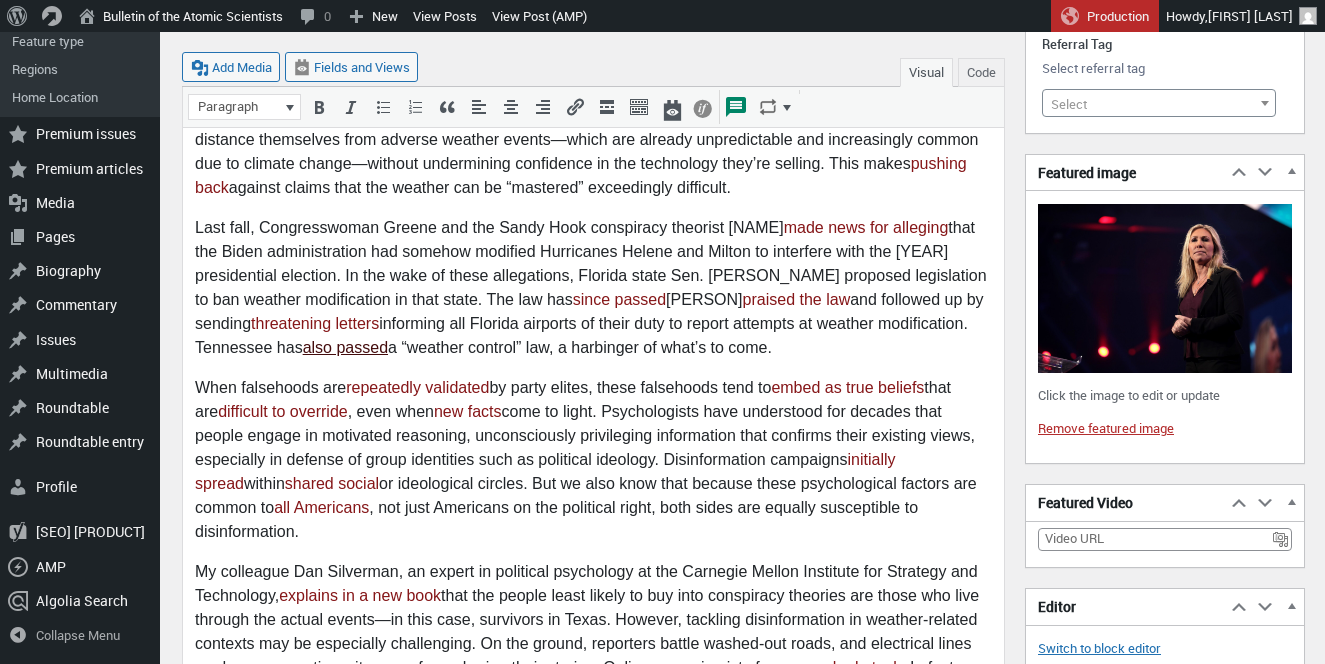 click on "also passed" at bounding box center [345, 347] 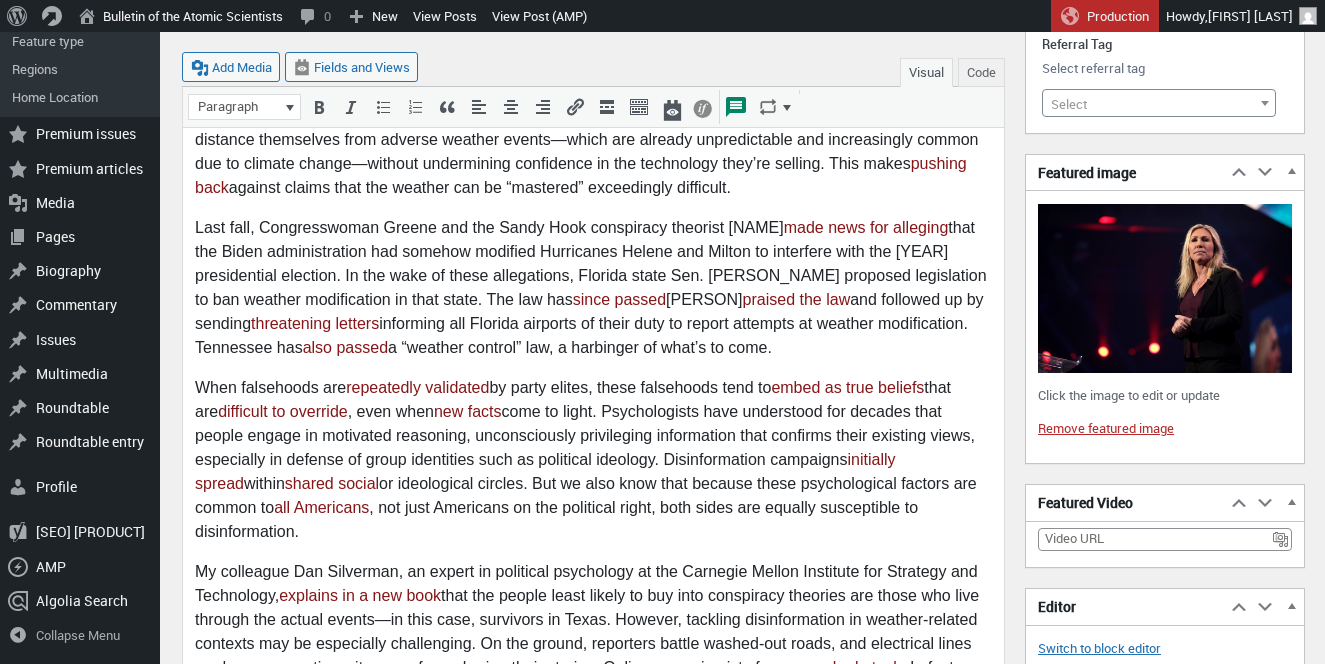 click on "But the biggest reason why weather control conspiracies are now so salient is that some elected representatives have begun to embrace them. Last fall, Congresswoman Greene and the Sandy Hook conspiracy theorist Alex Jones  made news for alleging  that the Biden administration had somehow modified Hurricanes Helene and Milton to interfere with the 2024 presidential election. In the wake of these allegations, Florida state Sen. Ileana Garcia proposed legislation to ban weather modification in that state. The law has  since passed . Florida Attorney General James Uthmeier  praised the law  and followed up by sending  threatening letters  informing all Florida airports of their duty to report attempts at weather modification. Tennessee has  also passed  a “weather control” law, a harbinger of what’s to come." at bounding box center (593, 288) 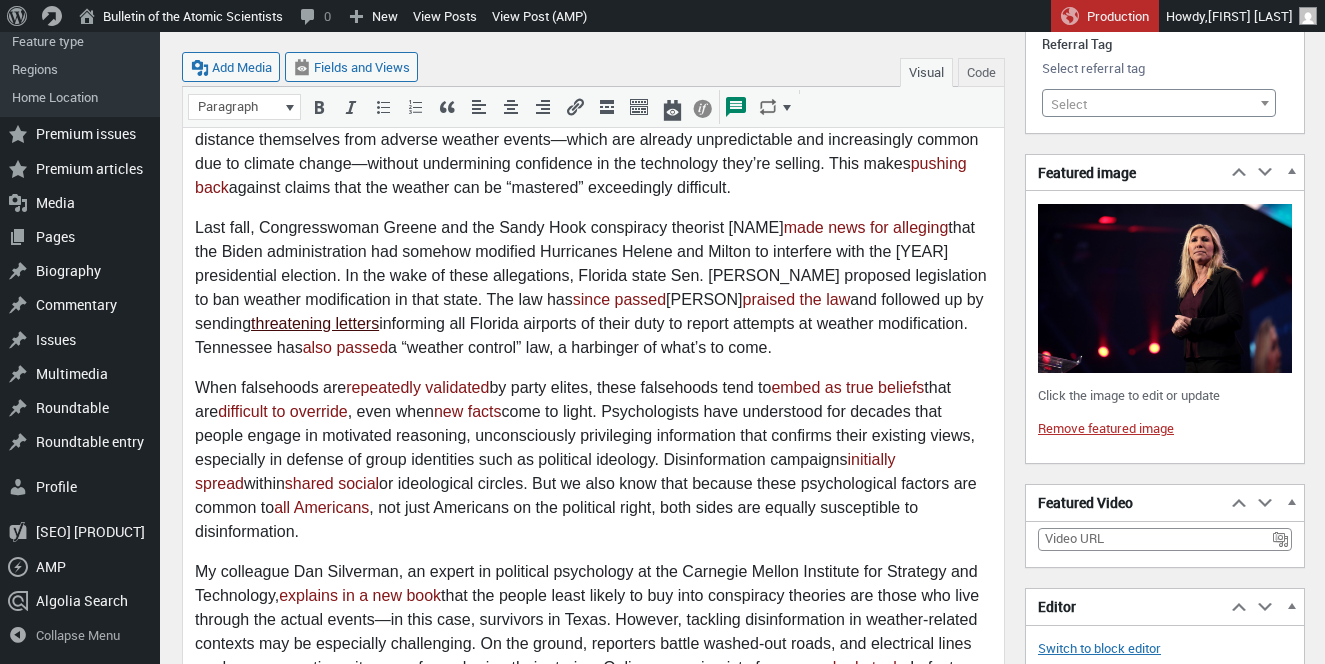 scroll, scrollTop: 2352, scrollLeft: 0, axis: vertical 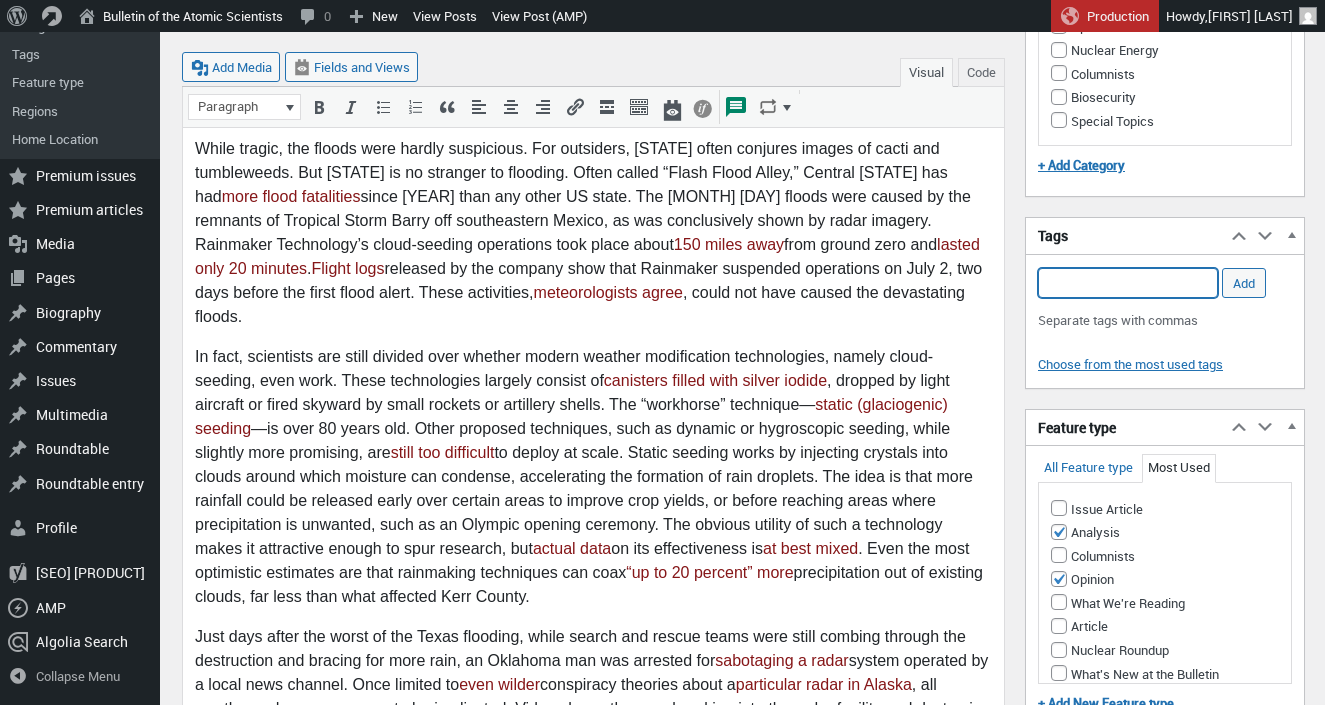 click on "Add Tag" at bounding box center [1128, 283] 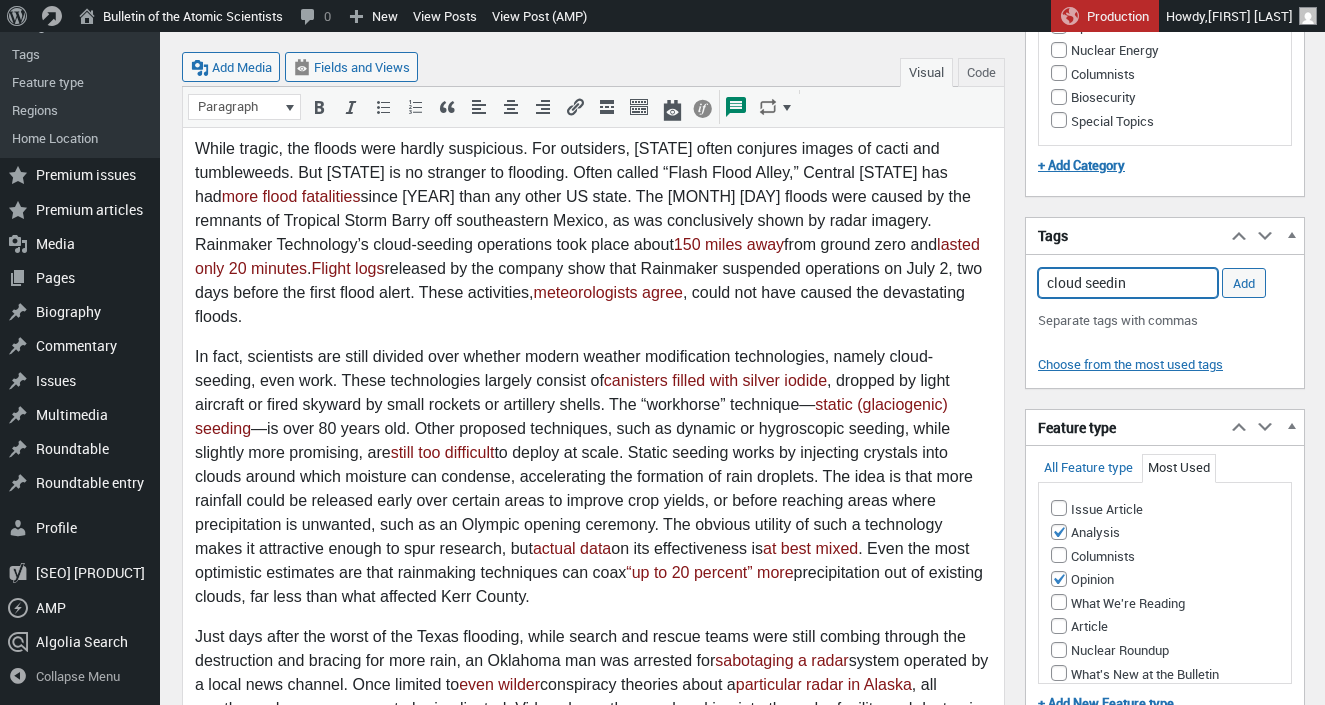 type on "cloud seeding" 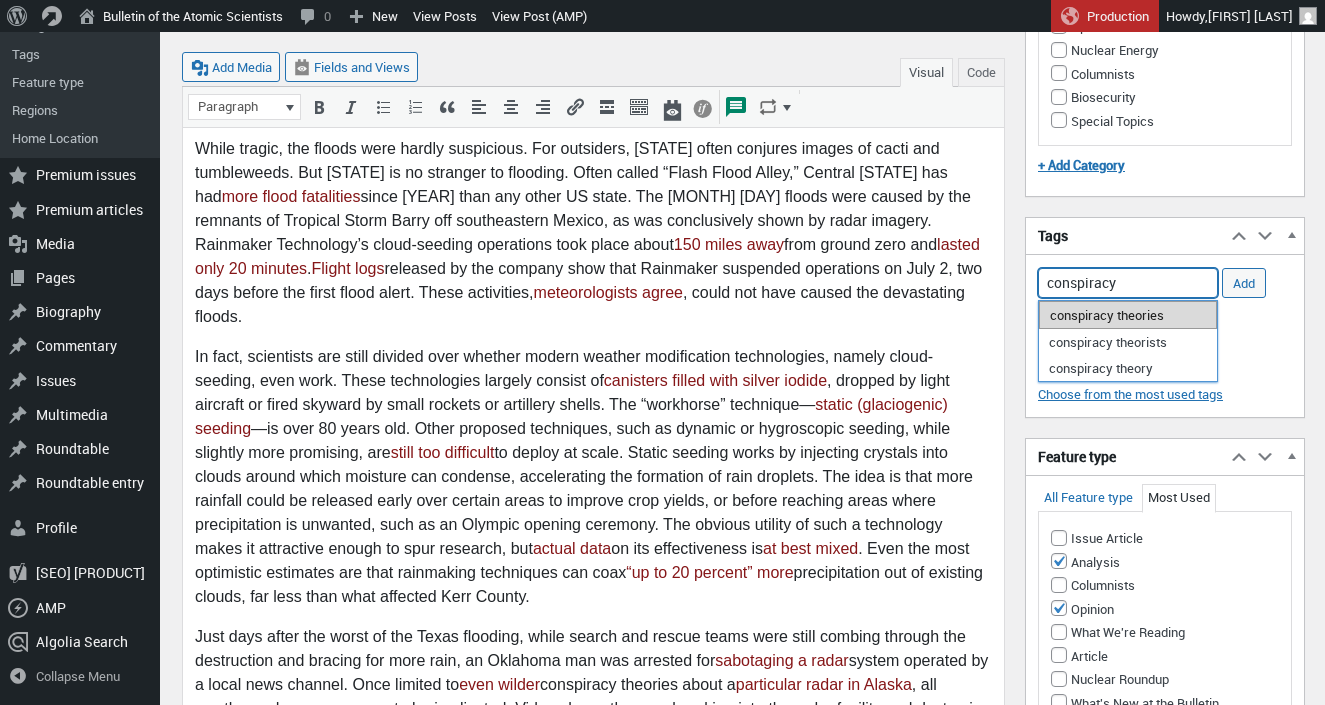 click on "conspiracy theories" at bounding box center (1128, 315) 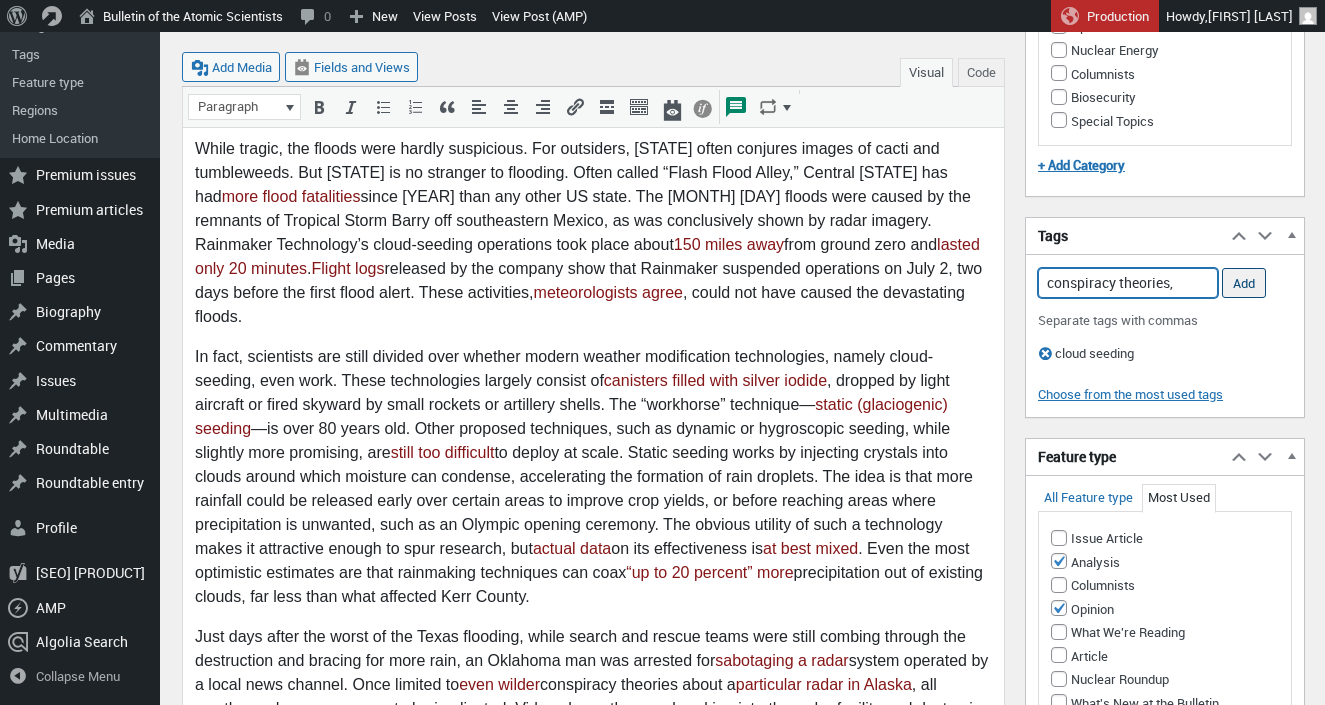type on "conspiracy theories," 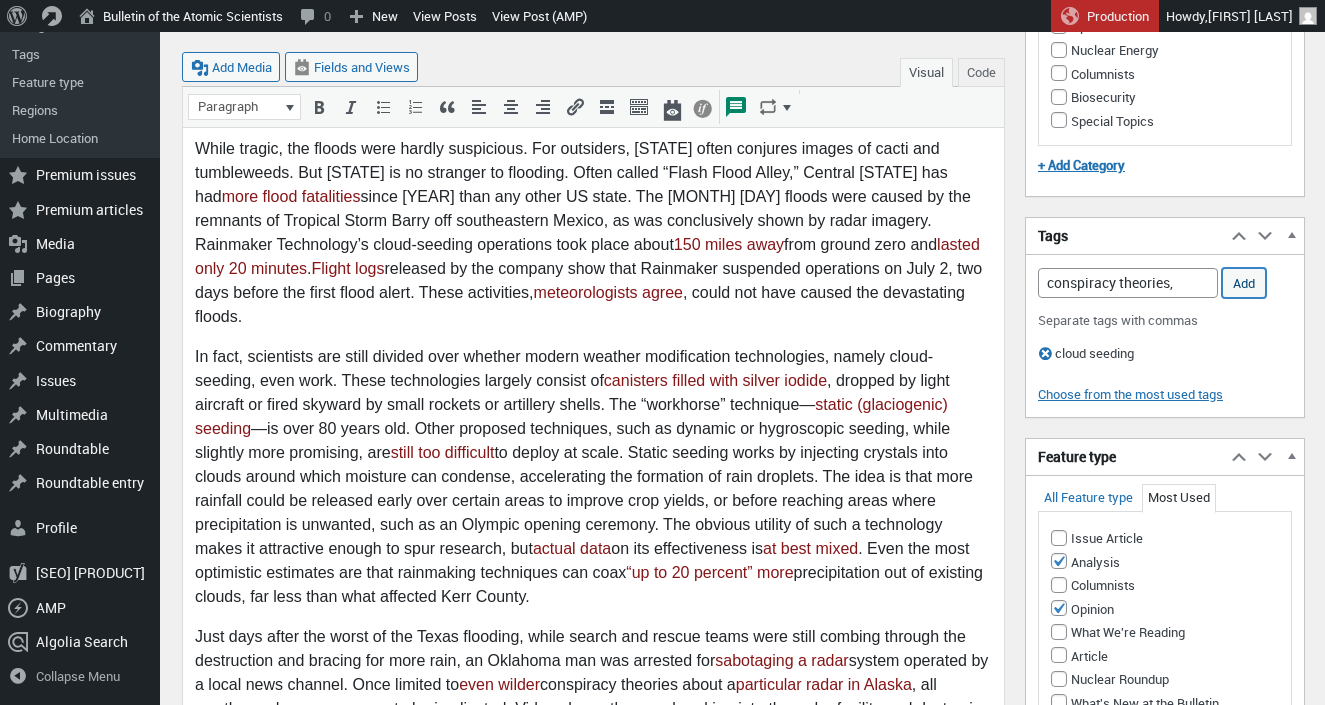 click on "Add" at bounding box center [1244, 283] 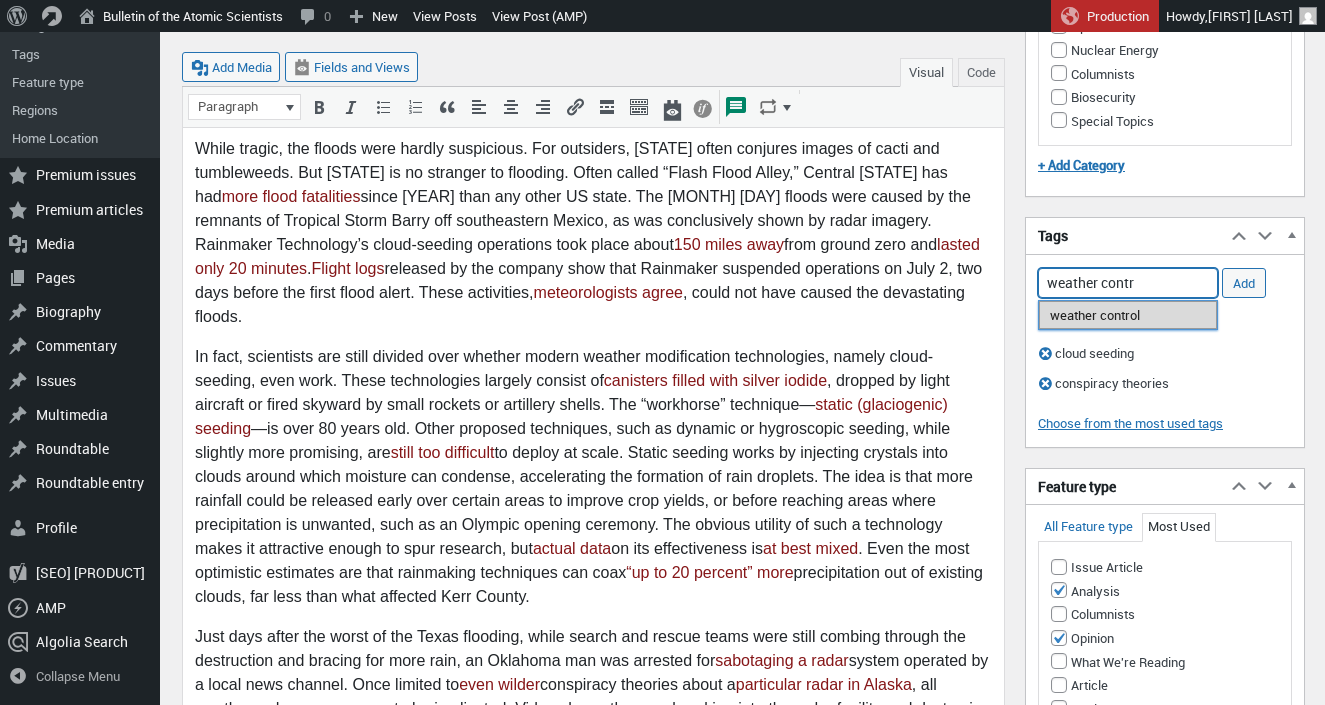 click on "weather control" at bounding box center [1128, 315] 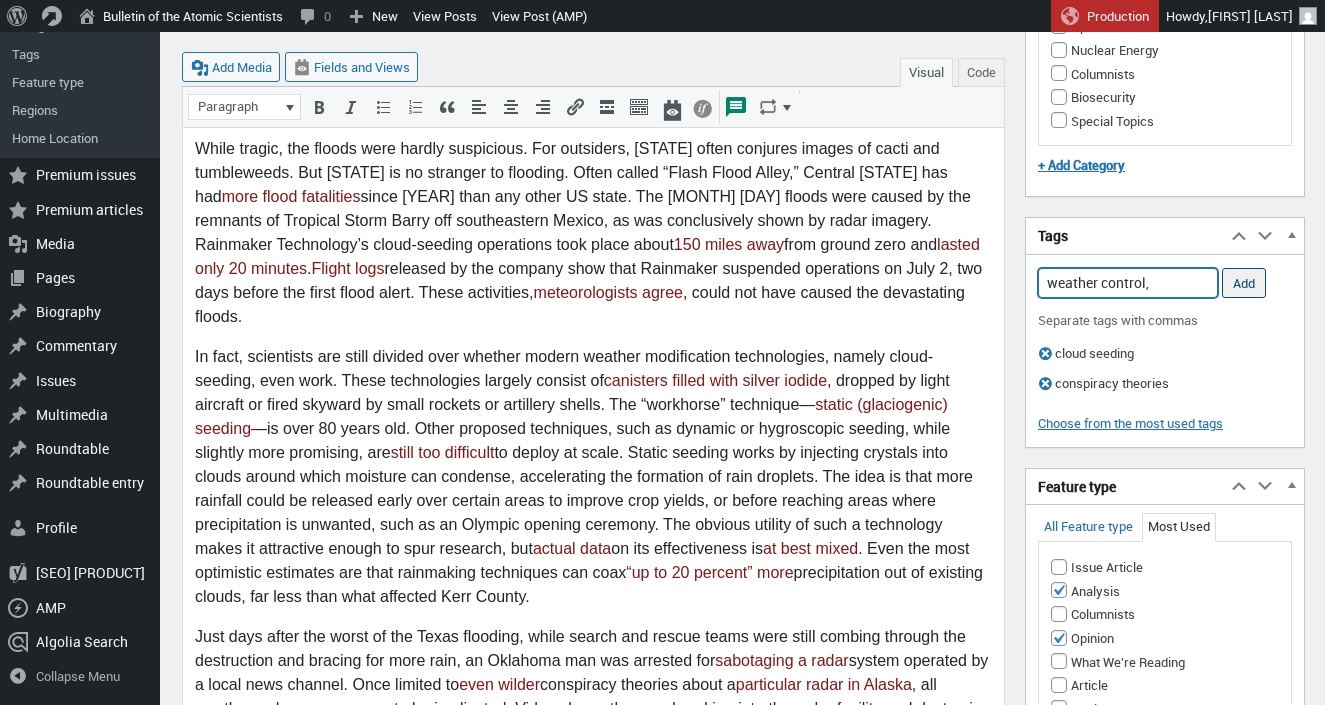 type on "weather control," 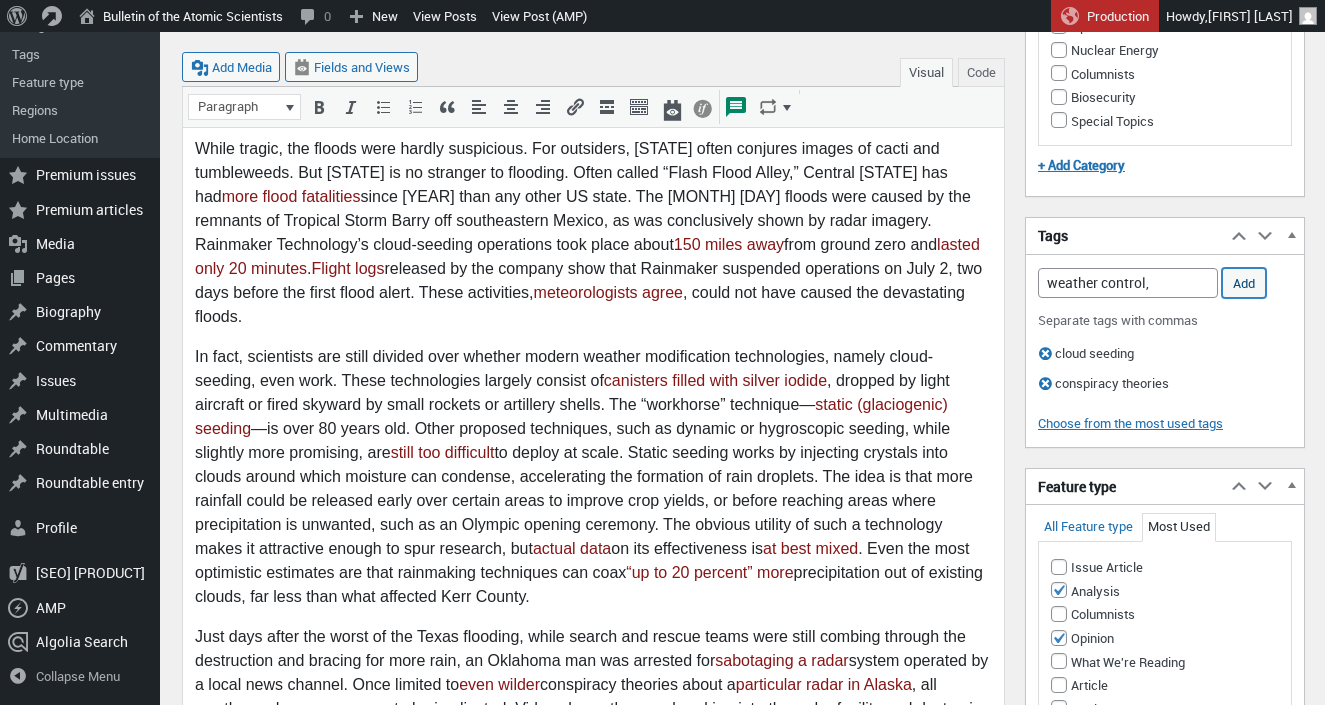 click on "Add" at bounding box center (1244, 283) 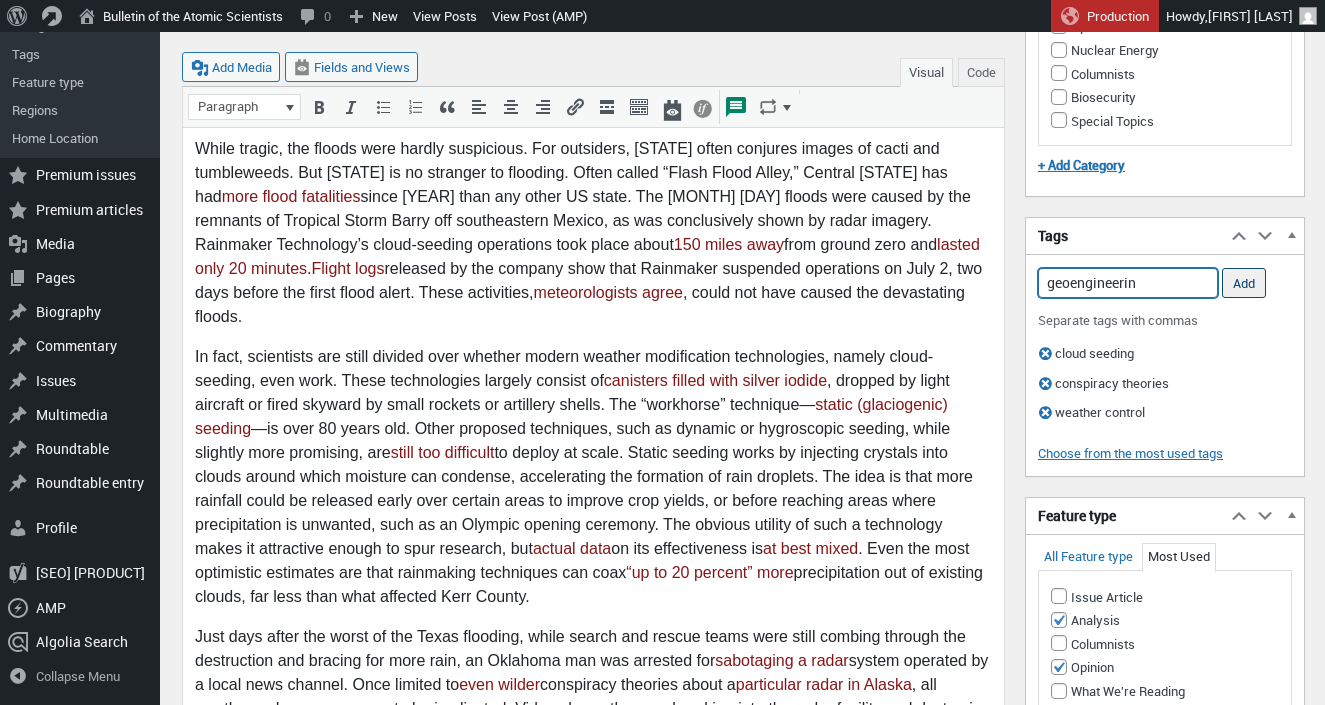 type on "geoengineering" 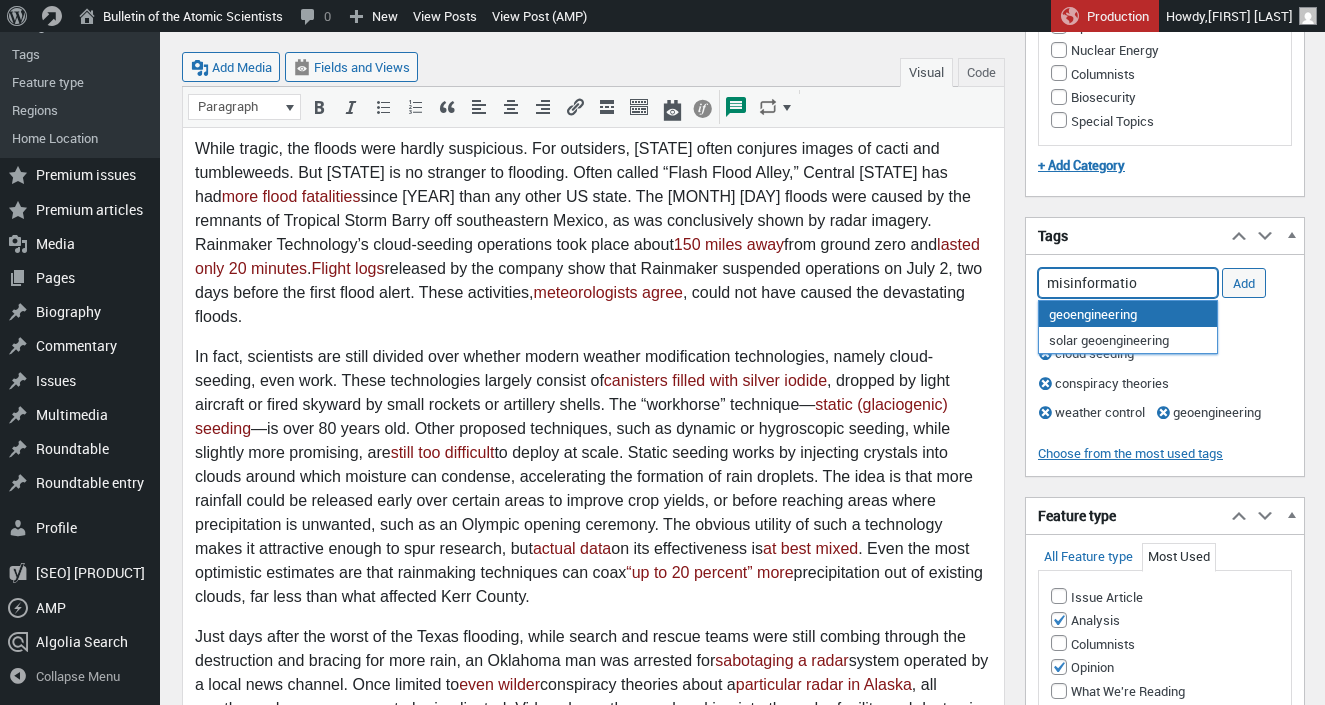 type on "misinformation" 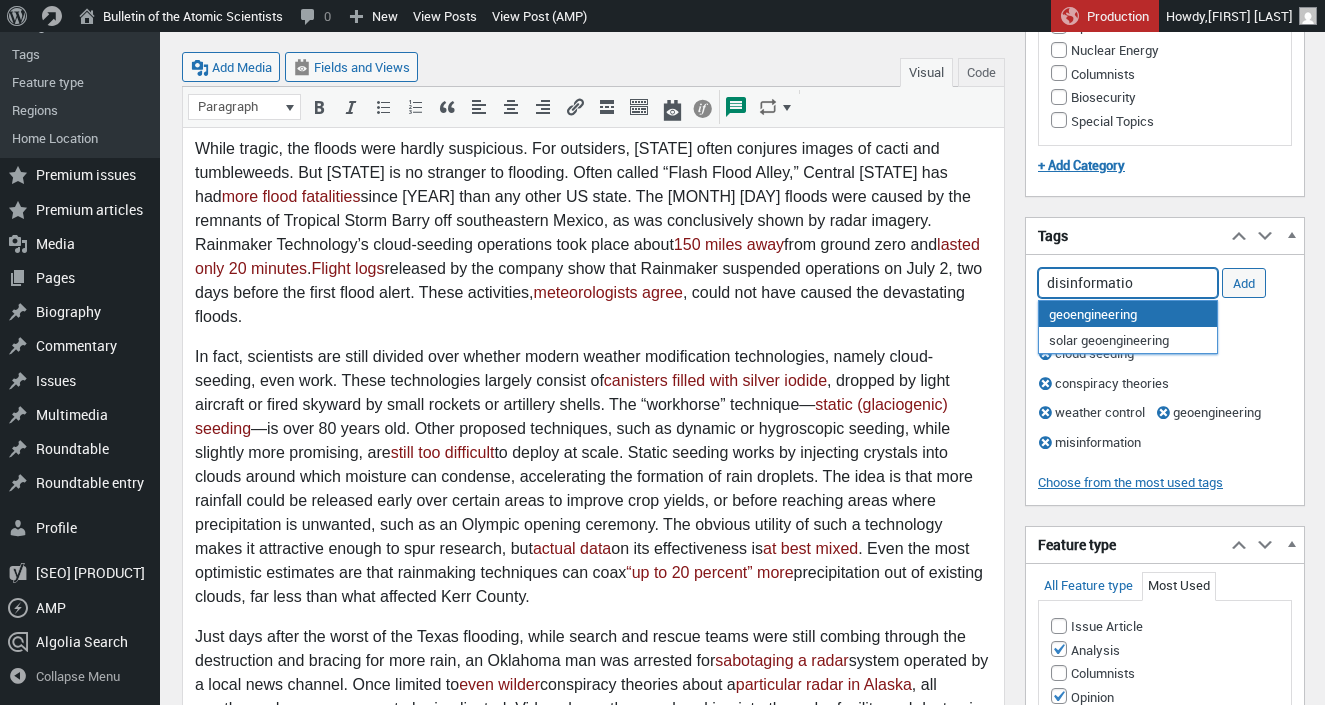 type on "disinformation" 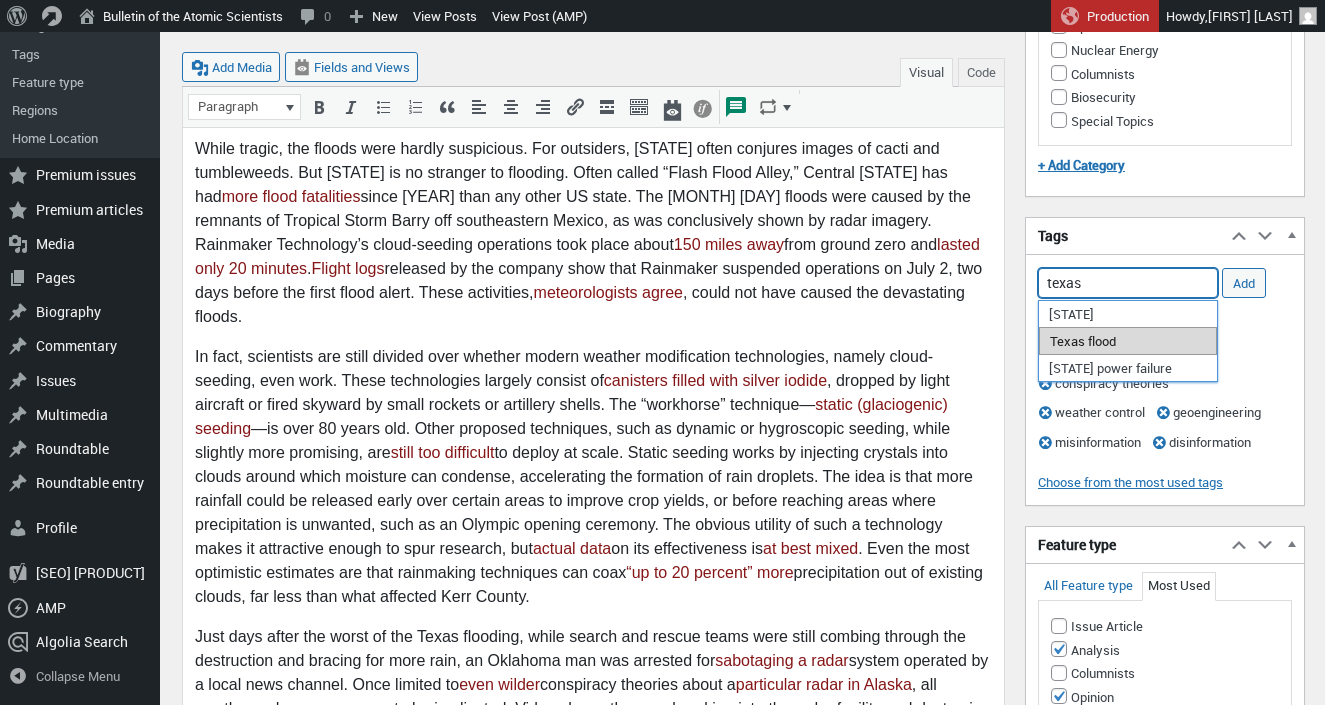 click on "Texas flood" at bounding box center (1128, 341) 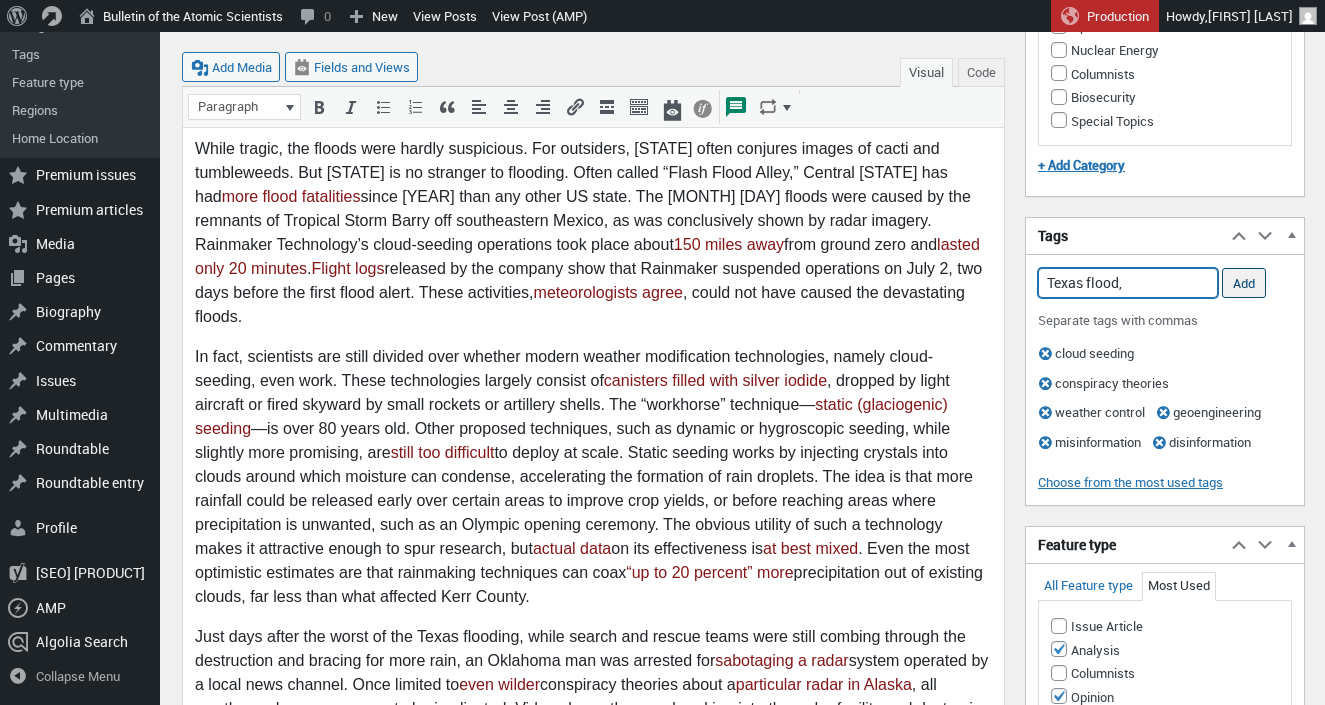 type on "Texas flood," 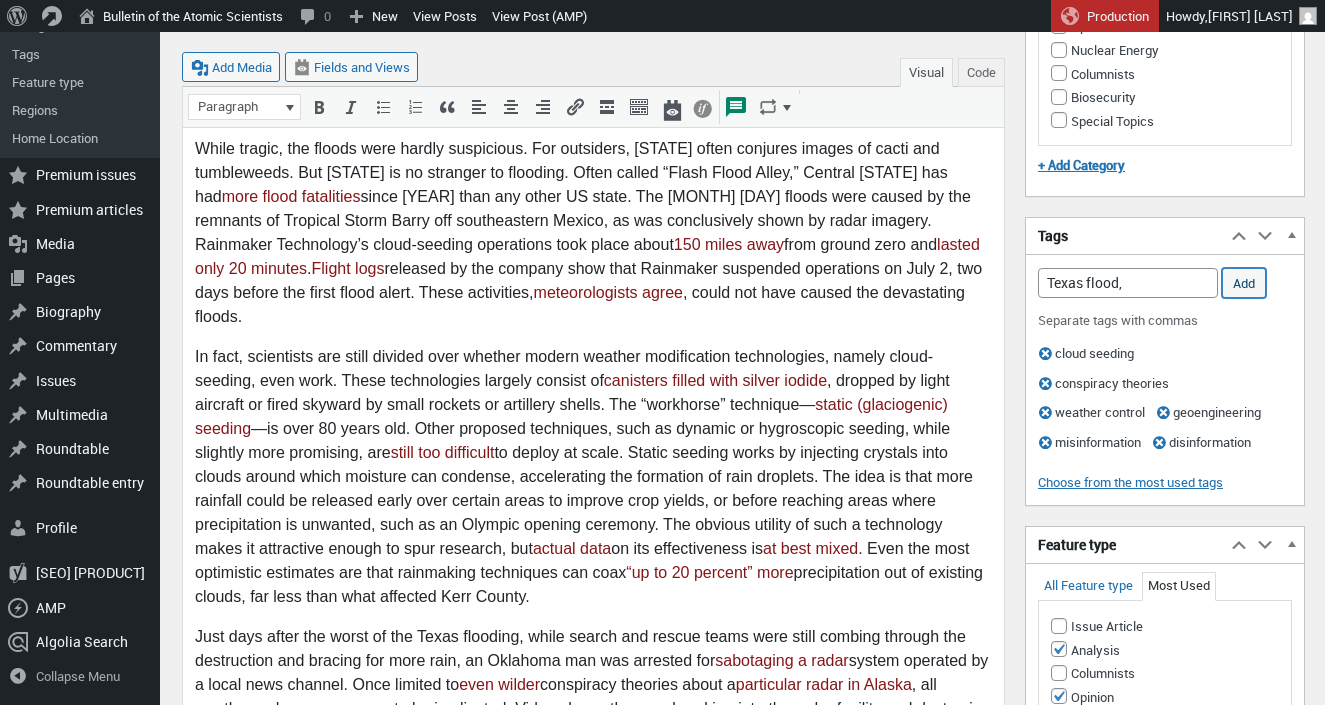 click on "Add" at bounding box center (1244, 283) 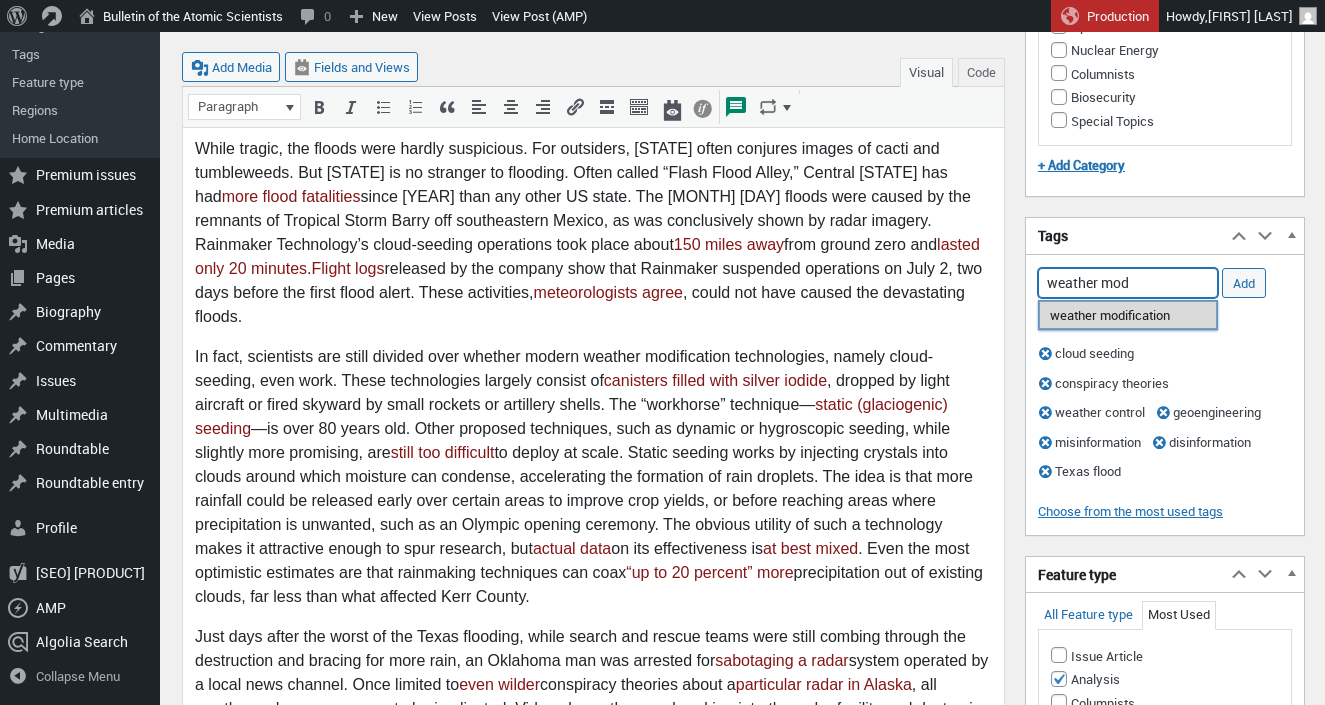 click on "weather modification" at bounding box center (1128, 315) 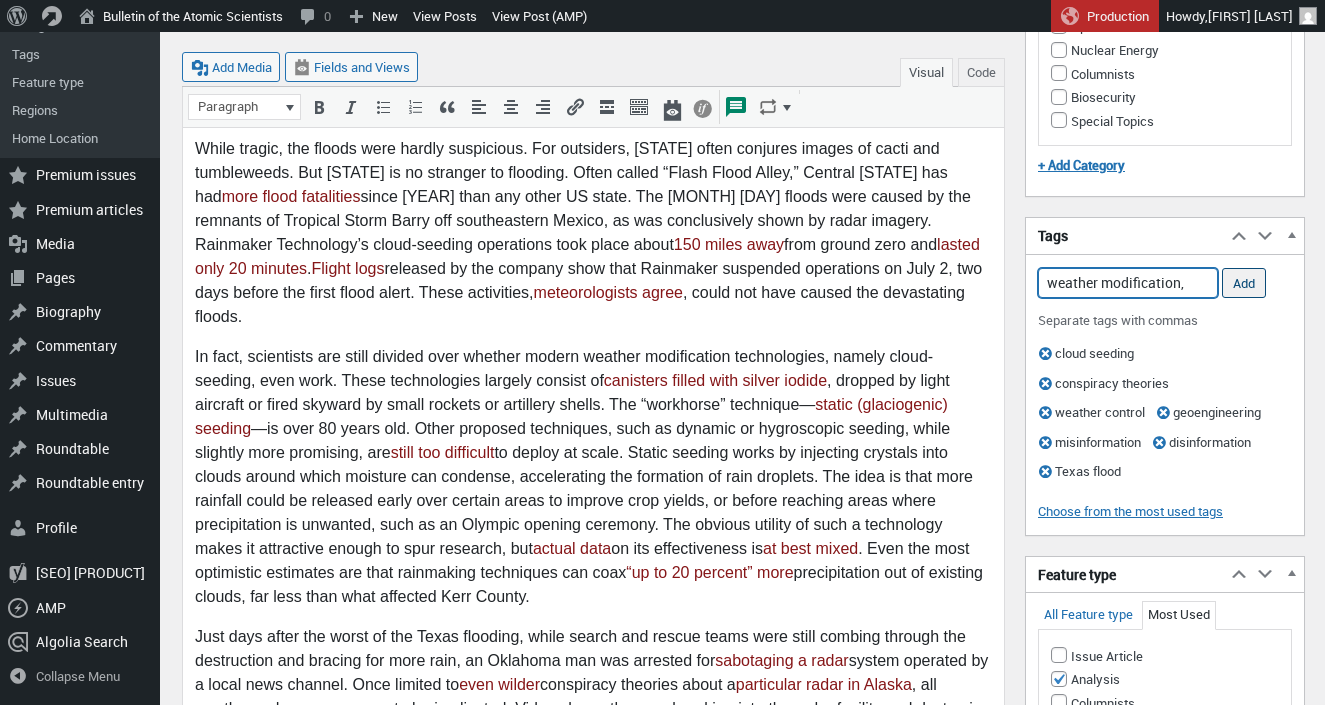 type on "weather modification," 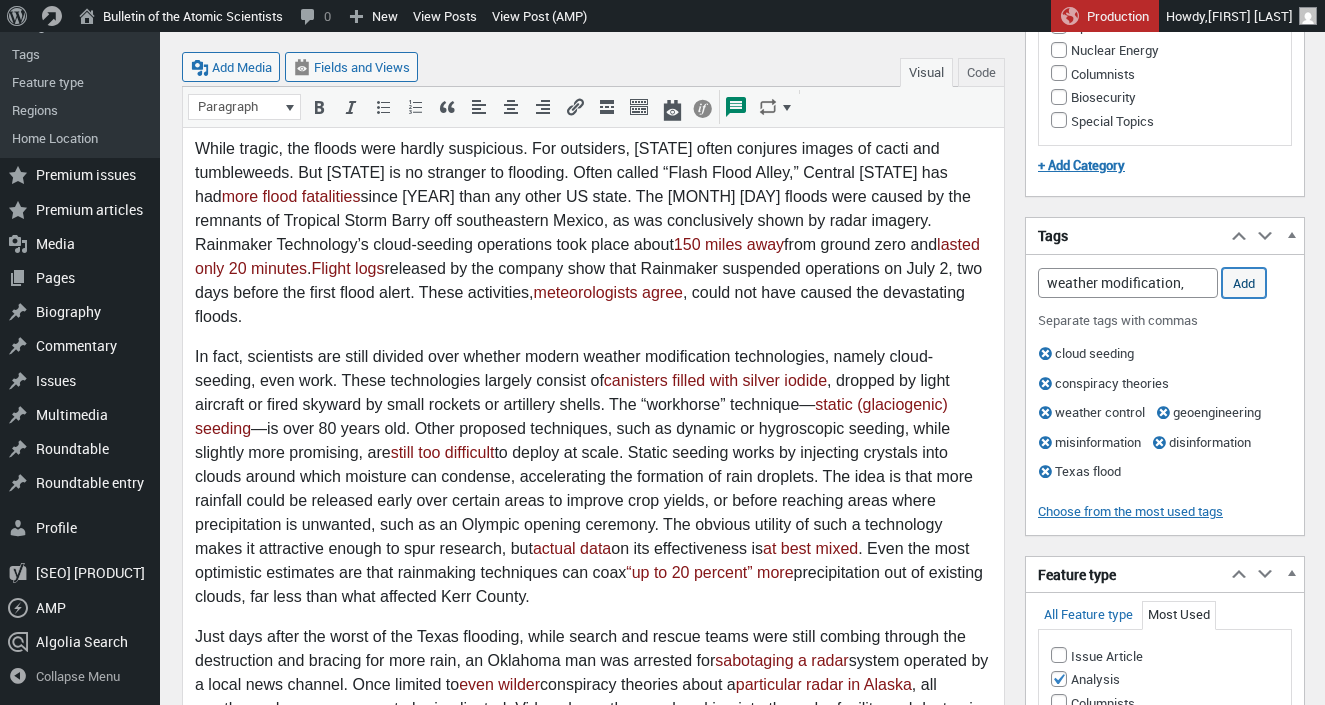 click on "Add" at bounding box center [1244, 283] 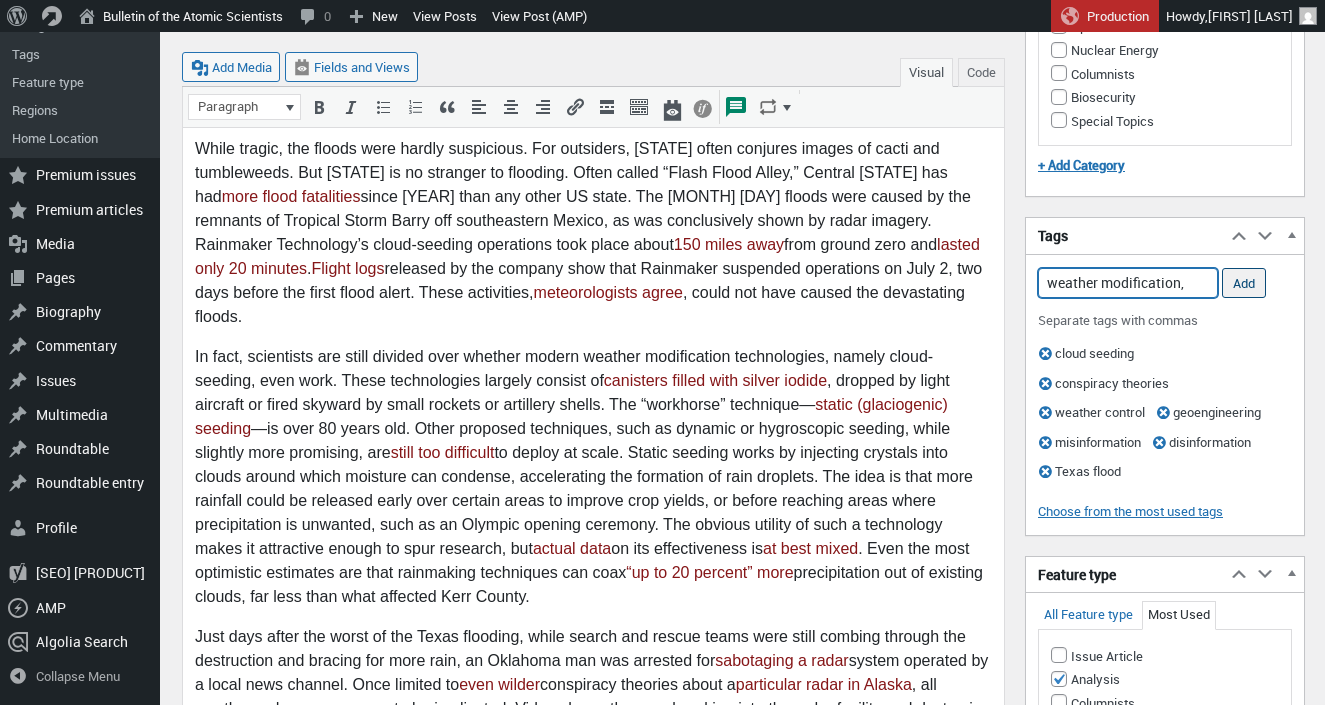 type 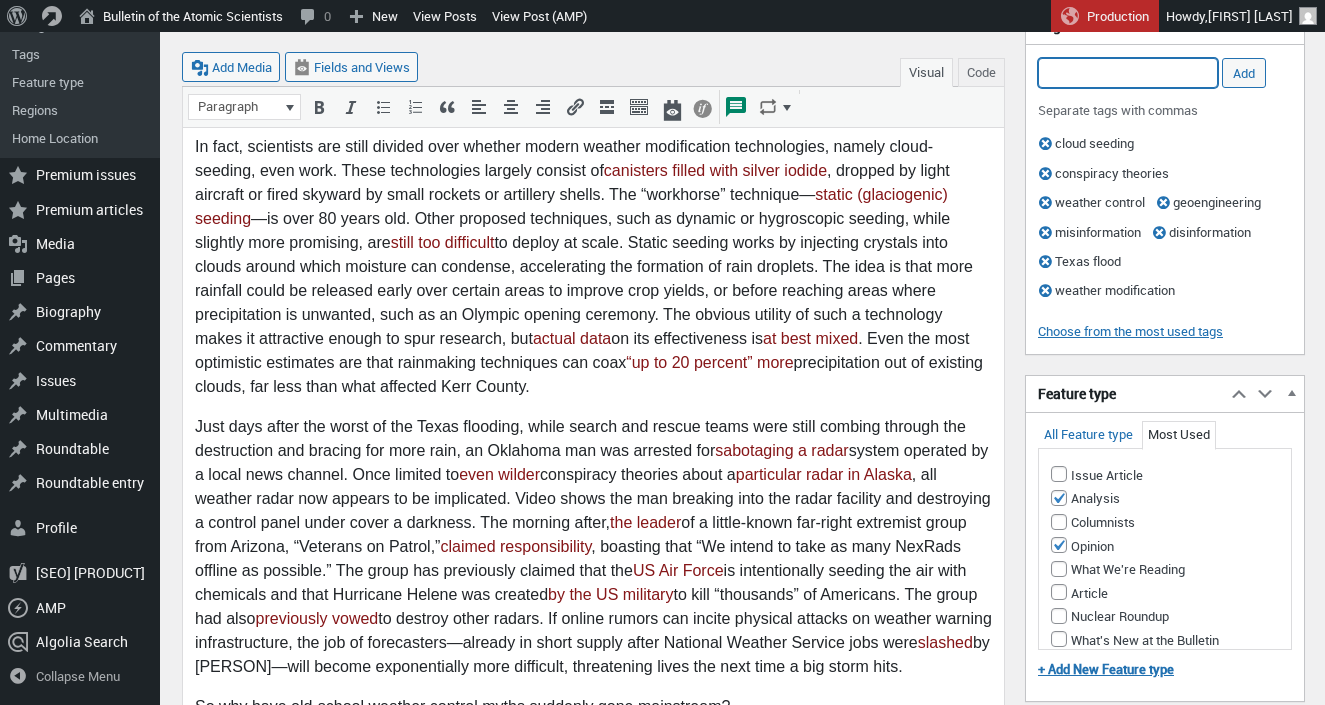 scroll, scrollTop: 1040, scrollLeft: 0, axis: vertical 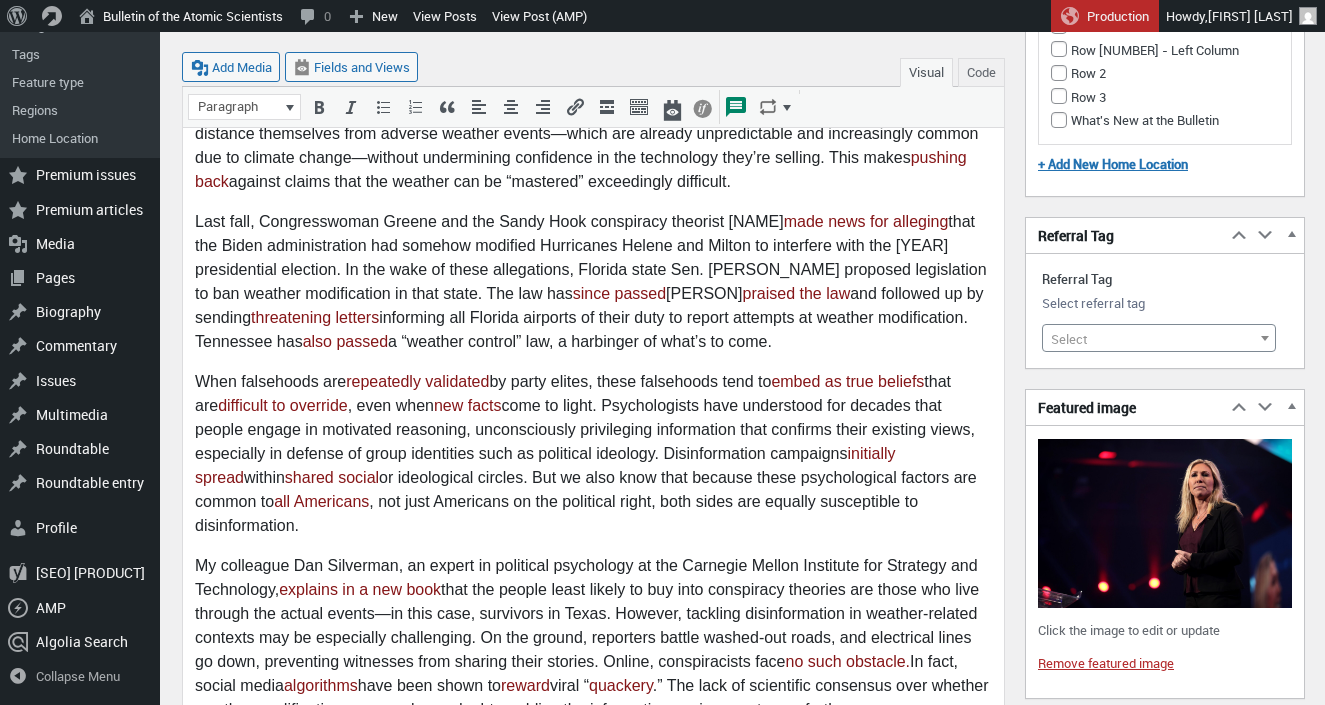 click on "Select" at bounding box center [1159, 339] 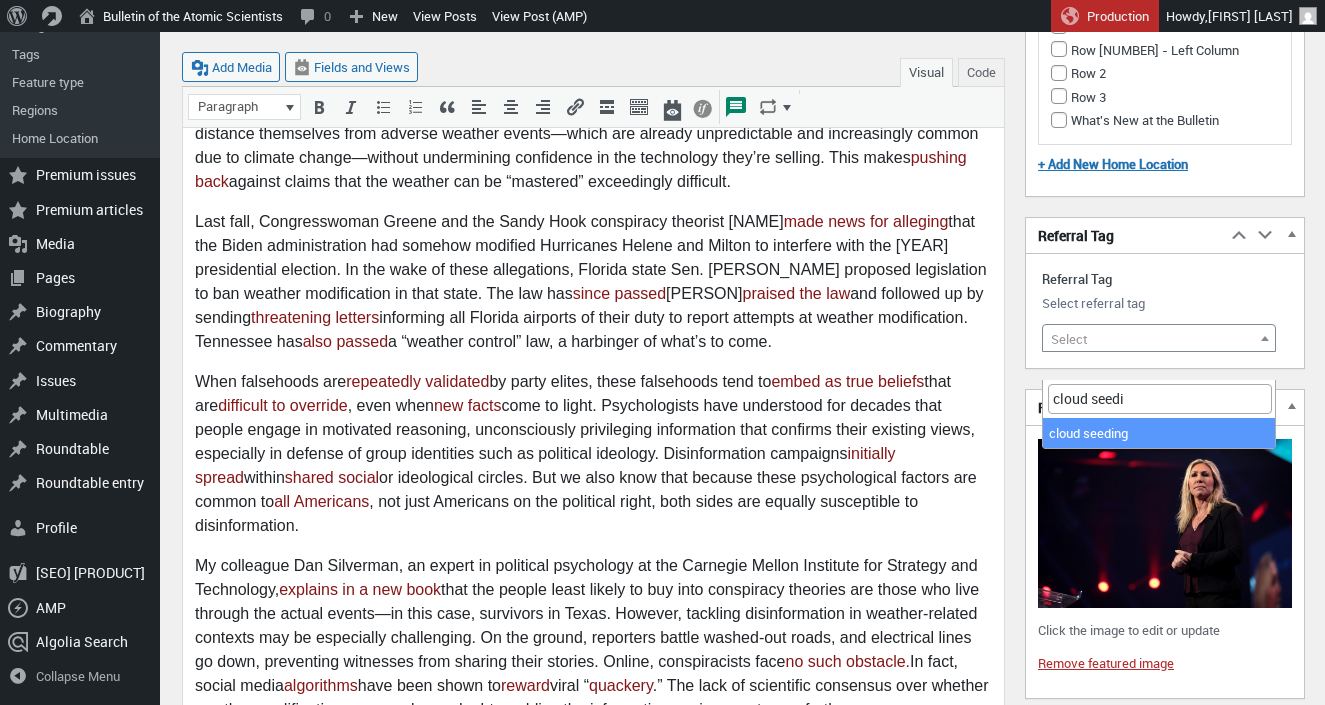 type on "cloud seedi" 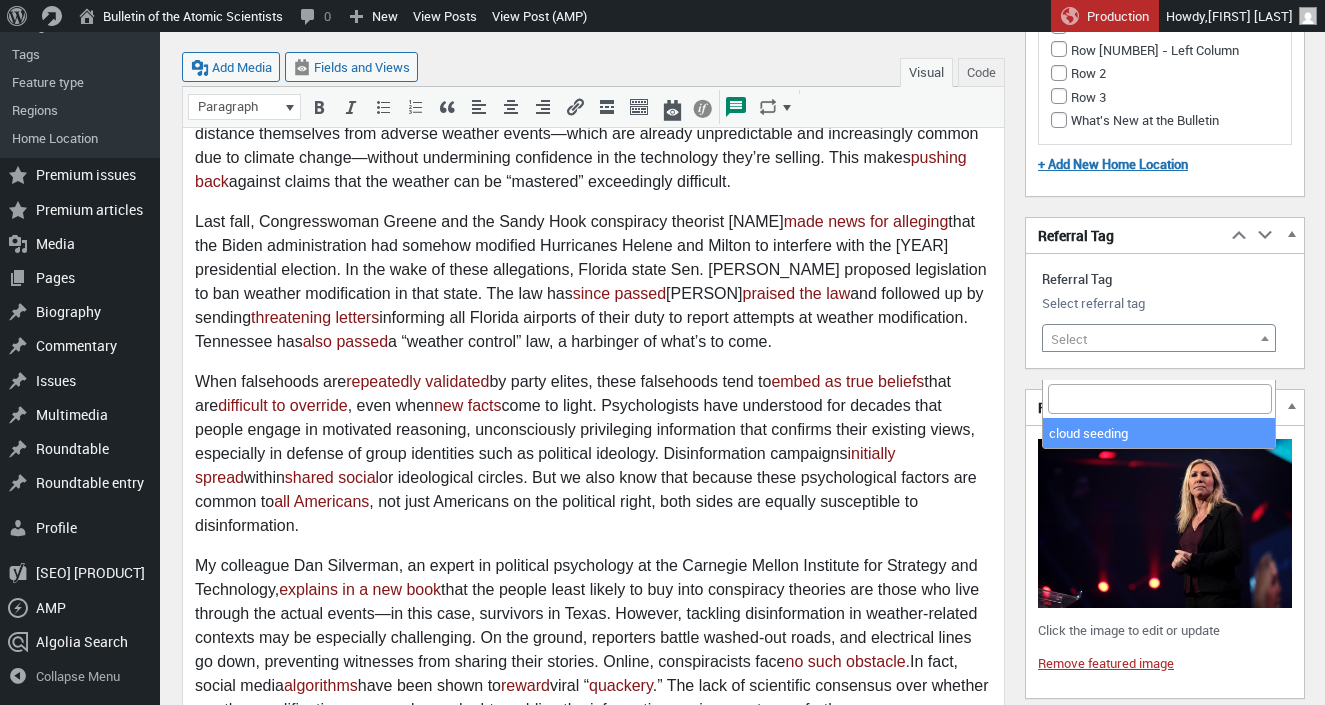 select on "20663" 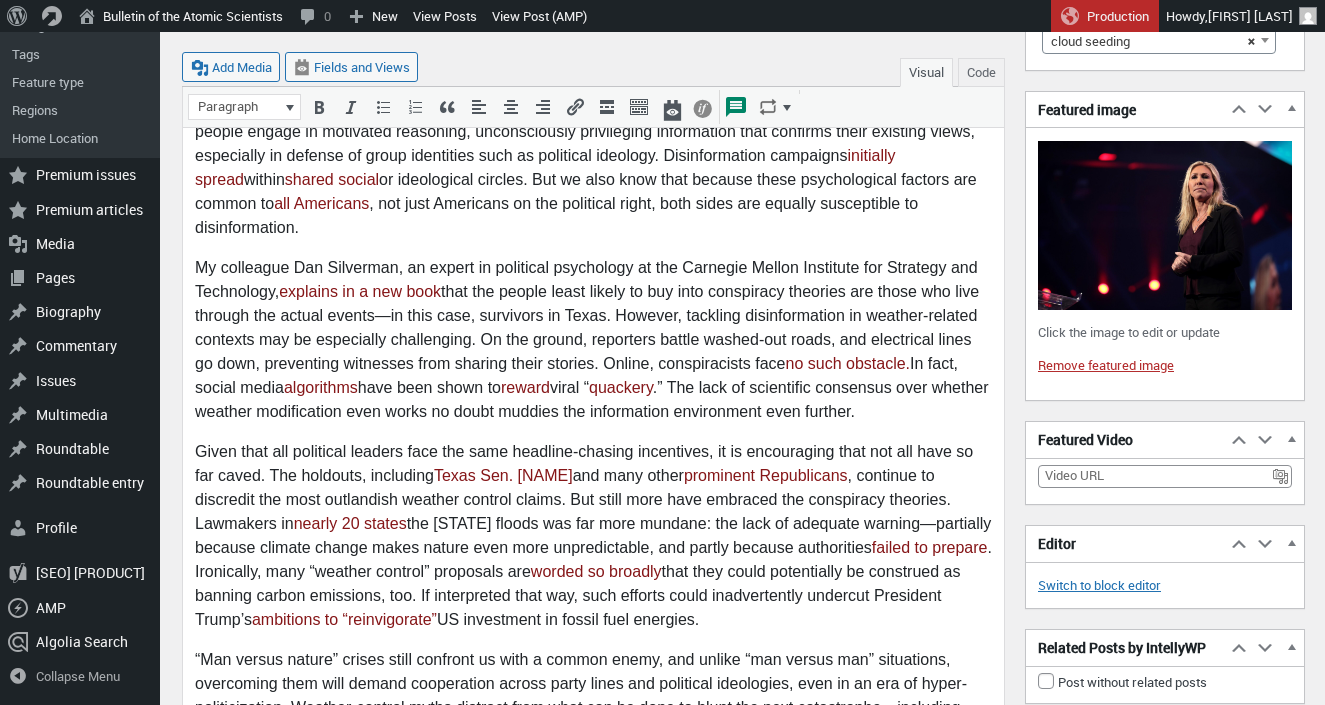scroll, scrollTop: 2846, scrollLeft: 0, axis: vertical 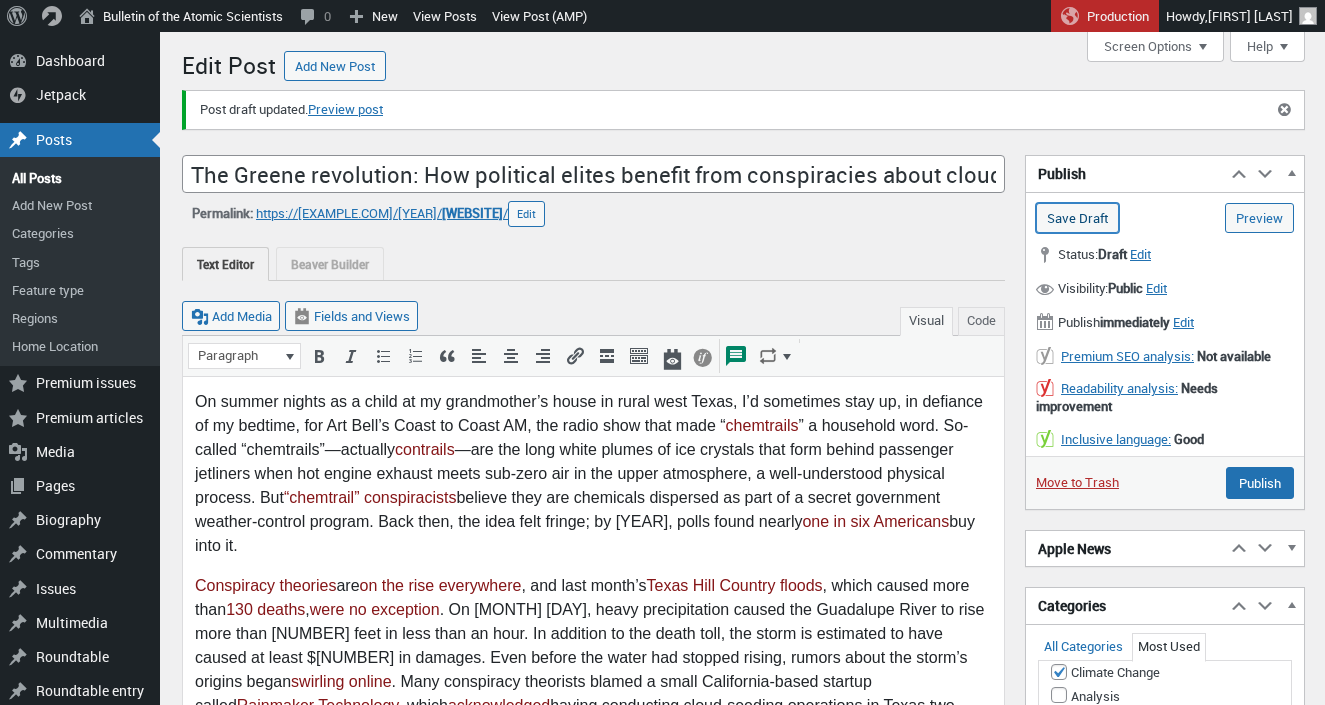 click on "Save Draft" at bounding box center (1077, 218) 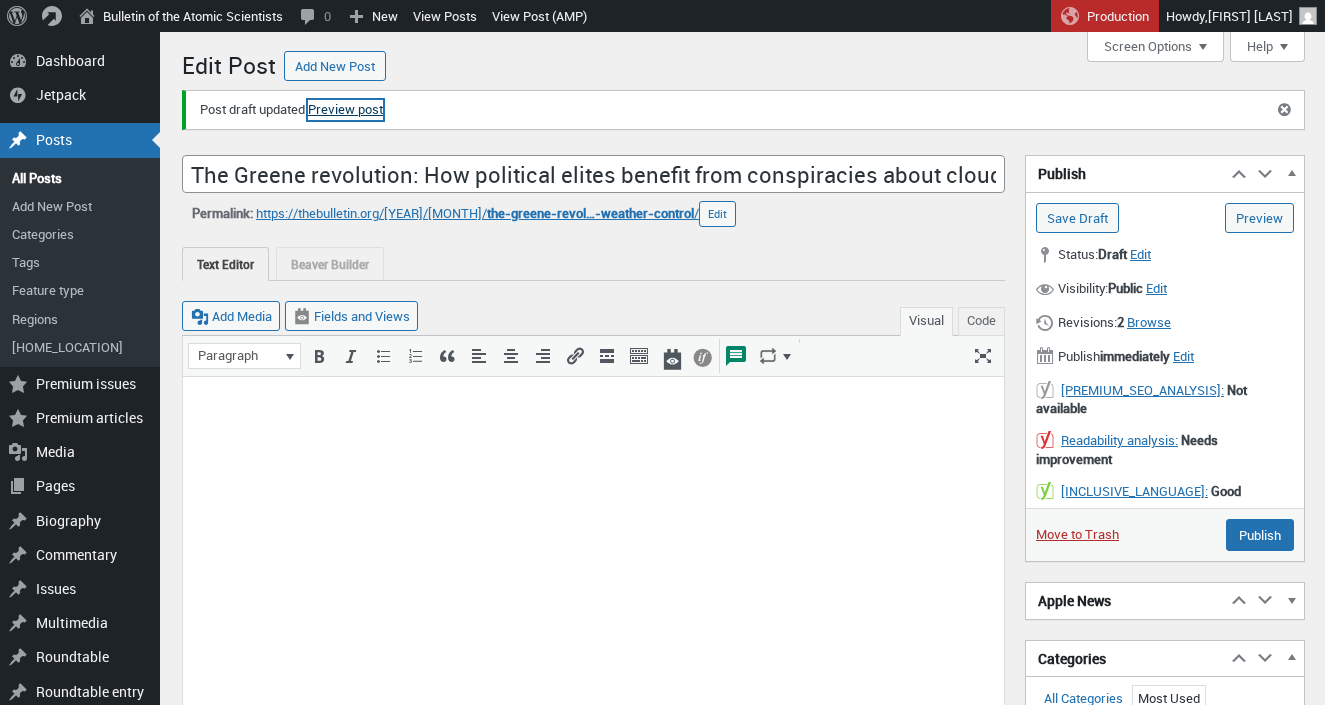 scroll, scrollTop: 0, scrollLeft: 0, axis: both 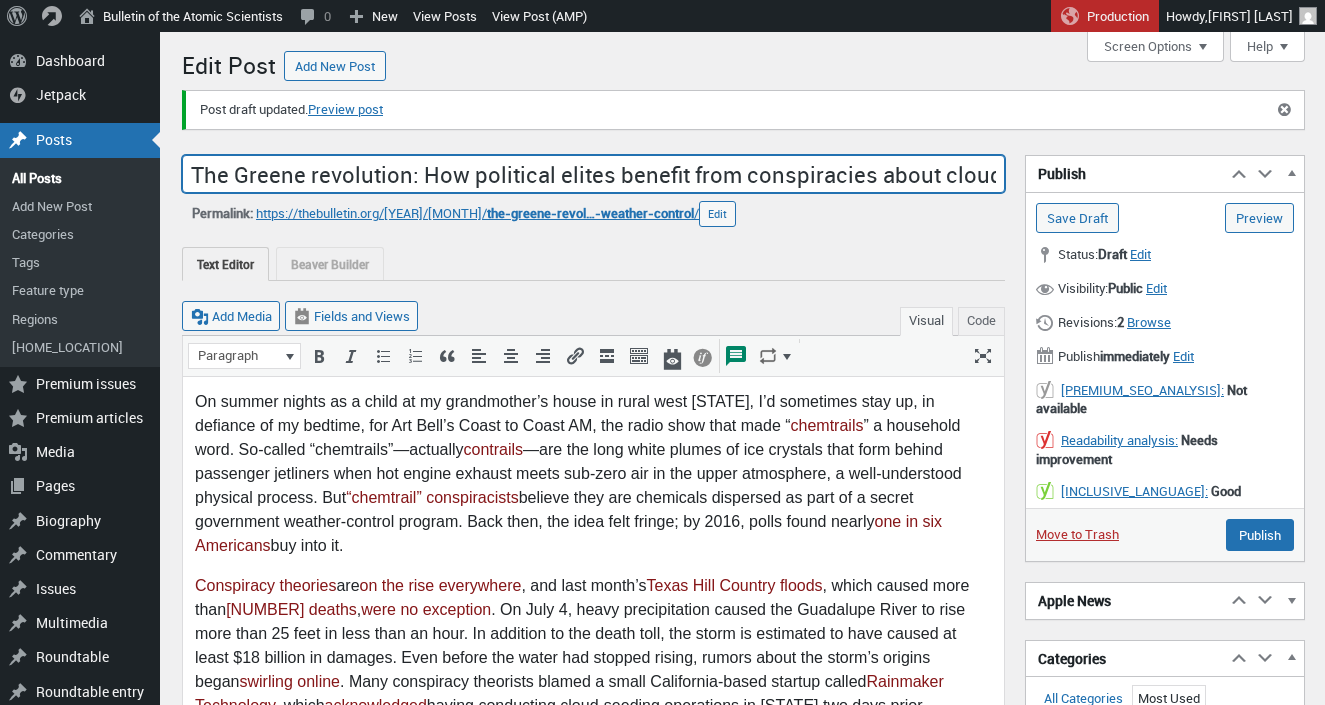 drag, startPoint x: 589, startPoint y: 178, endPoint x: 517, endPoint y: 177, distance: 72.00694 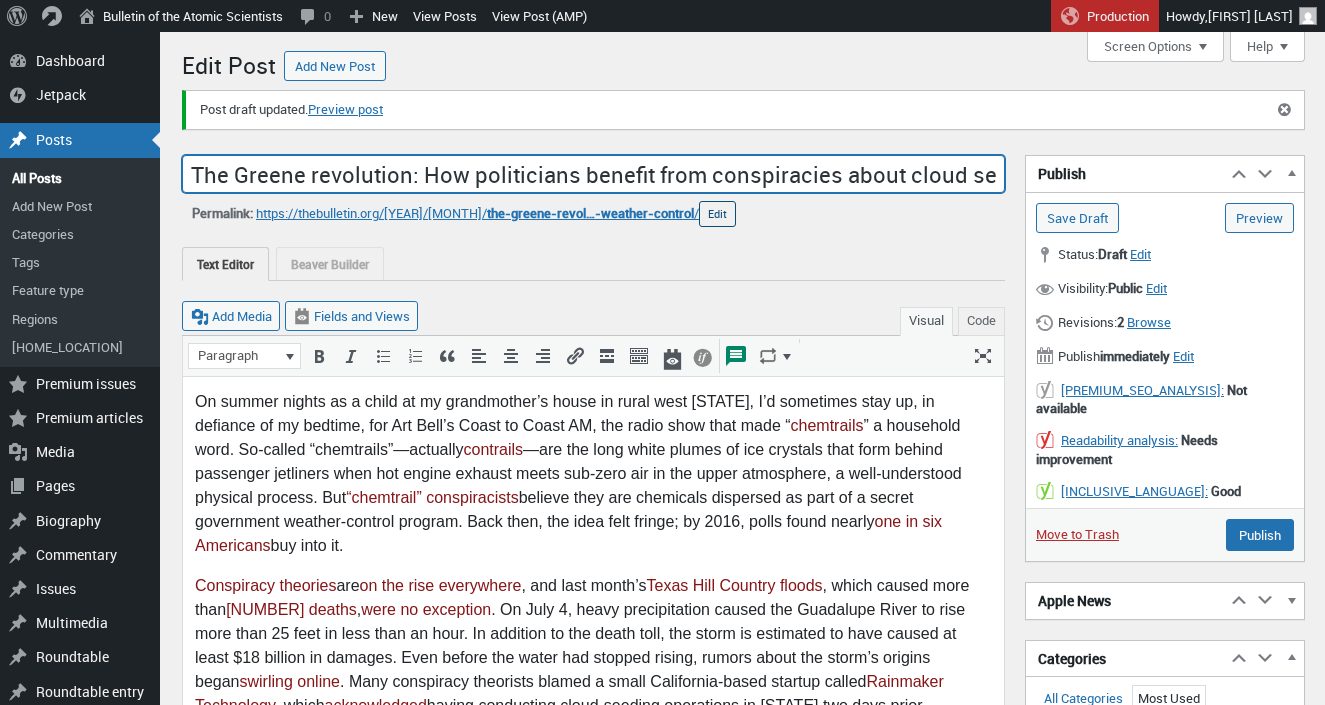 type on "The Greene revolution: How politicians benefit from conspiracies about cloud seeding and weather control" 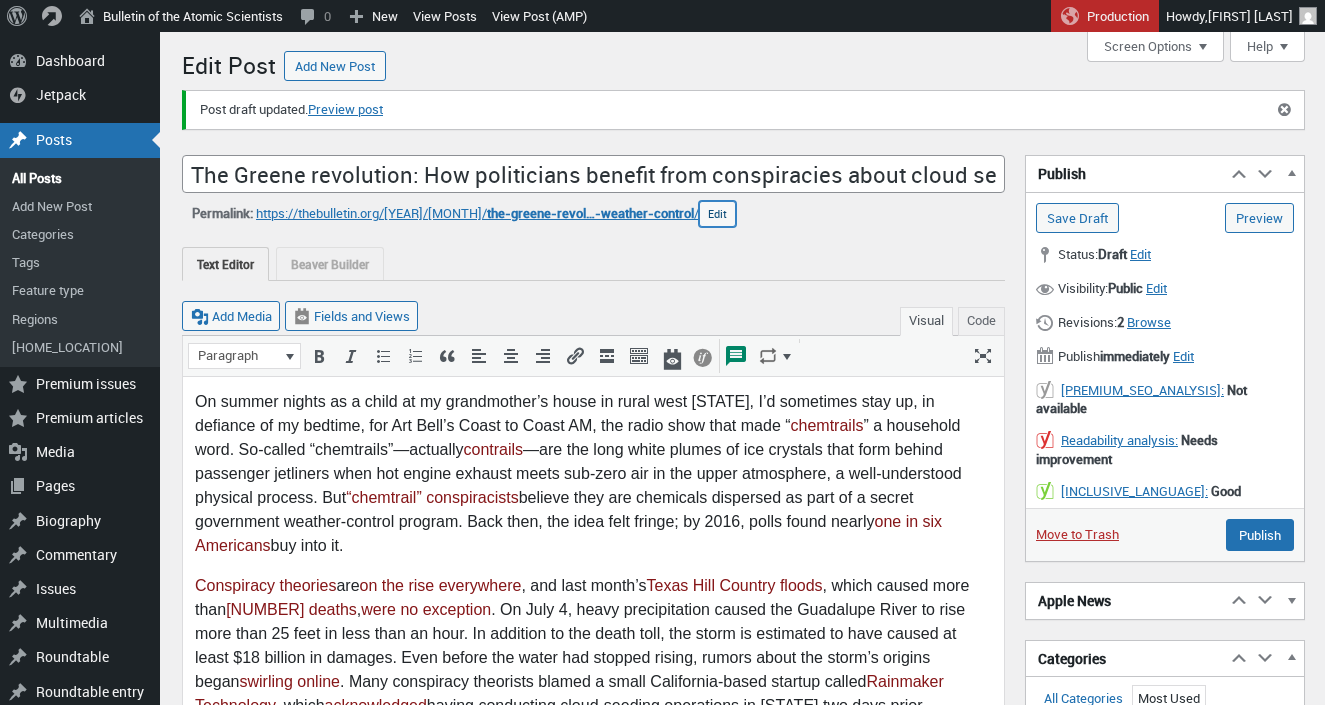 click on "Edit" at bounding box center (717, 214) 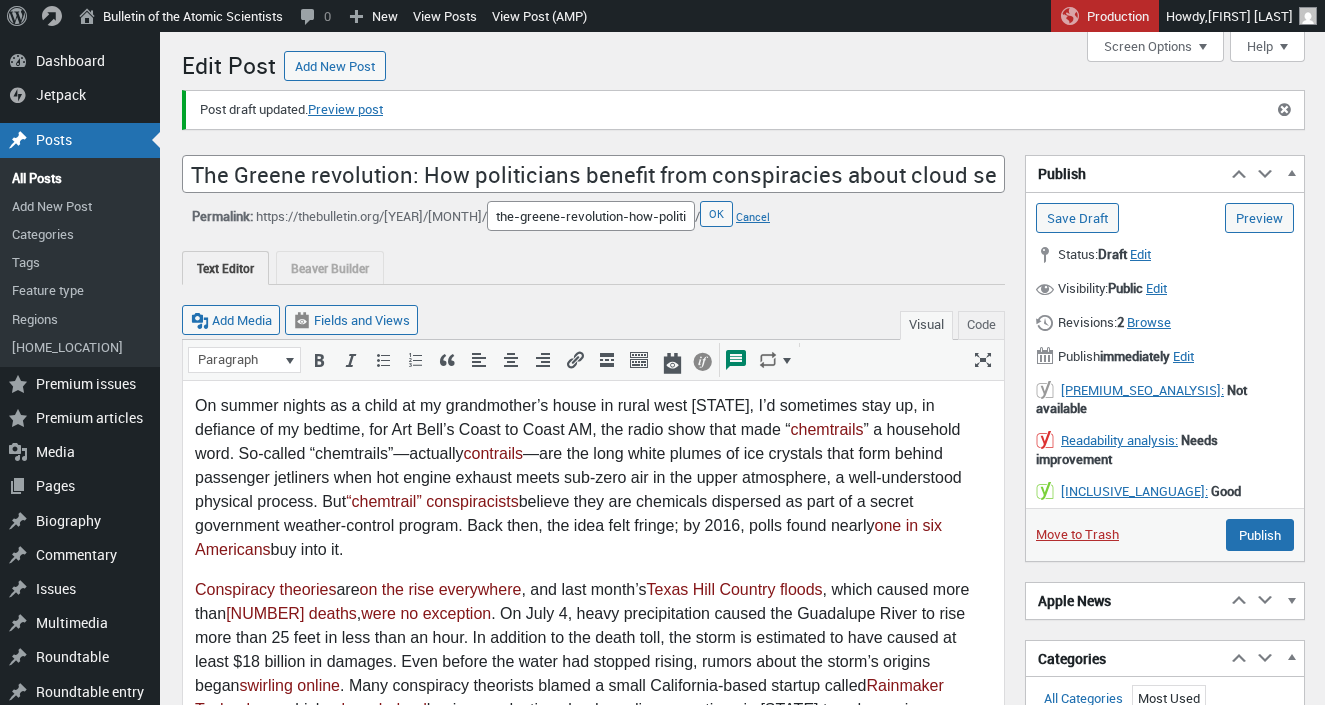 click on "the-greene-revolution-how-political-elites-benefit-from-conspiracies-about-cloud-seeding-and-weather-control" at bounding box center (591, 216) 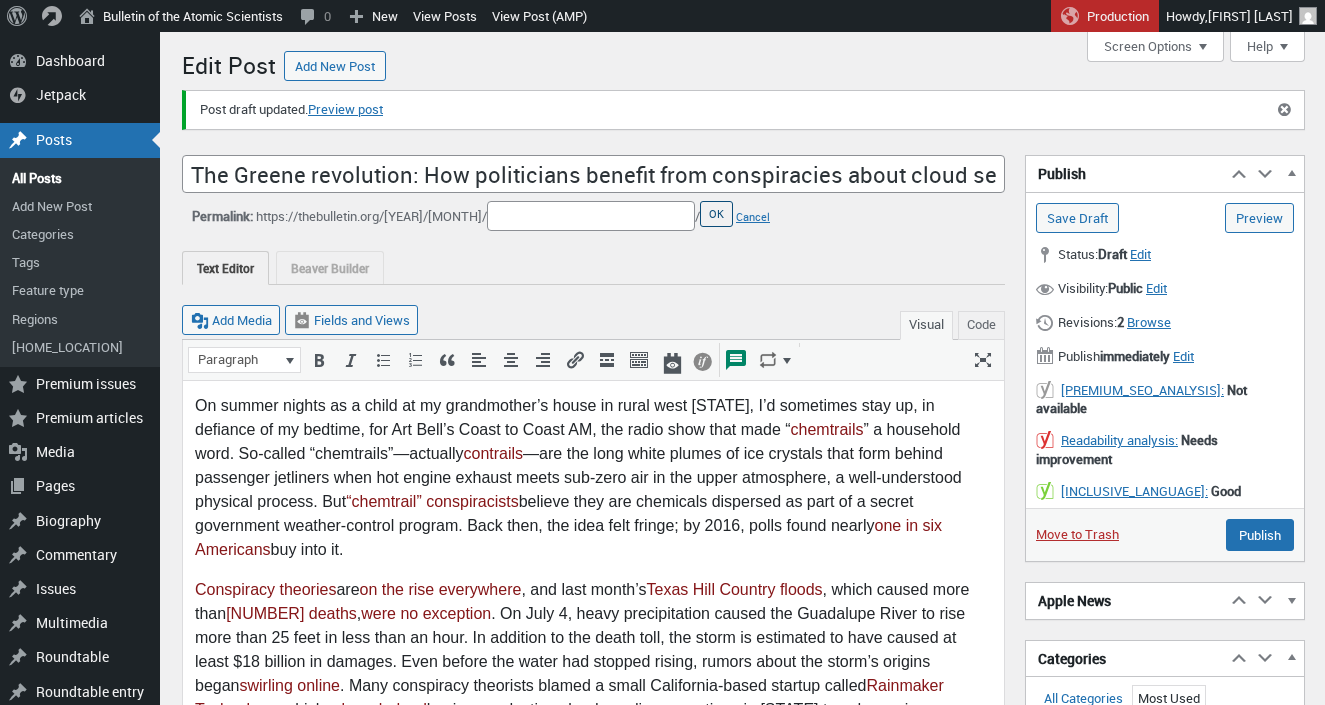 type 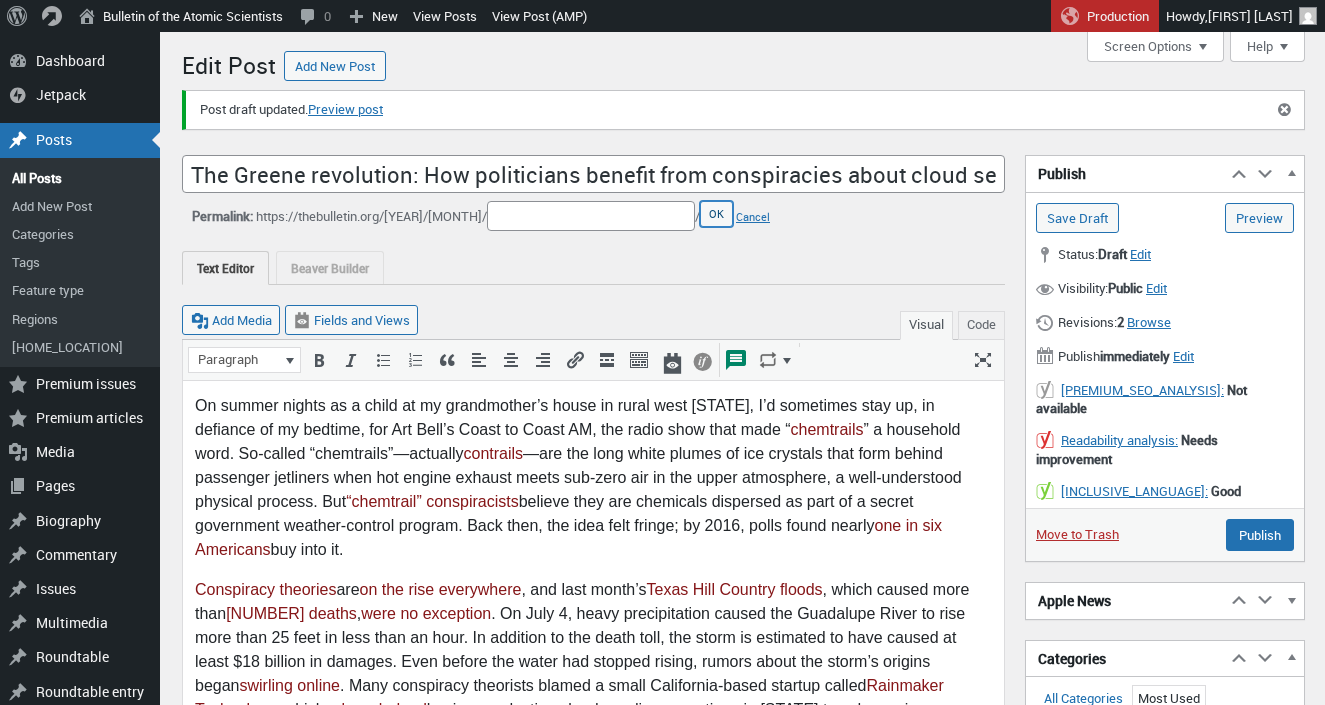 click on "OK" at bounding box center [716, 214] 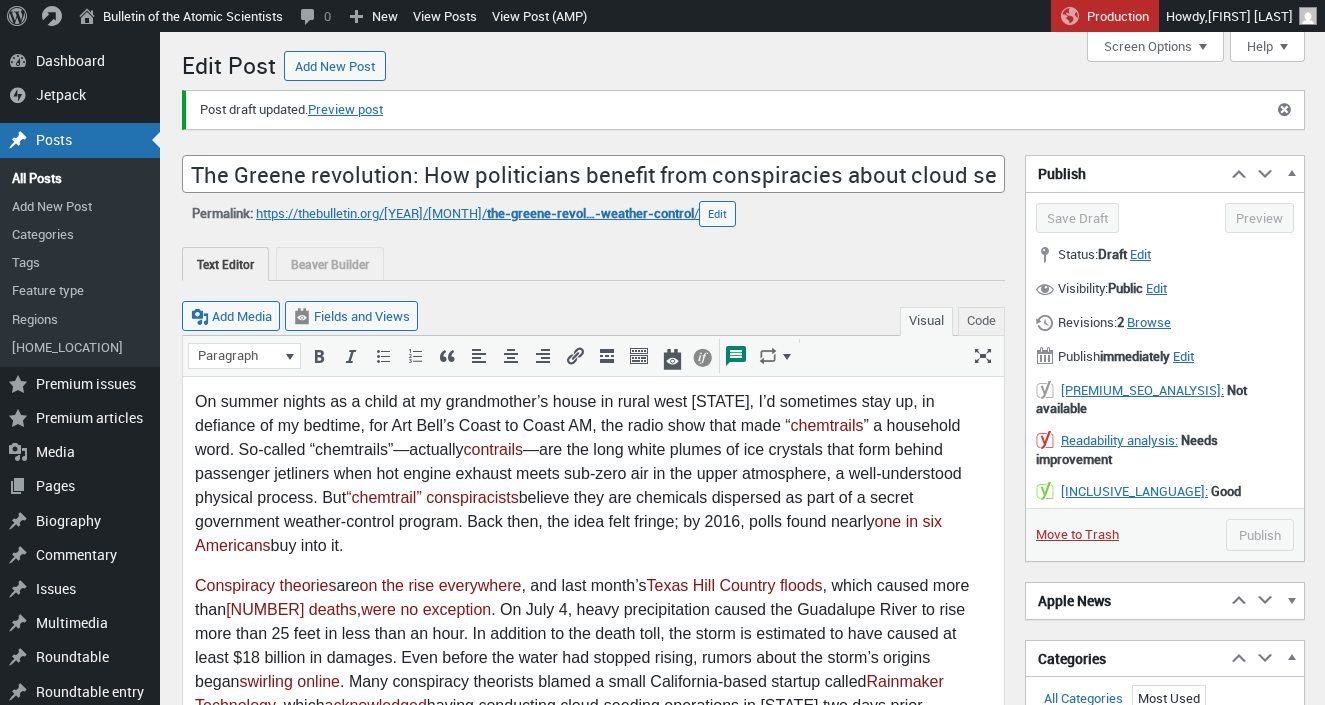 click on "Save Draft" at bounding box center (1077, 218) 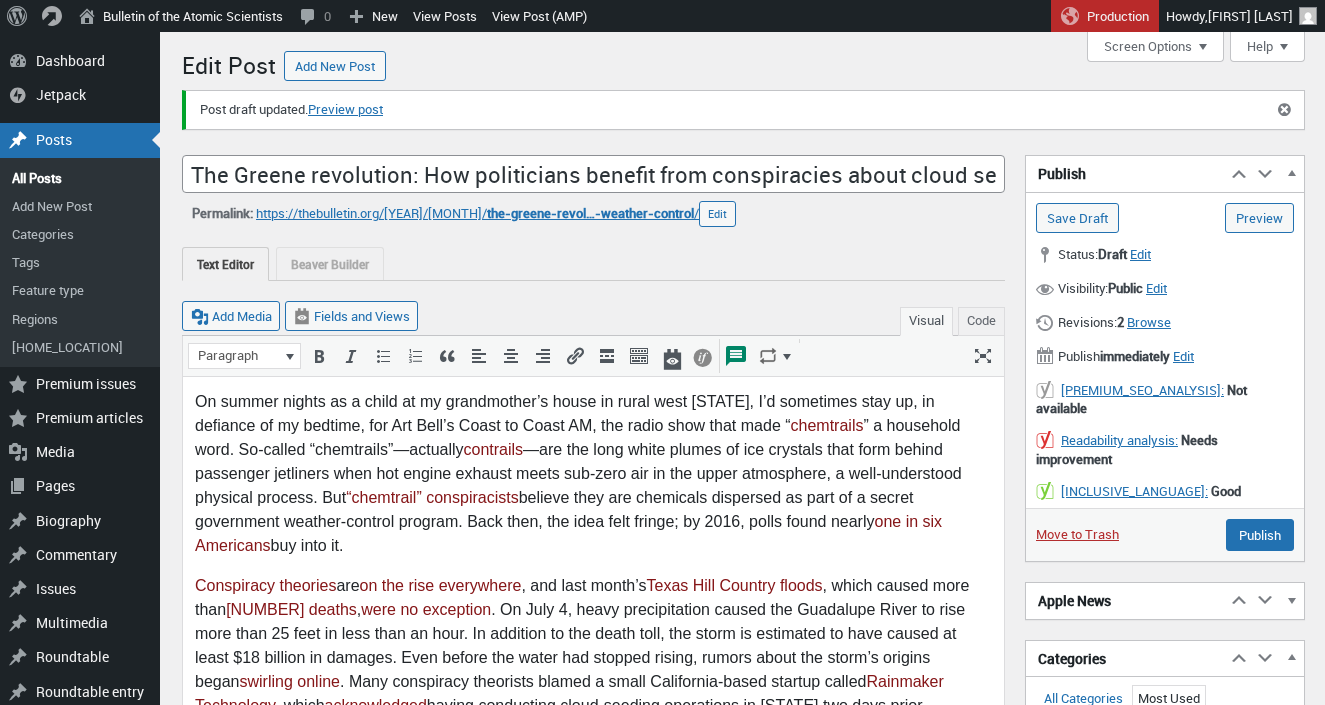 click on "Post draft updated.  Preview post" at bounding box center [732, 110] 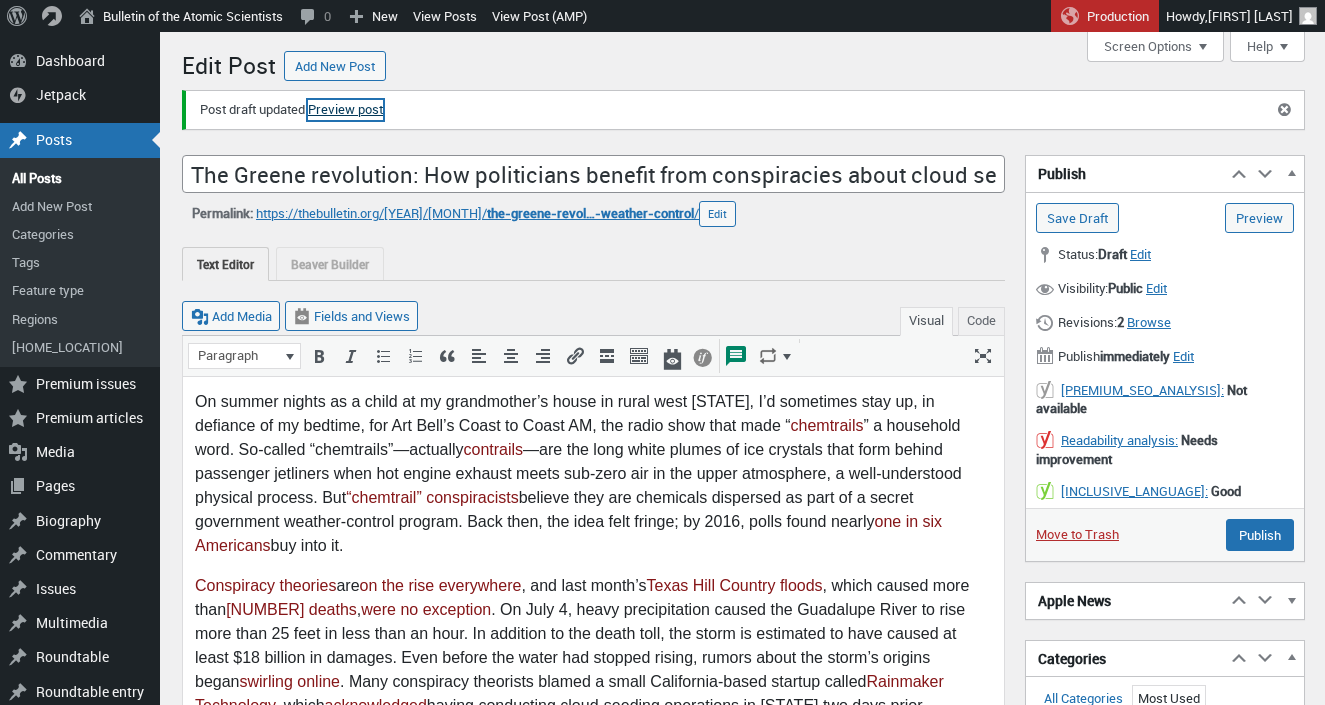 click on "Preview post" at bounding box center [345, 110] 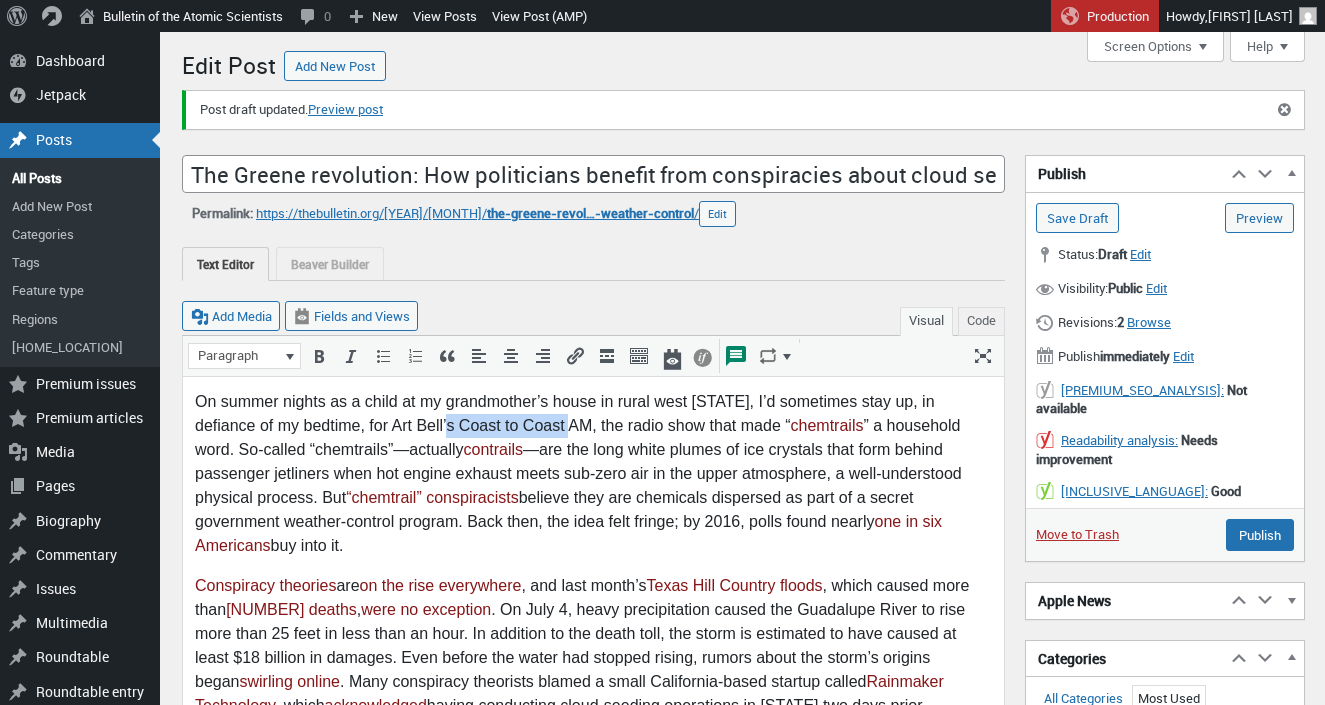 drag, startPoint x: 397, startPoint y: 424, endPoint x: 530, endPoint y: 424, distance: 133 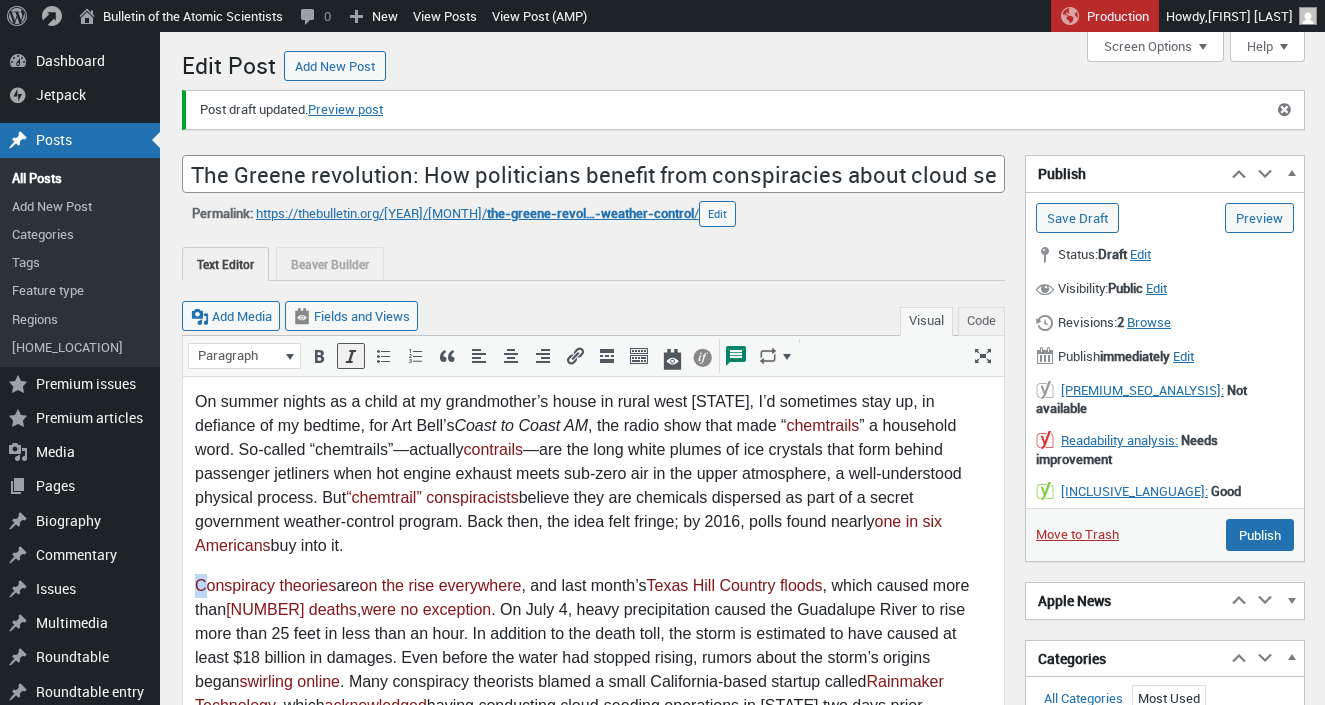 click on "On summer nights as a child at my grandmother’s house in rural west Texas, I’d sometimes stay up, in defiance of my bedtime, for Art Bell’s  Coast to Coast AM , the radio show that made “ chemtrails ” a household word. So-called “chemtrails”—actually  contrails —are the long white plumes of ice crystals that form behind passenger jetliners when hot engine exhaust meets sub-zero air in the upper atmosphere, a well-understood physical process. But  “chemtrail” conspiracists  believe they are chemicals dispersed as part of a secret government weather-control program. Back then, the idea felt fringe; by 2016, polls found nearly  one in six Americans  buy into it. Conspiracy theories  are  on the rise everywhere , and last month’s  Texas Hill Country floods , which caused more than  130 deaths ,  were no exception swirling online . Many conspiracy theorists blamed a small California-based startup called  Rainmaker Technology , which  acknowledged posted a photo weather modification  a  .  ." at bounding box center [593, 1945] 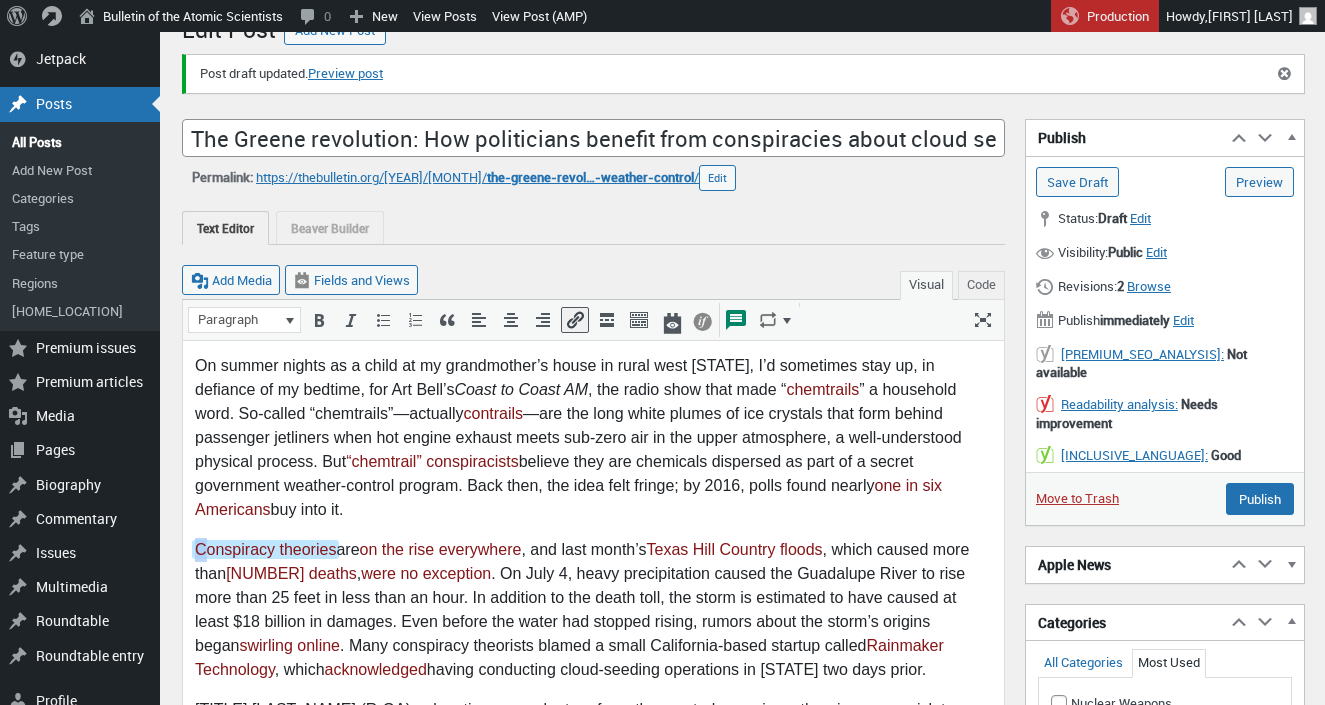 scroll, scrollTop: 44, scrollLeft: 0, axis: vertical 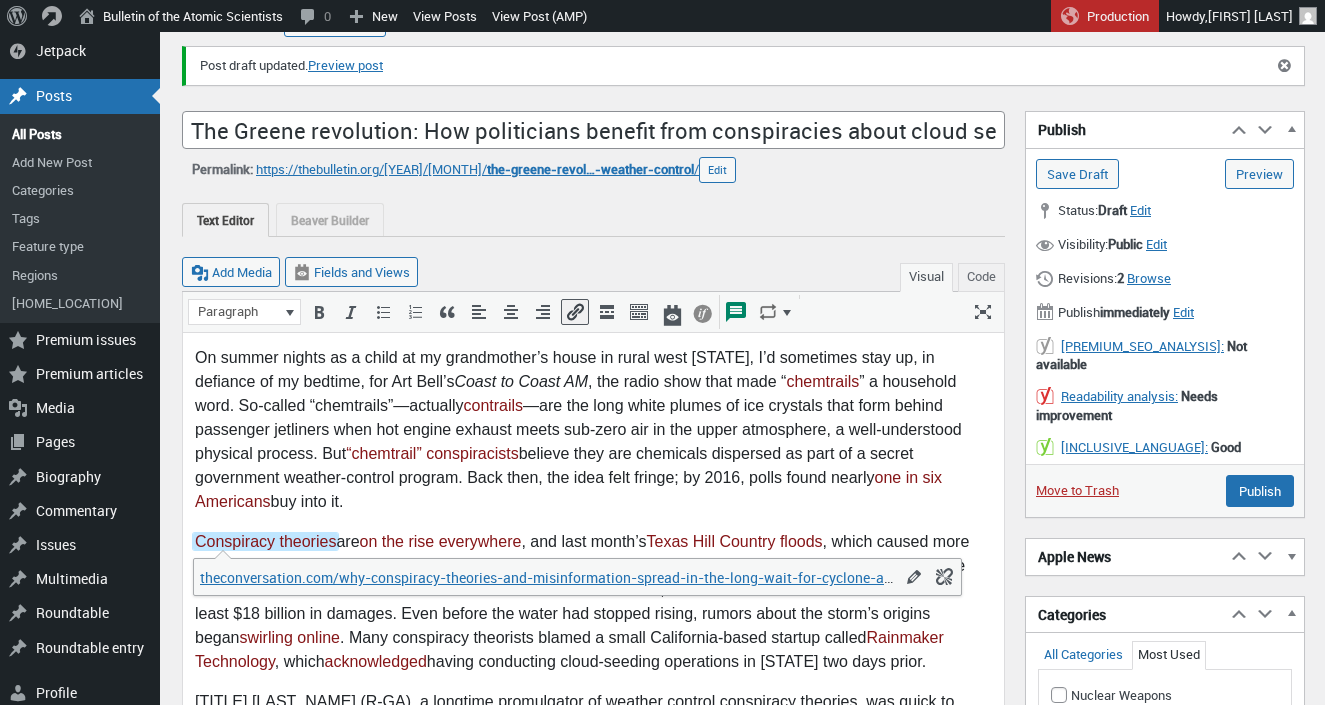 click on "On summer nights as a child at my grandmother’s house in rural west Texas, I’d sometimes stay up, in defiance of my bedtime, for Art Bell’s  Coast to Coast AM , the radio show that made “ chemtrails ” a household word. So-called “chemtrails”—actually  contrails —are the long white plumes of ice crystals that form behind passenger jetliners when hot engine exhaust meets sub-zero air in the upper atmosphere, a well-understood physical process. But  “chemtrail” conspiracists  believe they are chemicals dispersed as part of a secret government weather-control program. Back then, the idea felt fringe; by 2016, polls found nearly  one in six Americans  buy into it. ﻿Conspiracy theories  are  on the rise everywhere , and last month’s  Texas Hill Country floods , which caused more than  130 deaths ,  were no exception swirling online . Many conspiracy theorists blamed a small California-based startup called  Rainmaker Technology , which  acknowledged posted a photo weather modification  a  ." at bounding box center [593, 1901] 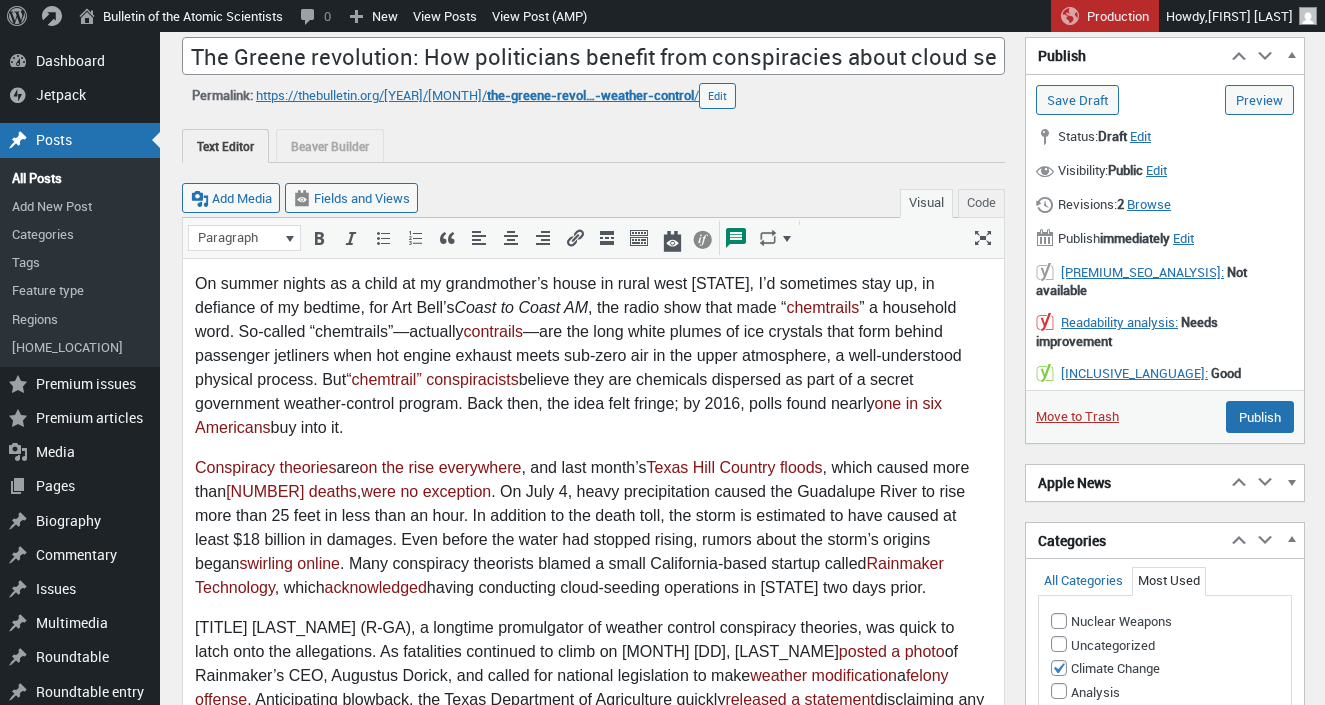 scroll, scrollTop: 0, scrollLeft: 0, axis: both 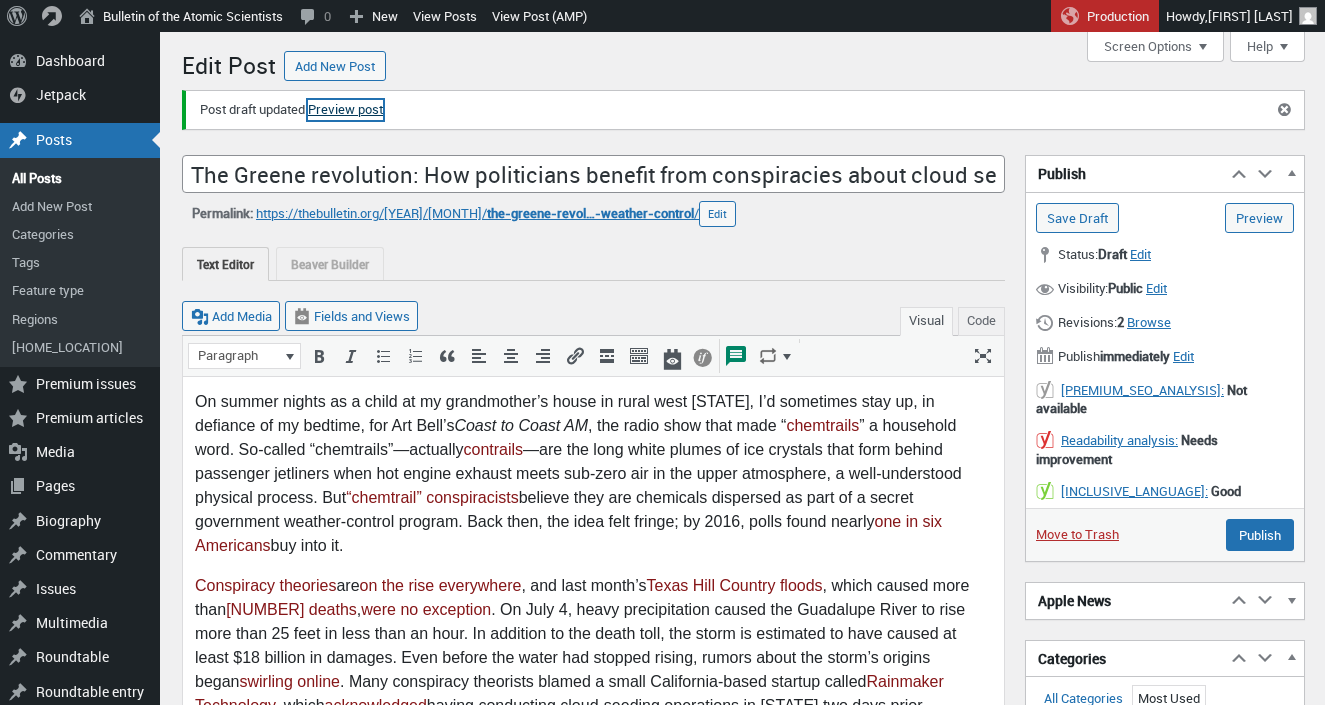 click on "Preview post" at bounding box center [345, 110] 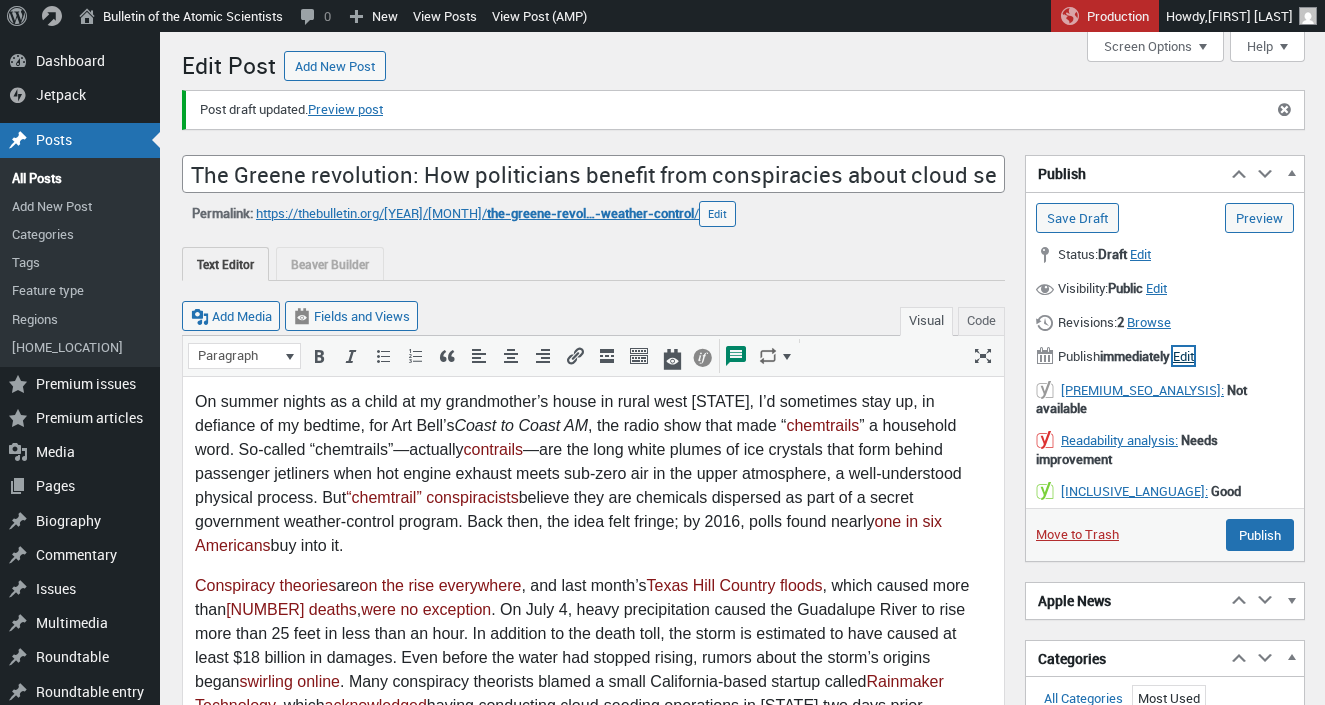 click on "Edit" at bounding box center (1183, 356) 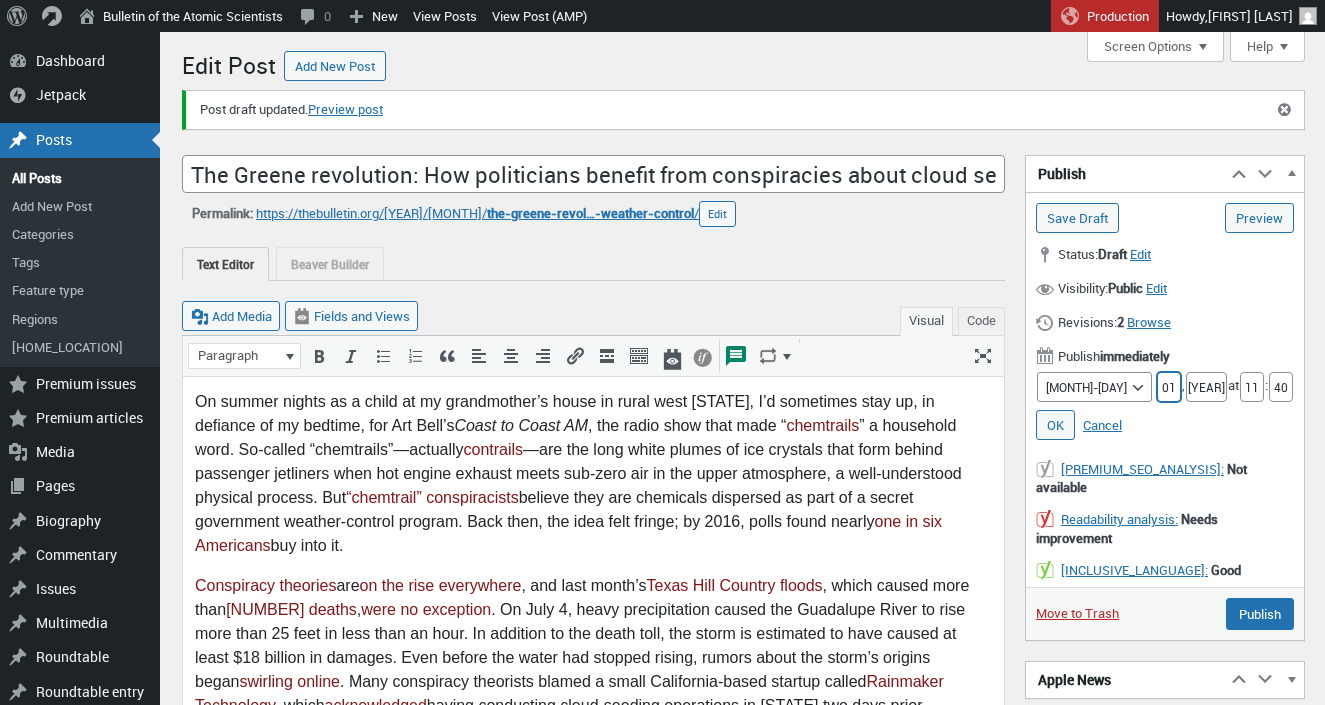 drag, startPoint x: 1133, startPoint y: 387, endPoint x: 1147, endPoint y: 387, distance: 14 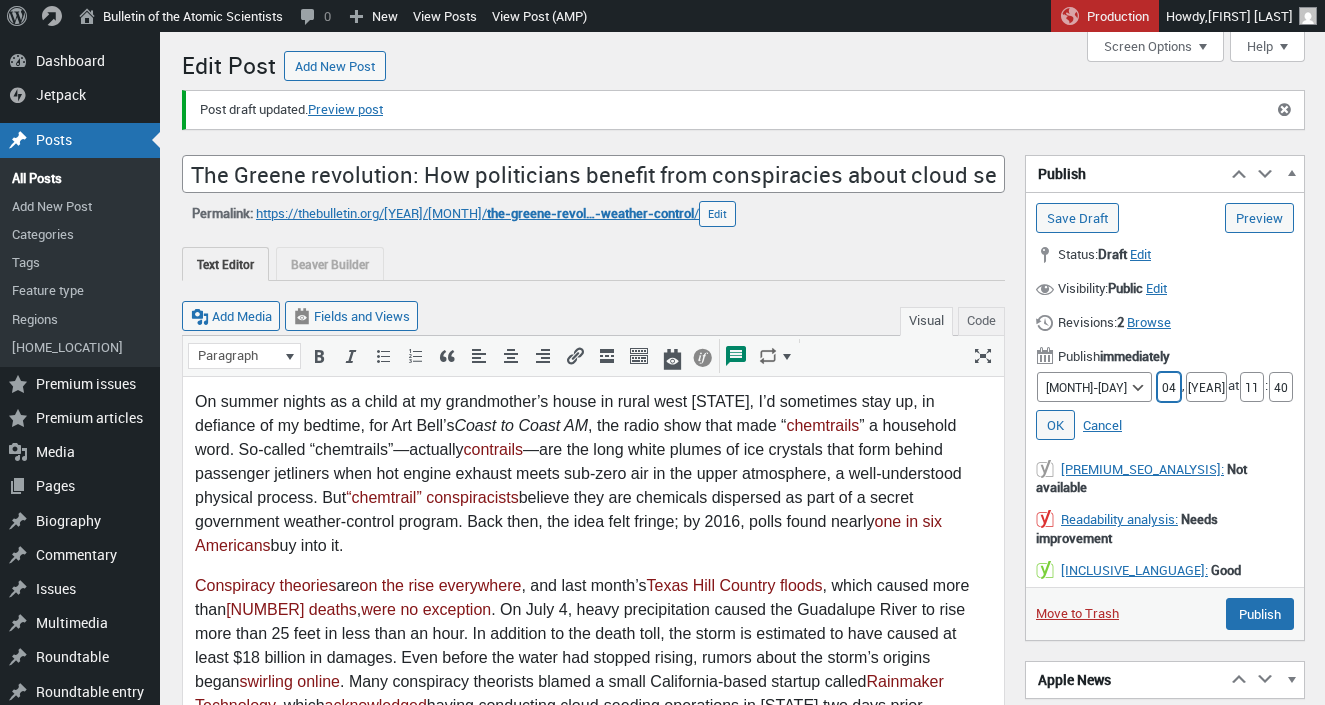 type on "04" 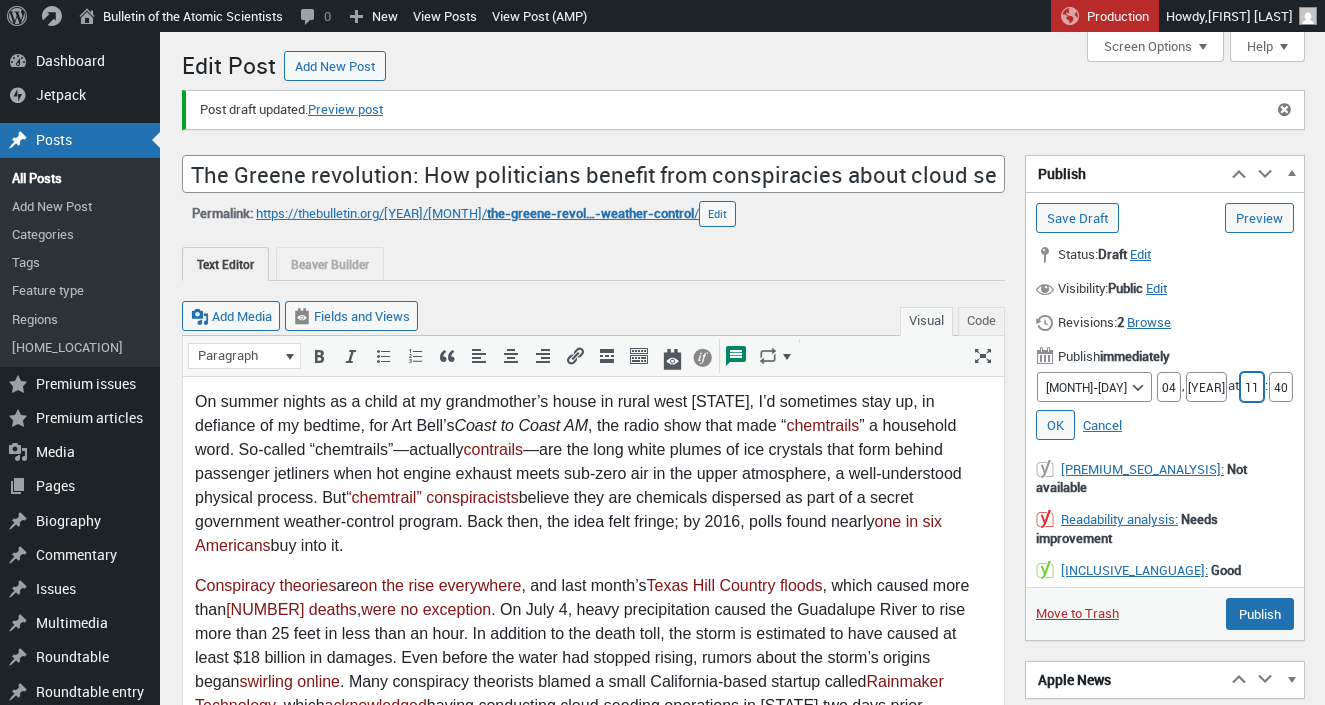 drag, startPoint x: 1221, startPoint y: 391, endPoint x: 1250, endPoint y: 391, distance: 29 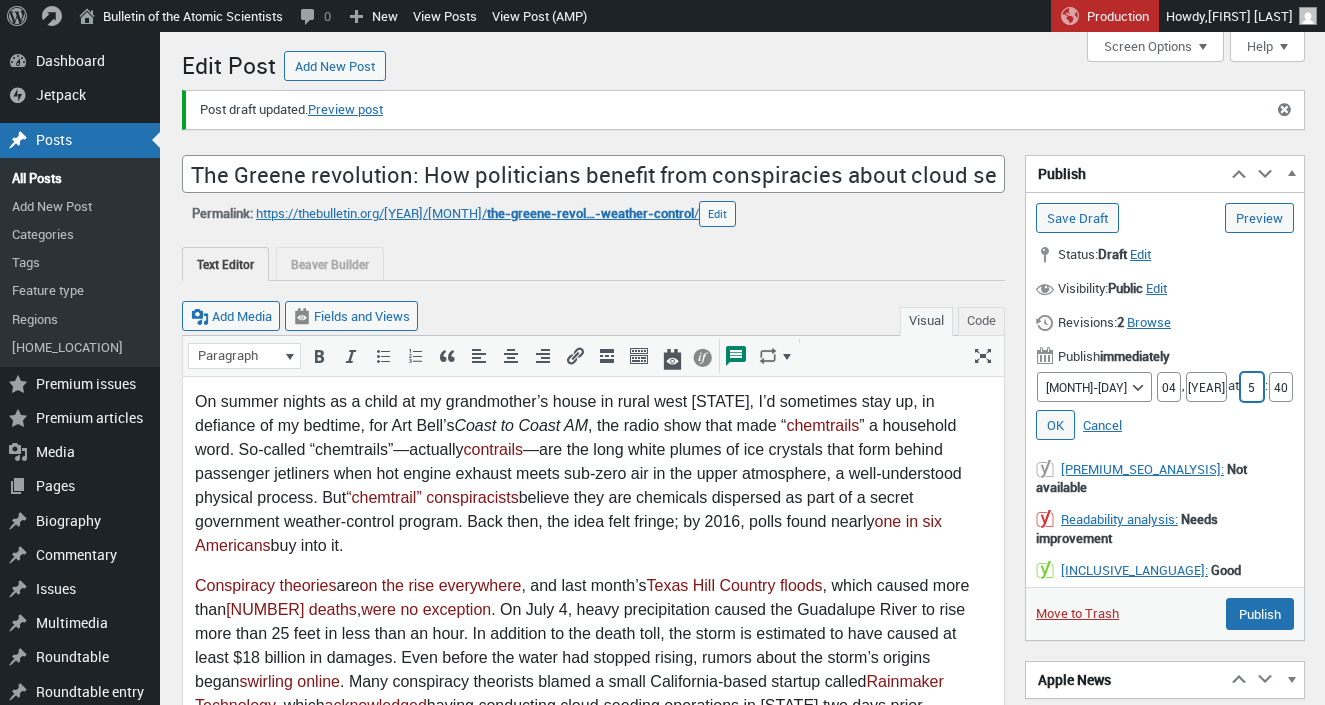 type on "5" 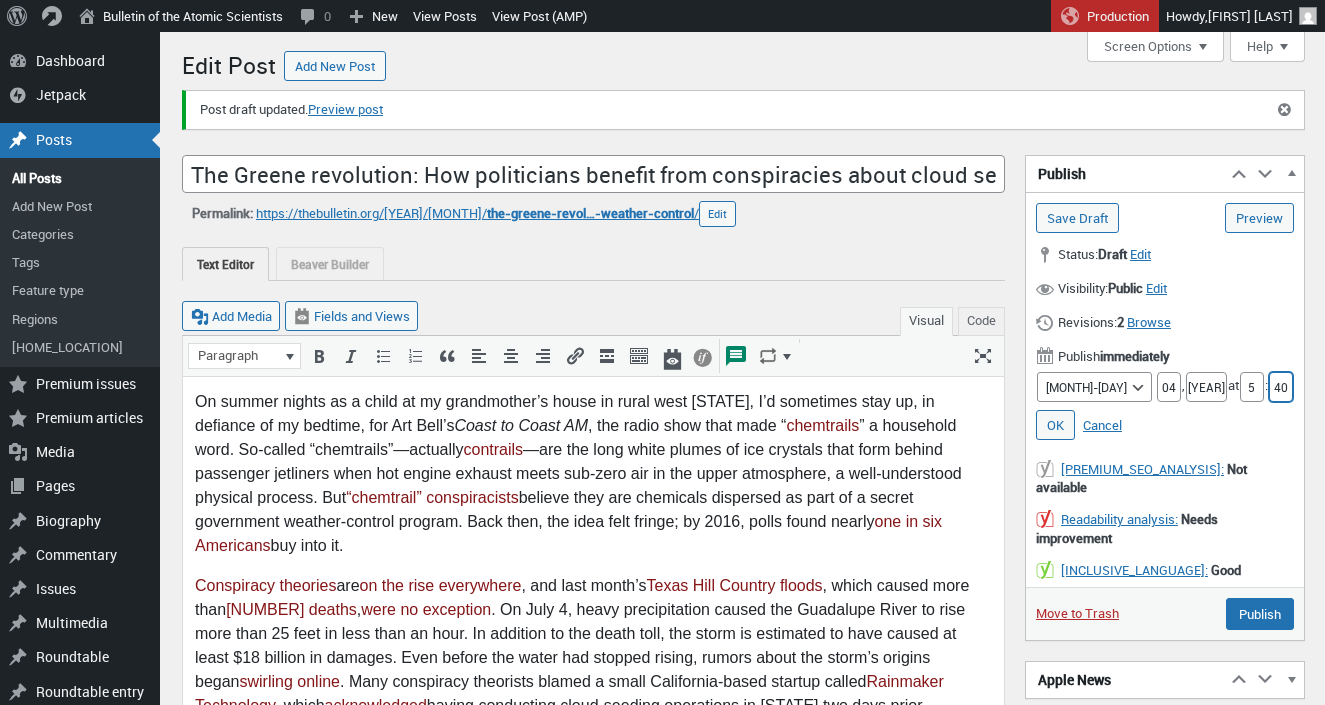 drag, startPoint x: 1254, startPoint y: 388, endPoint x: 1295, endPoint y: 383, distance: 41.303753 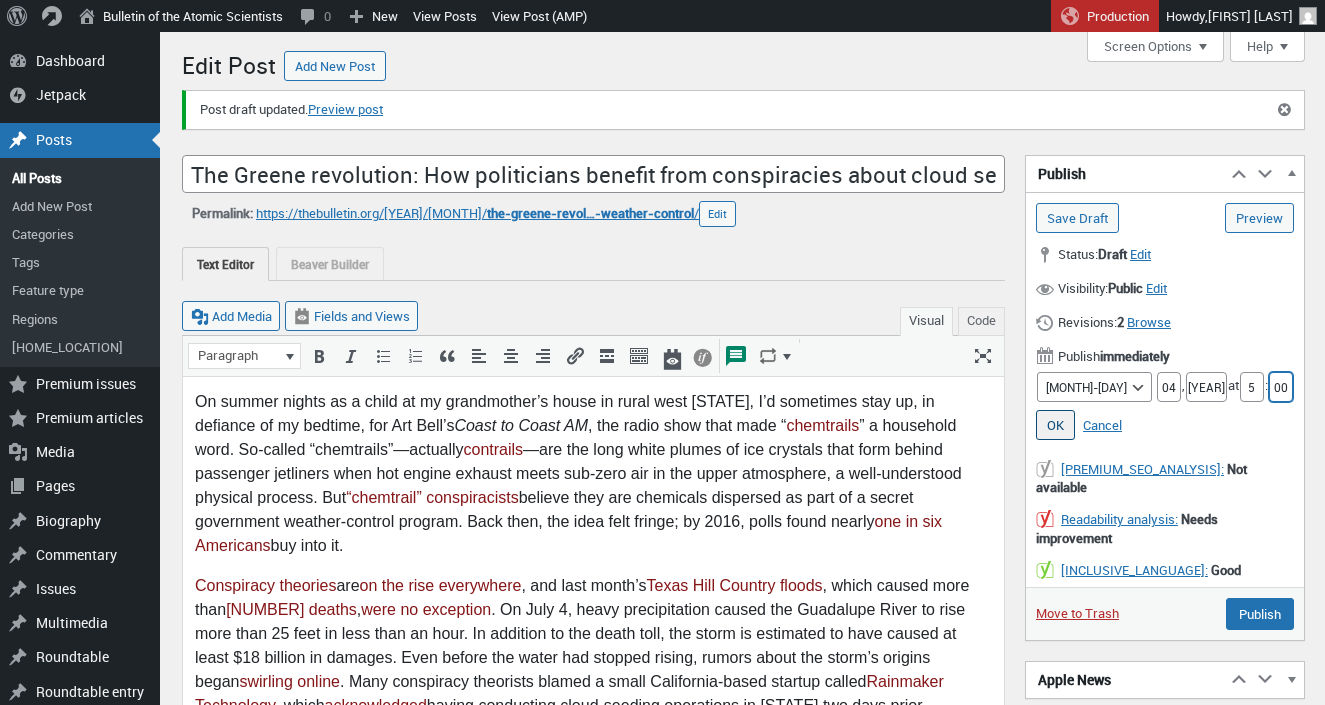 type on "00" 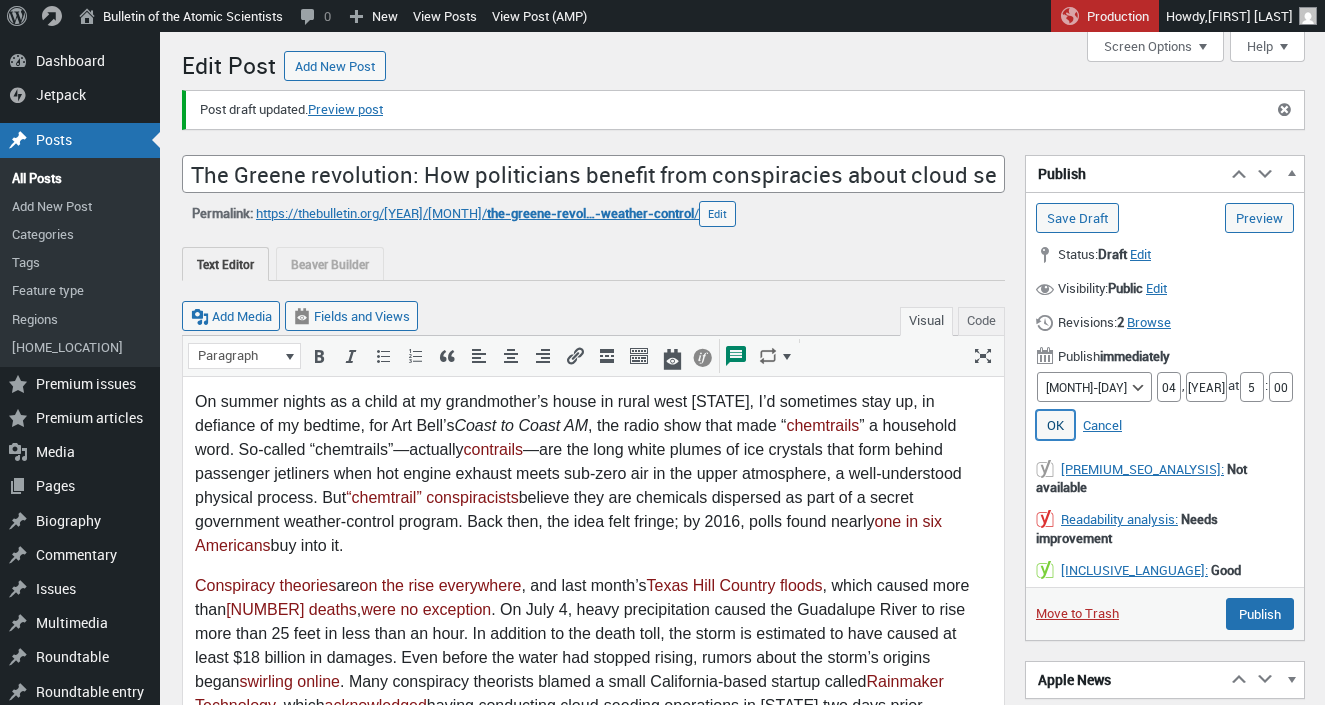 click on "OK" at bounding box center [1055, 425] 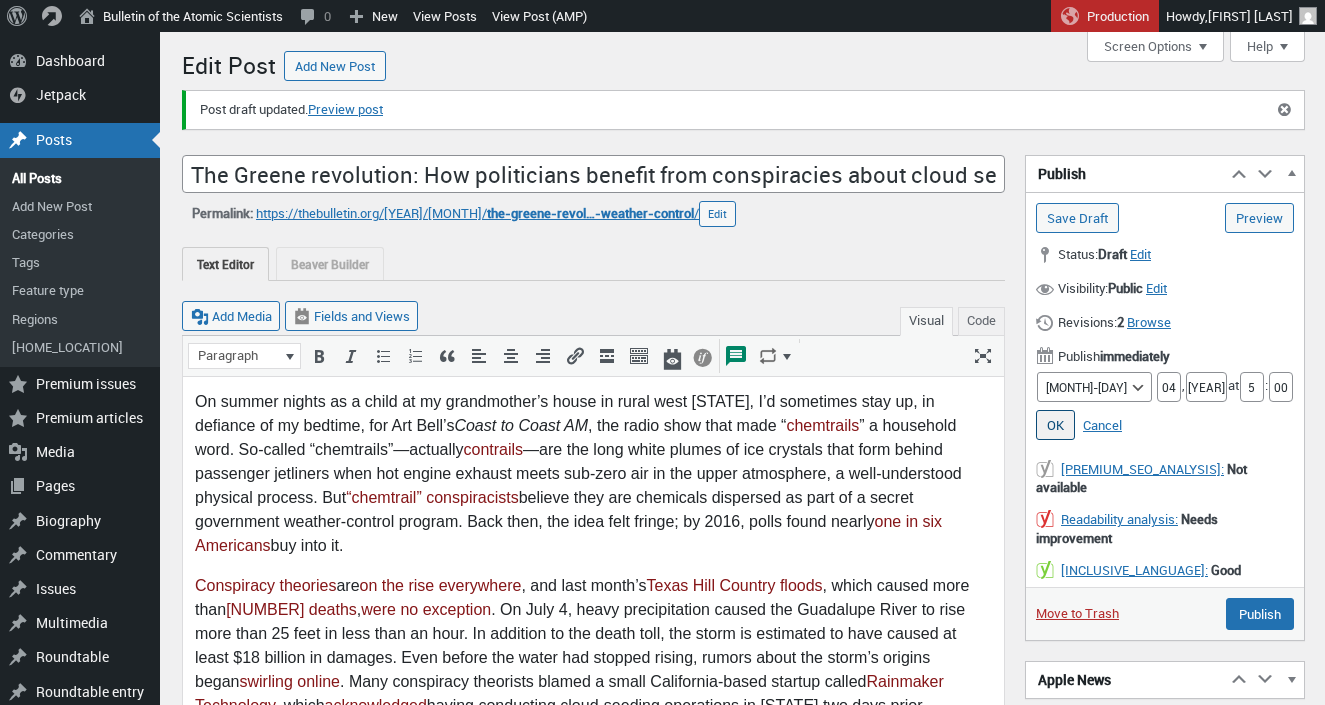 type on "Schedule" 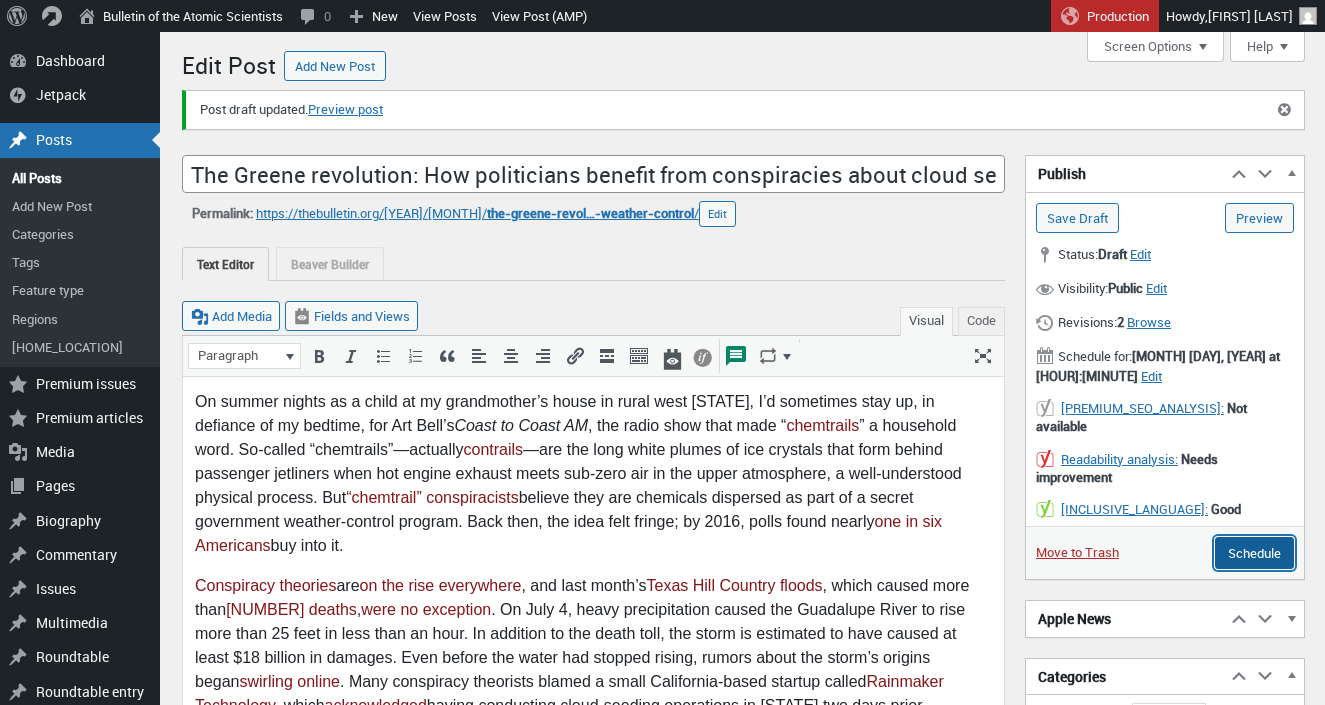 click on "Schedule" at bounding box center (1254, 553) 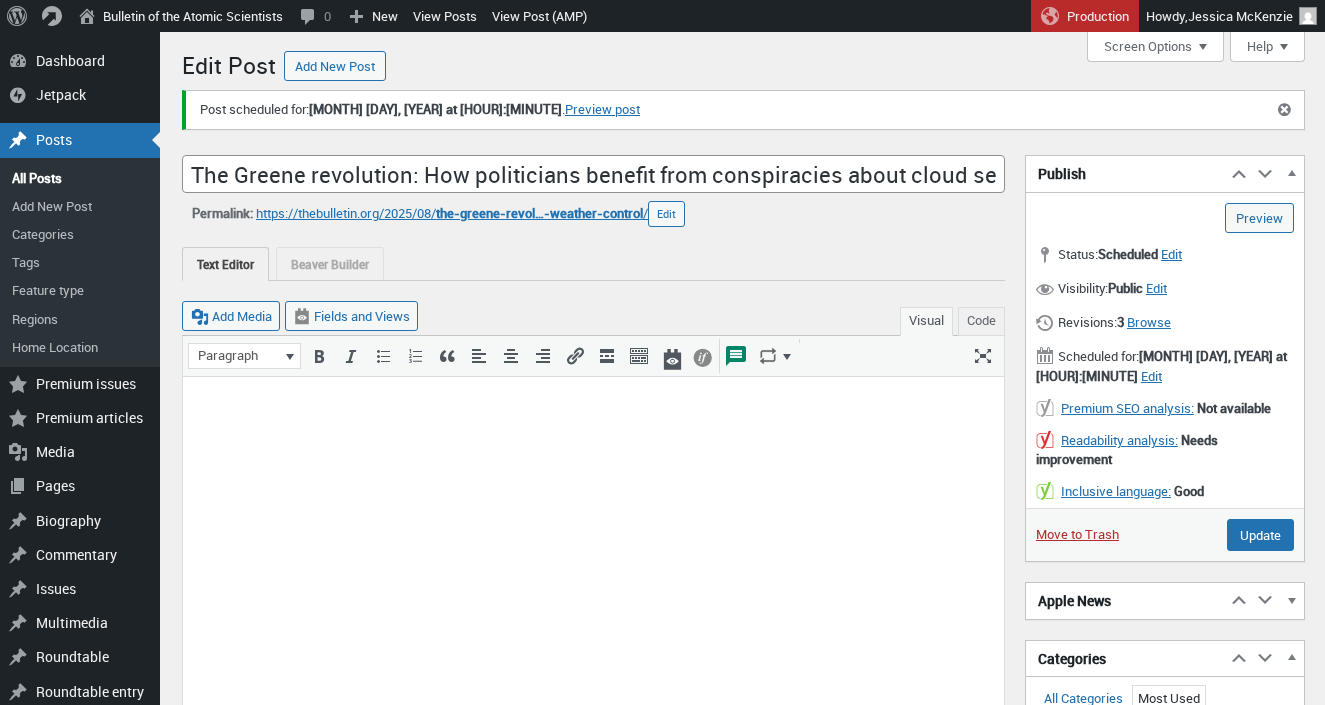 scroll, scrollTop: 0, scrollLeft: 0, axis: both 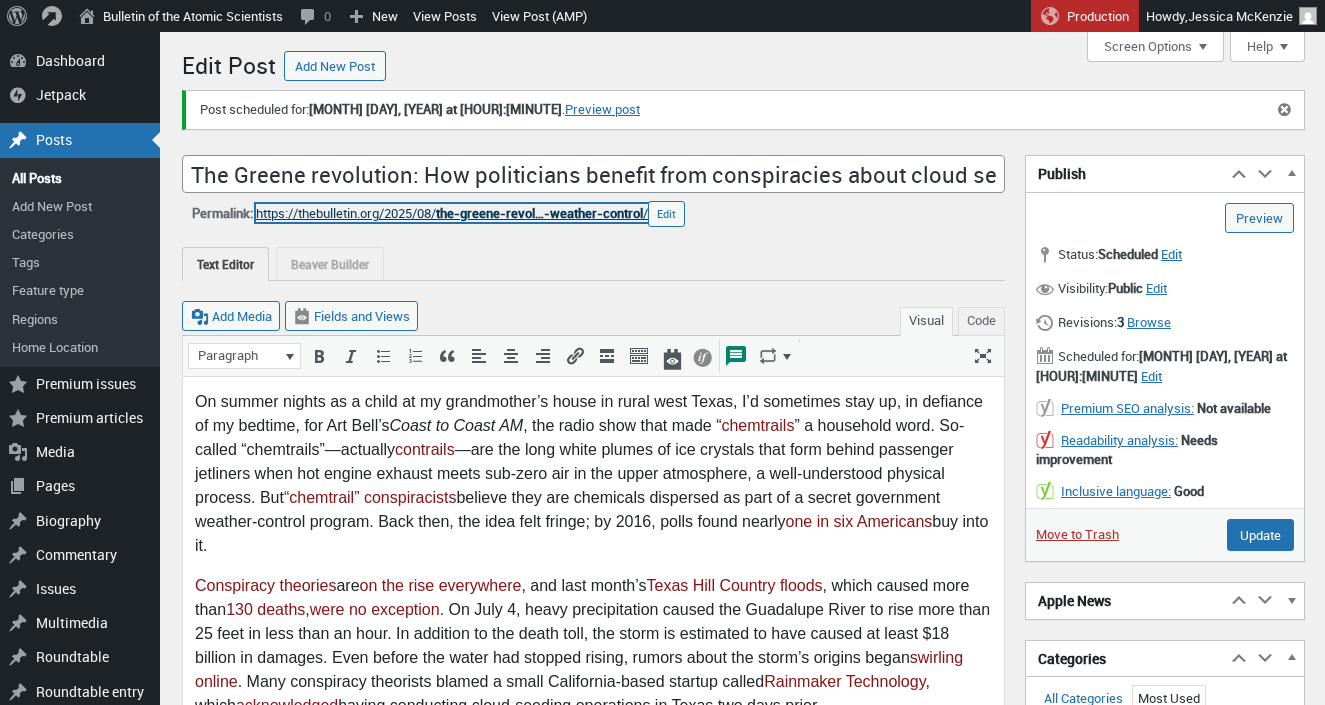 click on "the-greene-revol…-weather-control" at bounding box center [539, 213] 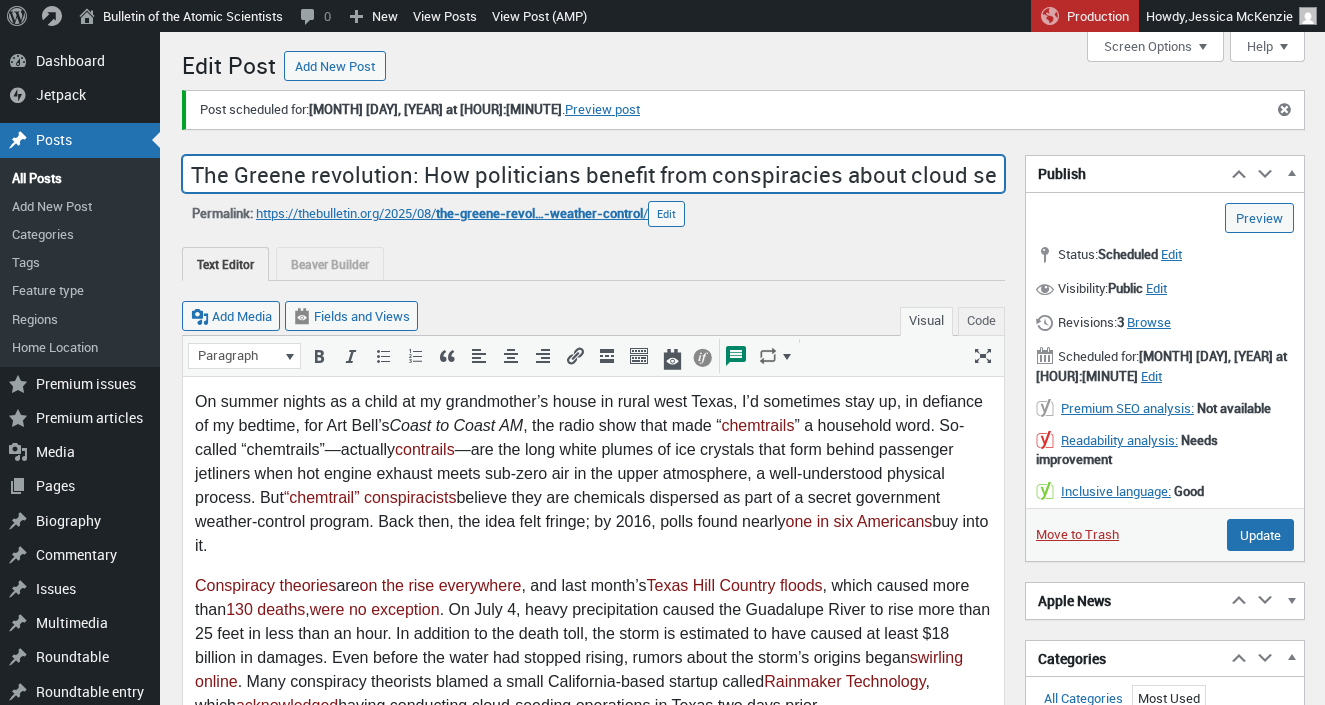 click on "The Greene revolution: How politicians benefit from conspiracies about cloud seeding and weather control" at bounding box center (593, 174) 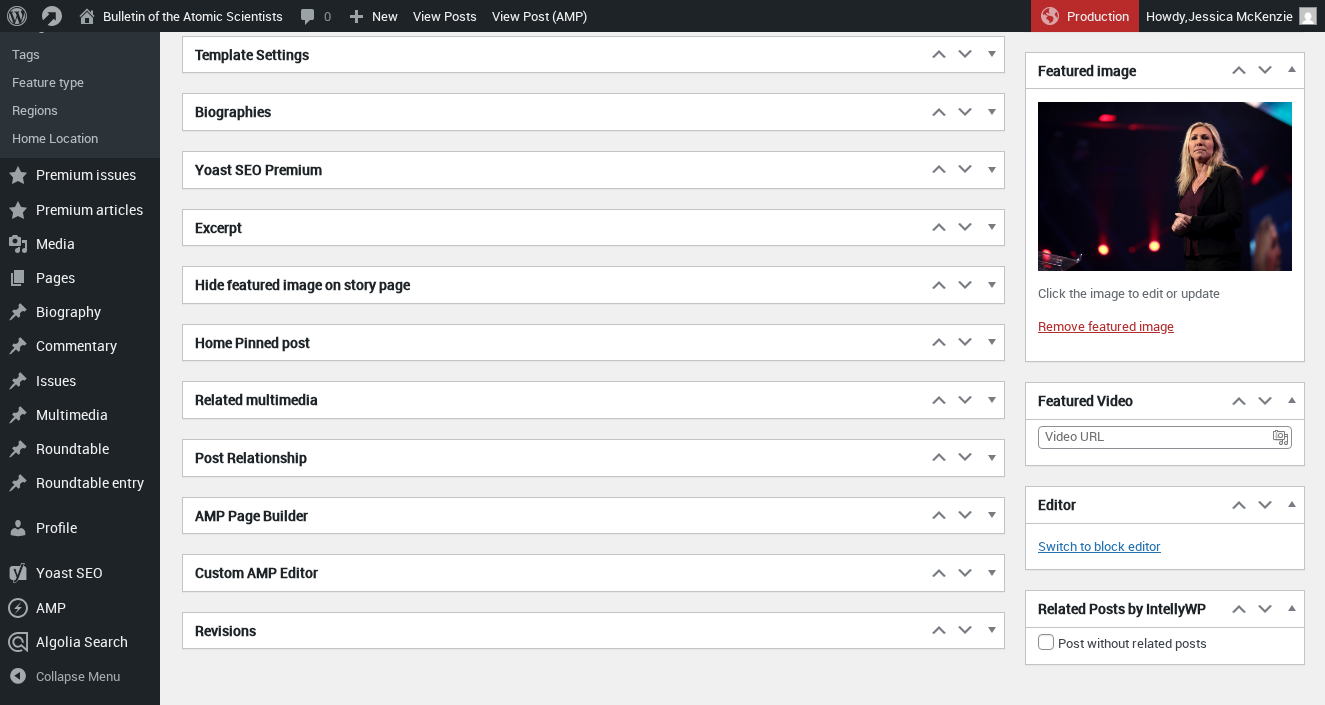 scroll, scrollTop: 3610, scrollLeft: 0, axis: vertical 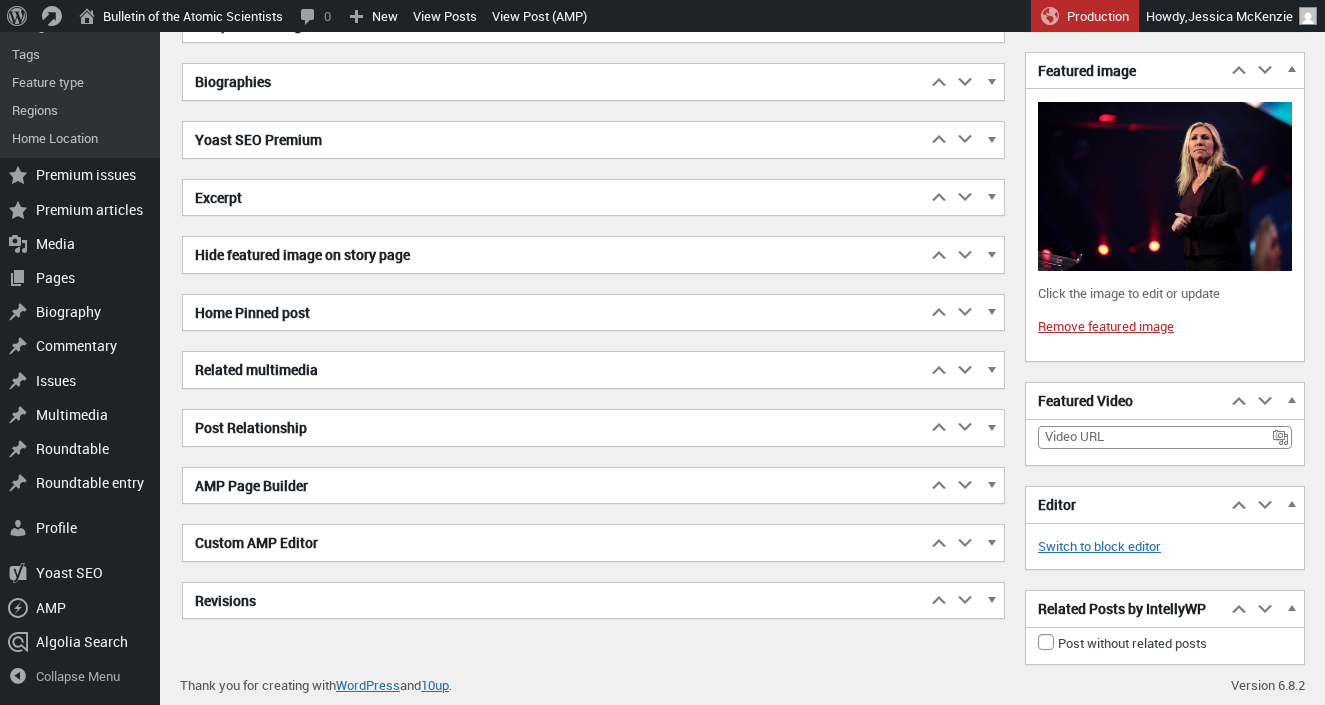 click on "Excerpt" at bounding box center (554, 198) 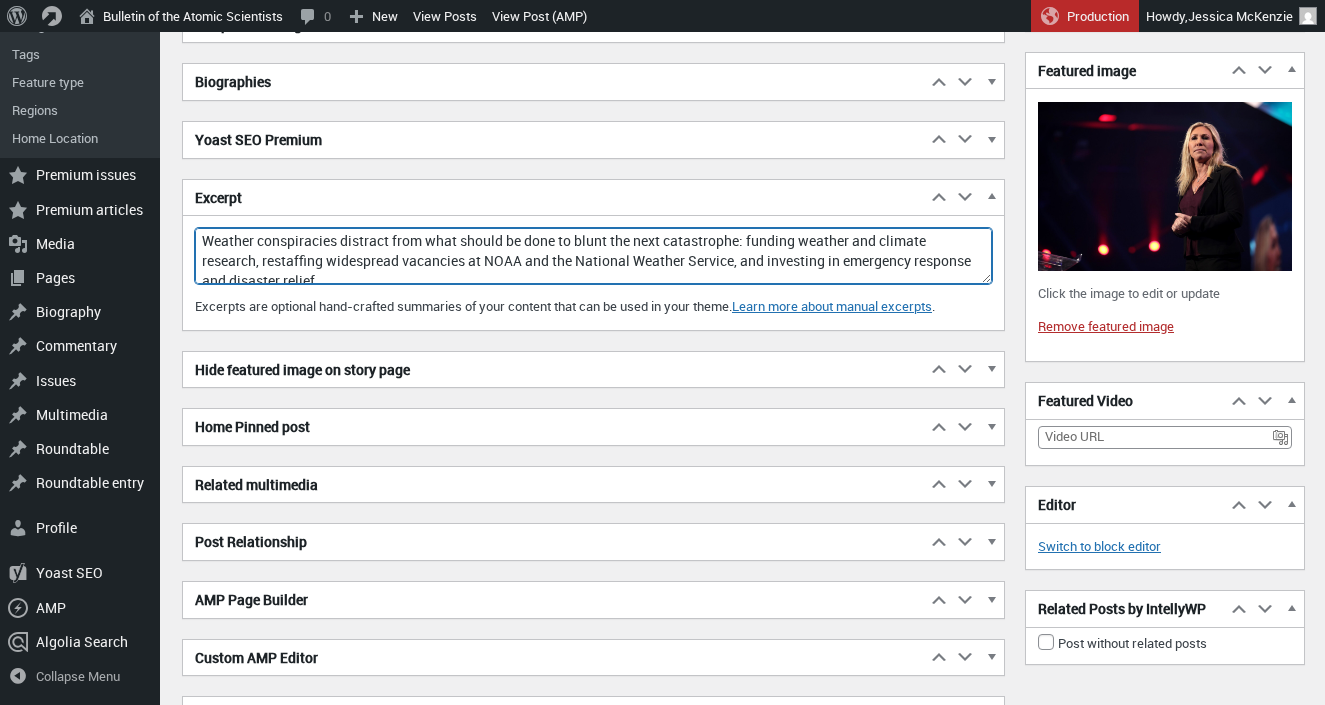 scroll, scrollTop: 10, scrollLeft: 0, axis: vertical 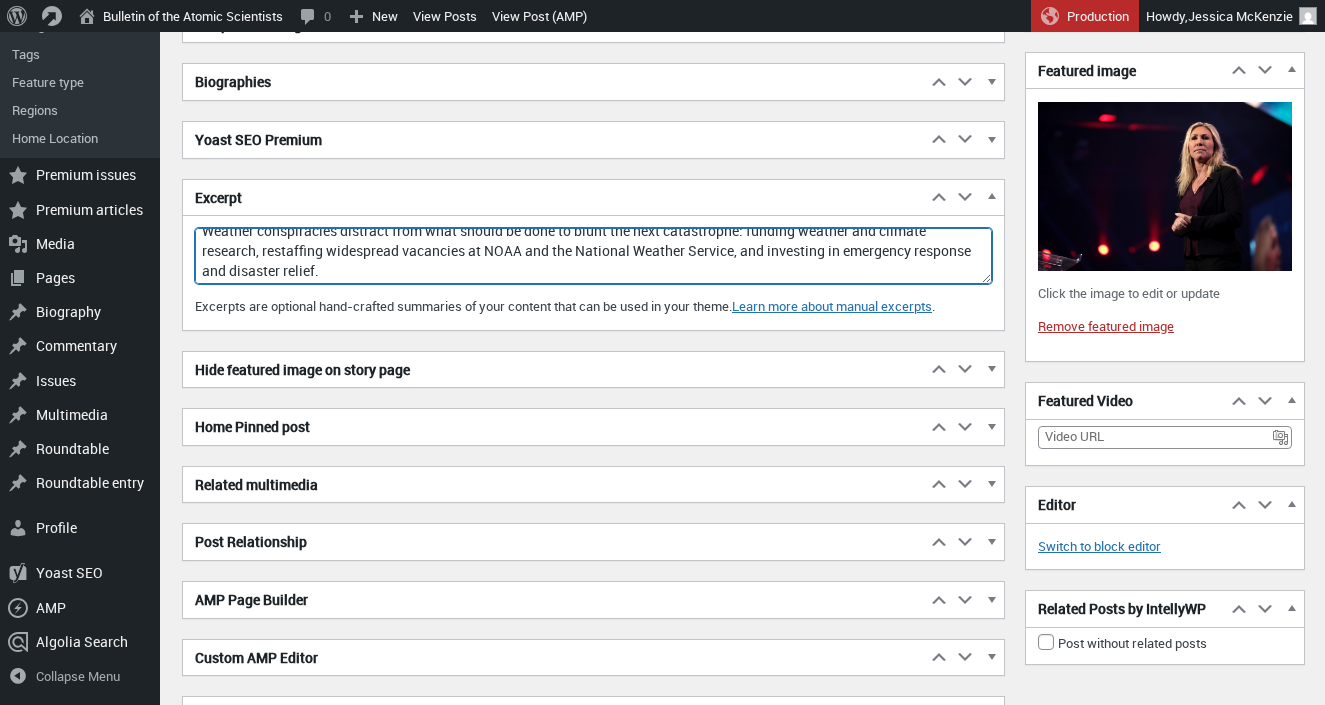 drag, startPoint x: 202, startPoint y: 238, endPoint x: 420, endPoint y: 306, distance: 228.35936 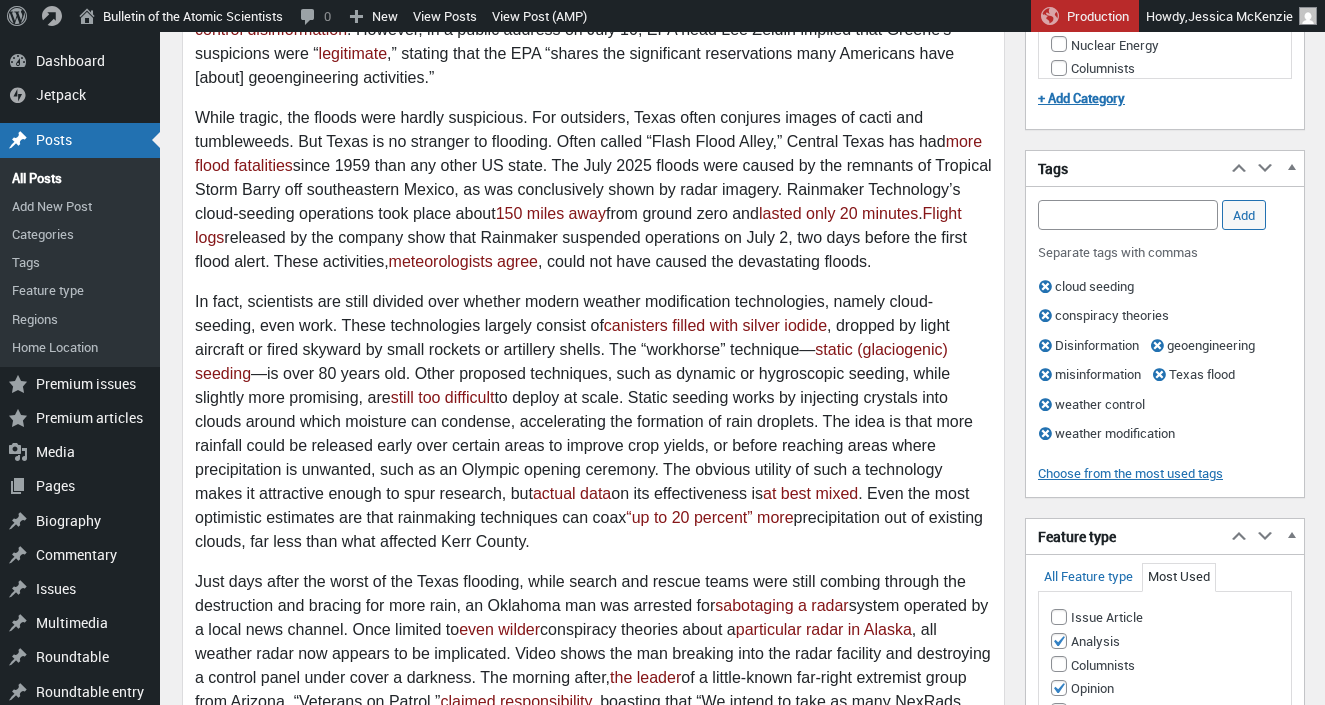 scroll, scrollTop: 0, scrollLeft: 0, axis: both 